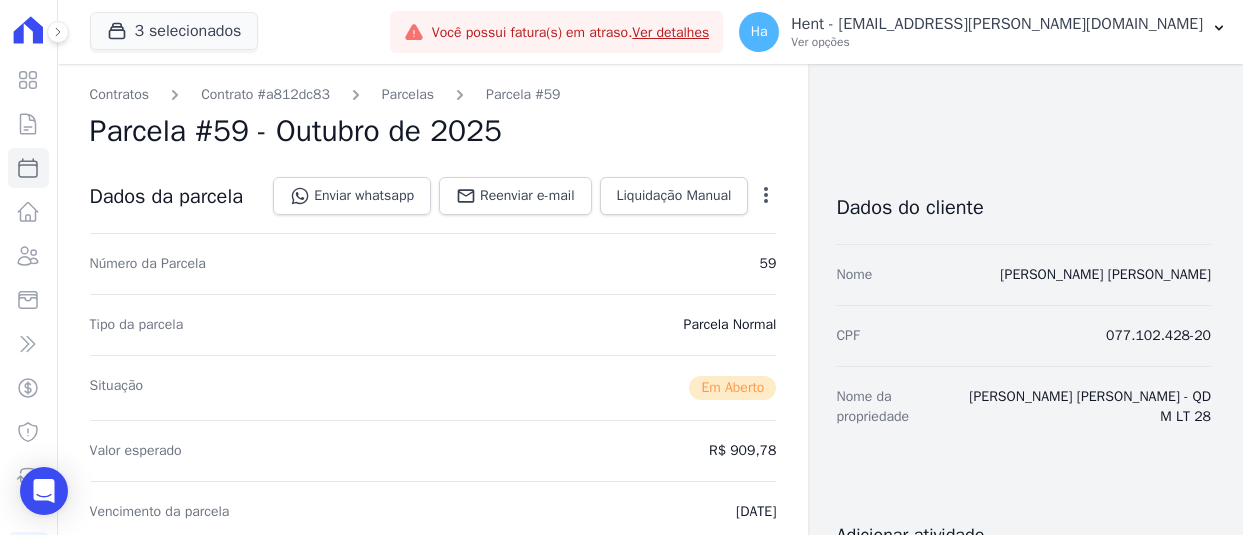 scroll, scrollTop: 0, scrollLeft: 0, axis: both 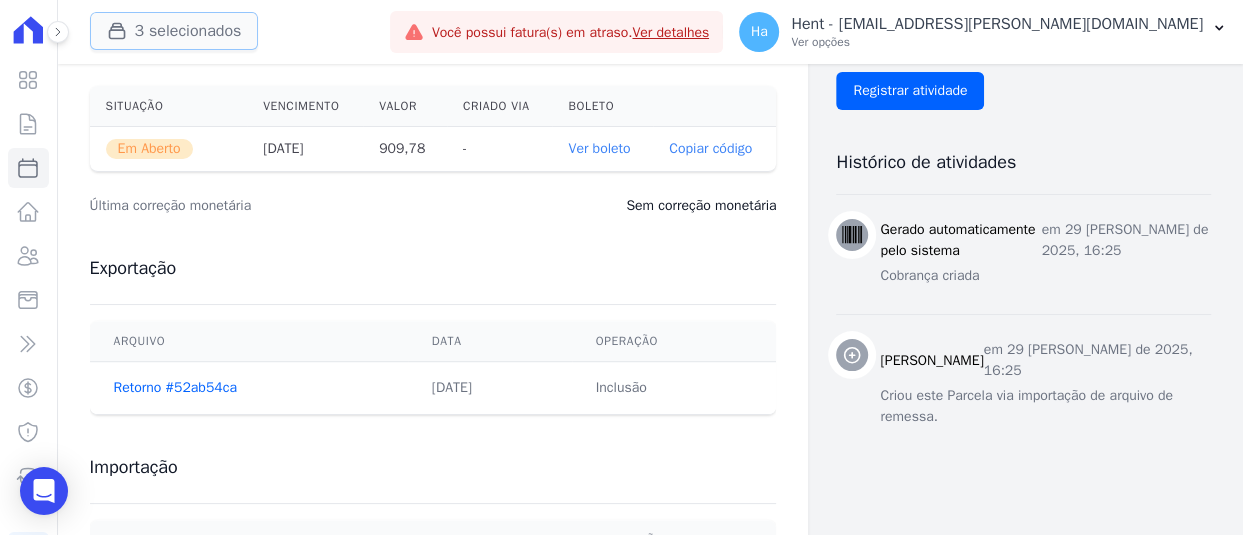click on "3 selecionados" at bounding box center (174, 31) 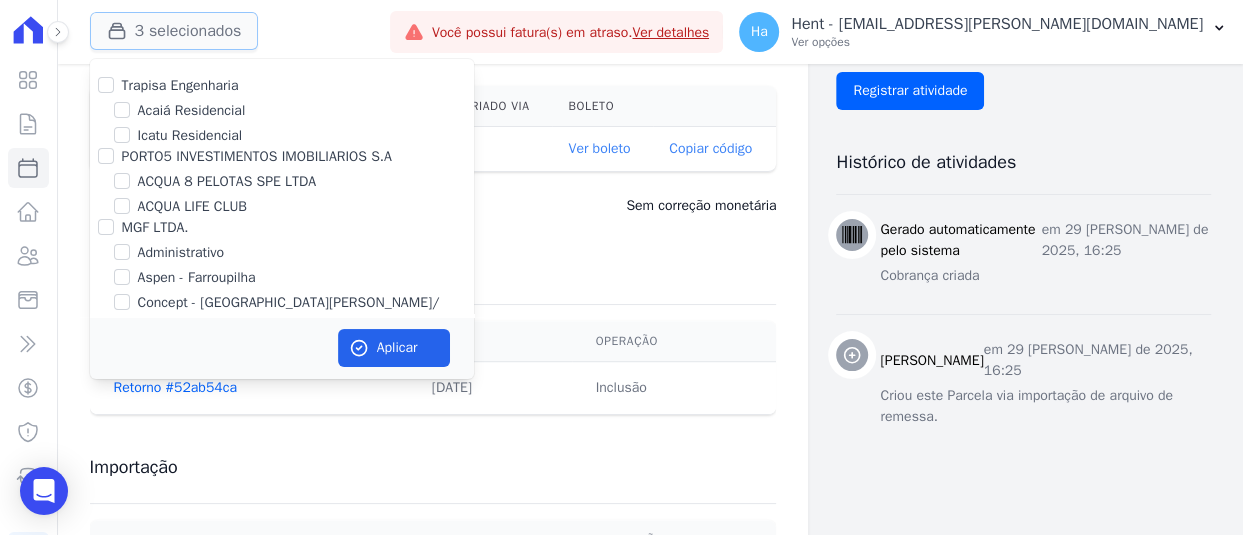 type 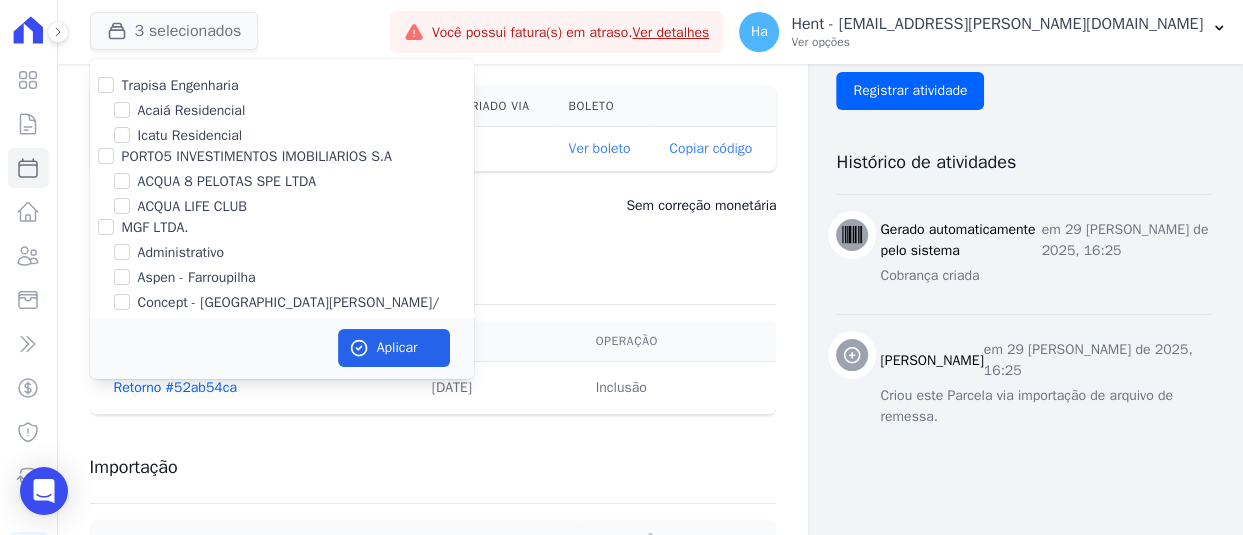 scroll, scrollTop: 6843, scrollLeft: 0, axis: vertical 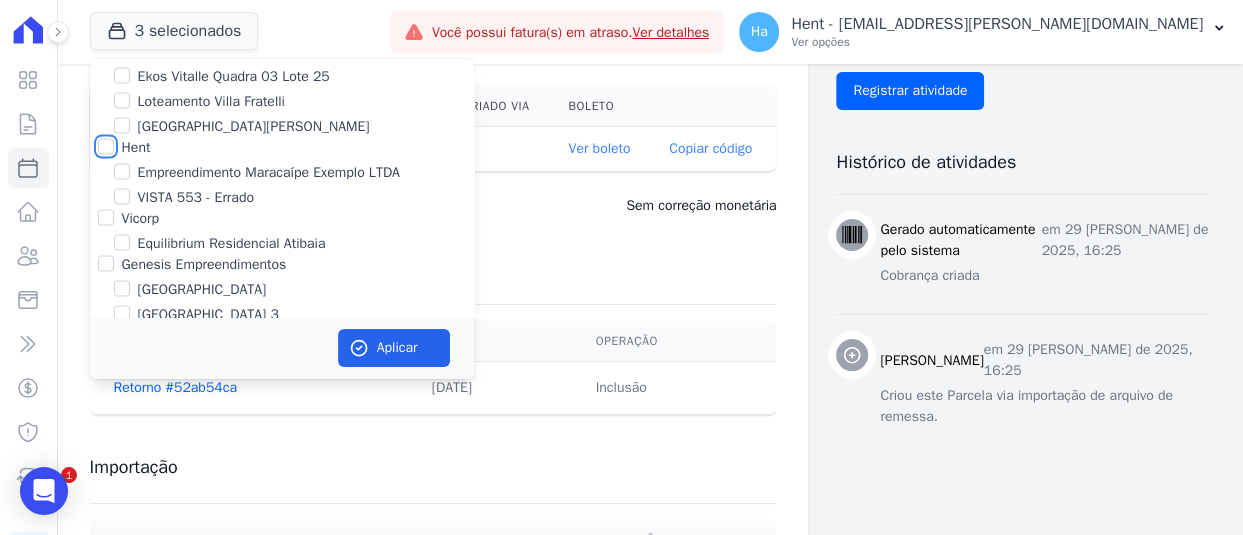 click on "Hent" at bounding box center [106, 146] 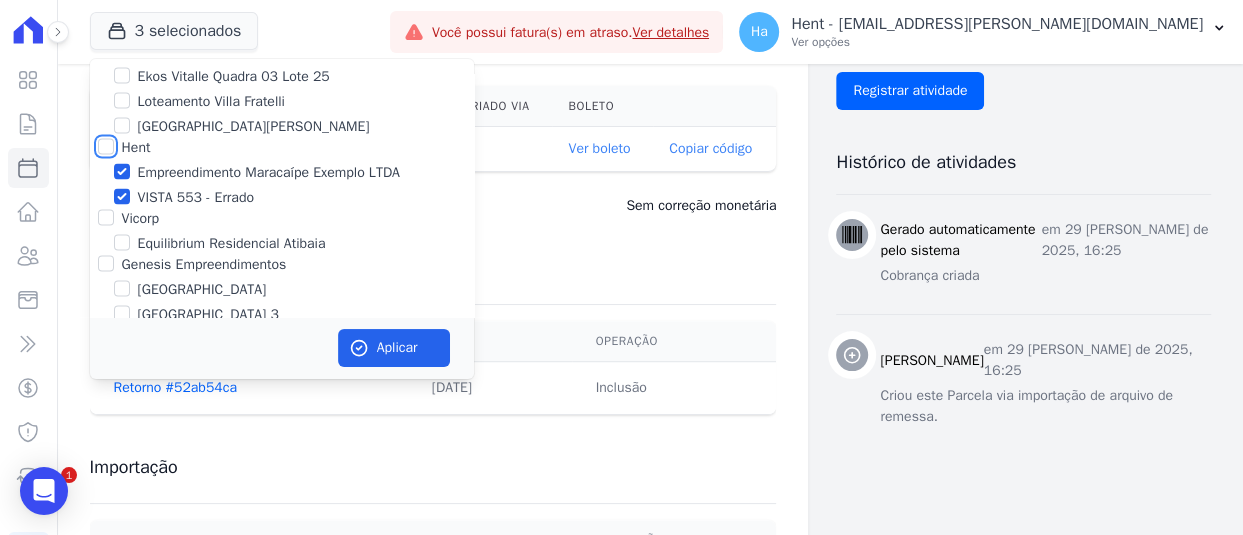 checkbox on "true" 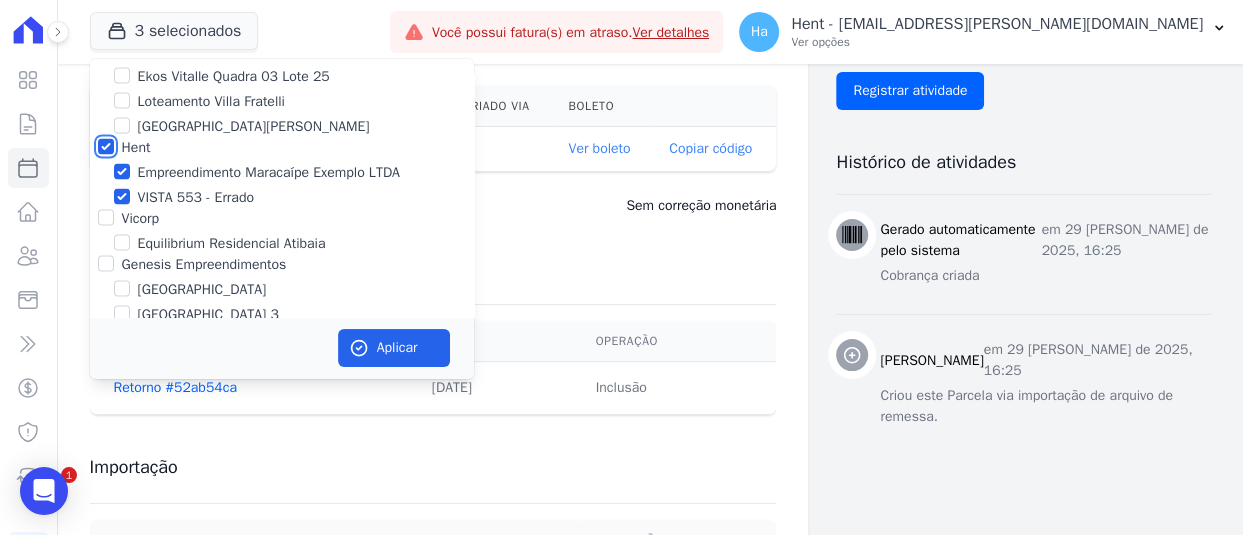 checkbox on "true" 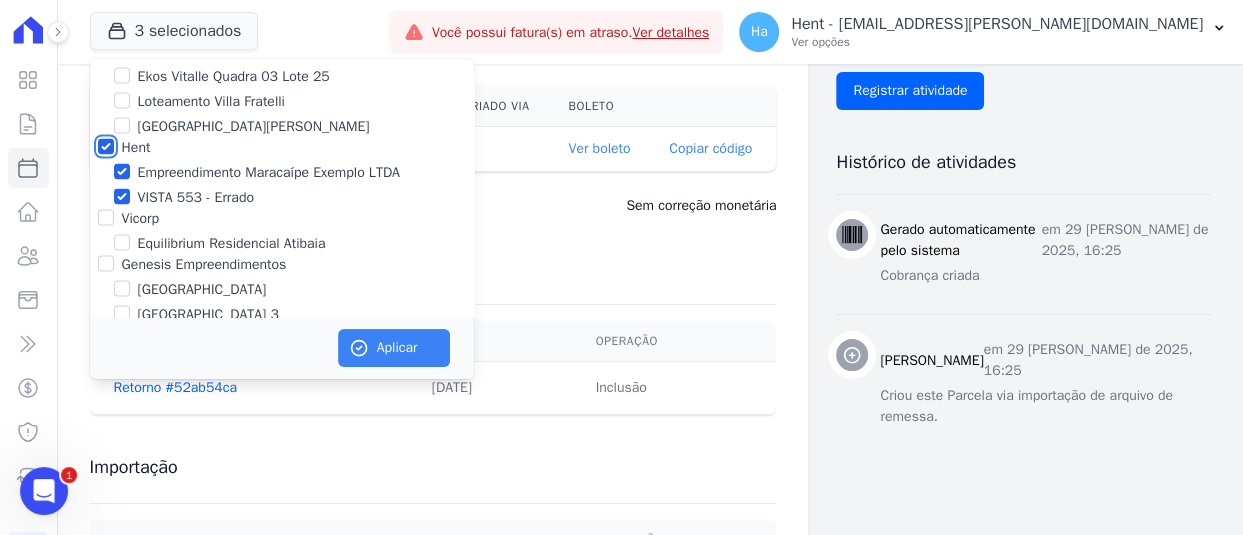 scroll, scrollTop: 0, scrollLeft: 0, axis: both 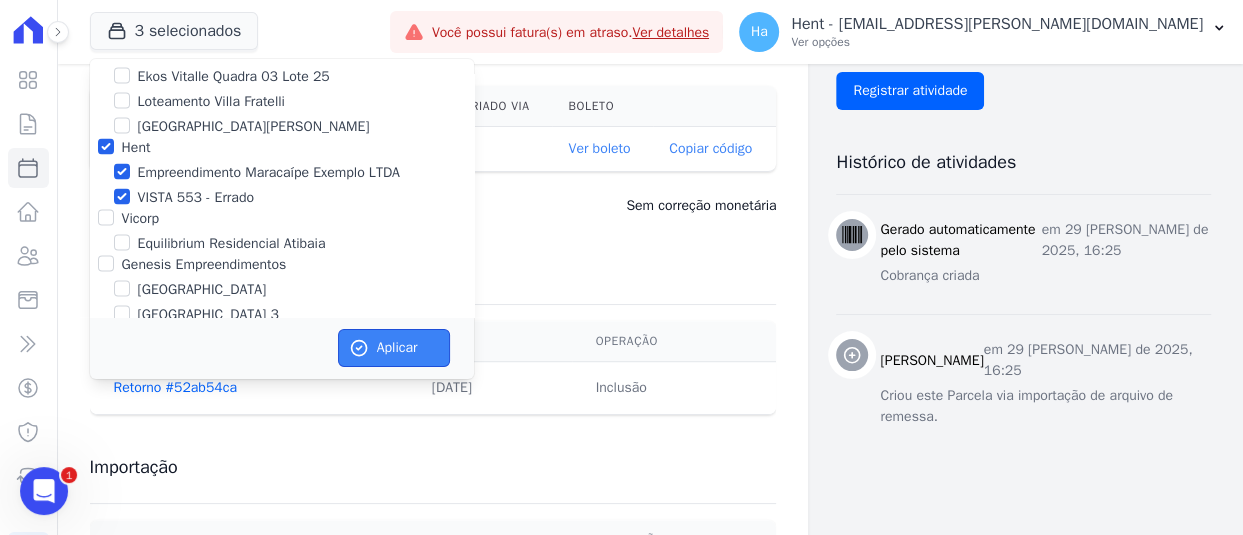 click on "Aplicar" at bounding box center (394, 348) 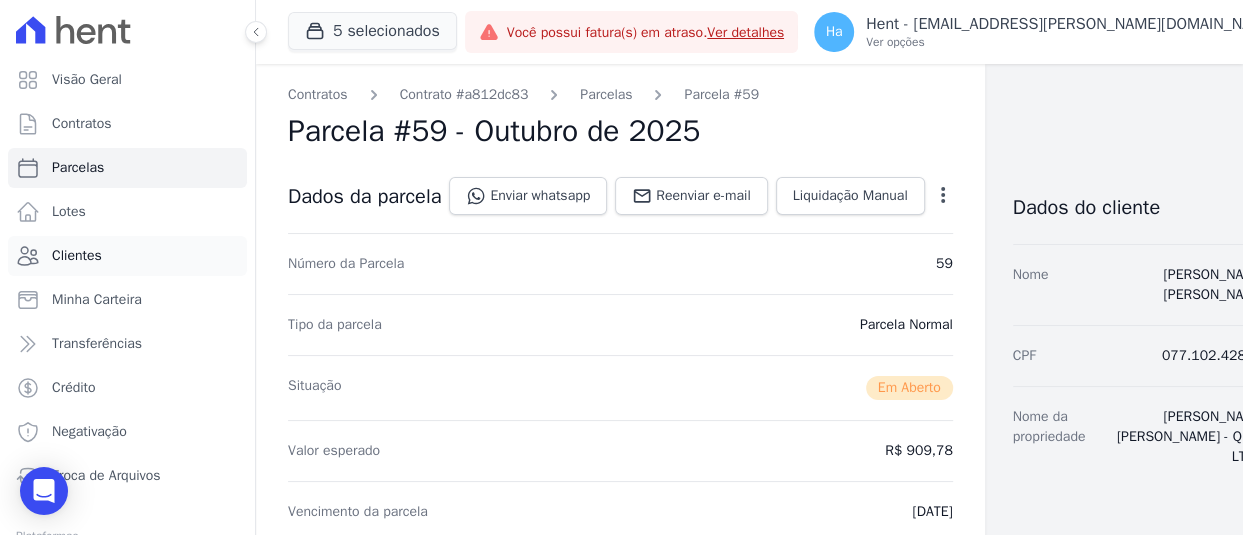 click on "Clientes" at bounding box center [77, 256] 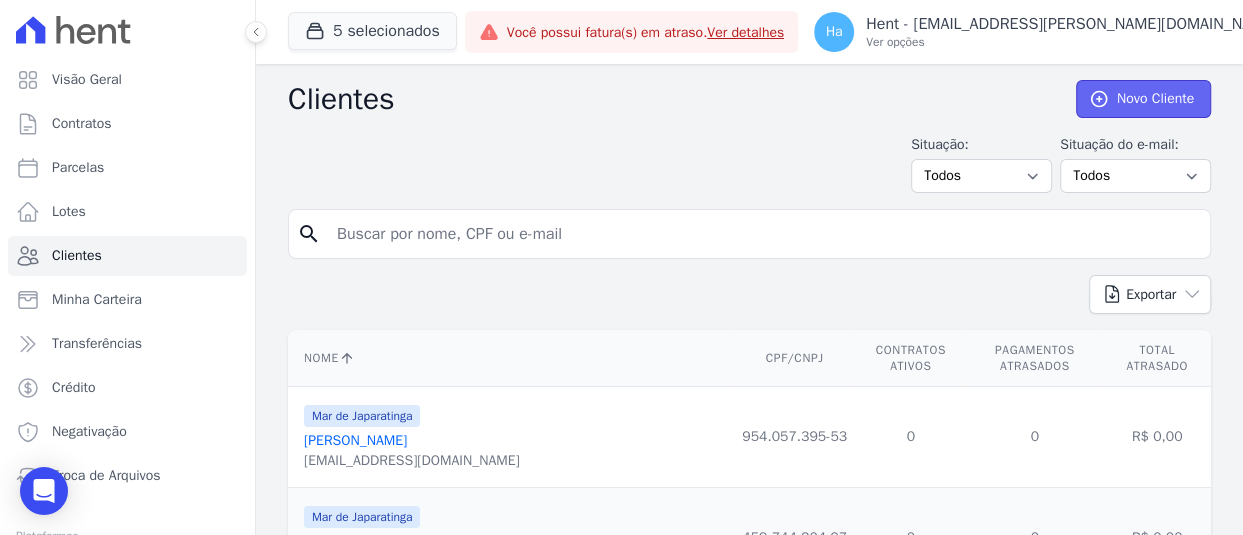 click on "Novo Cliente" at bounding box center [1143, 99] 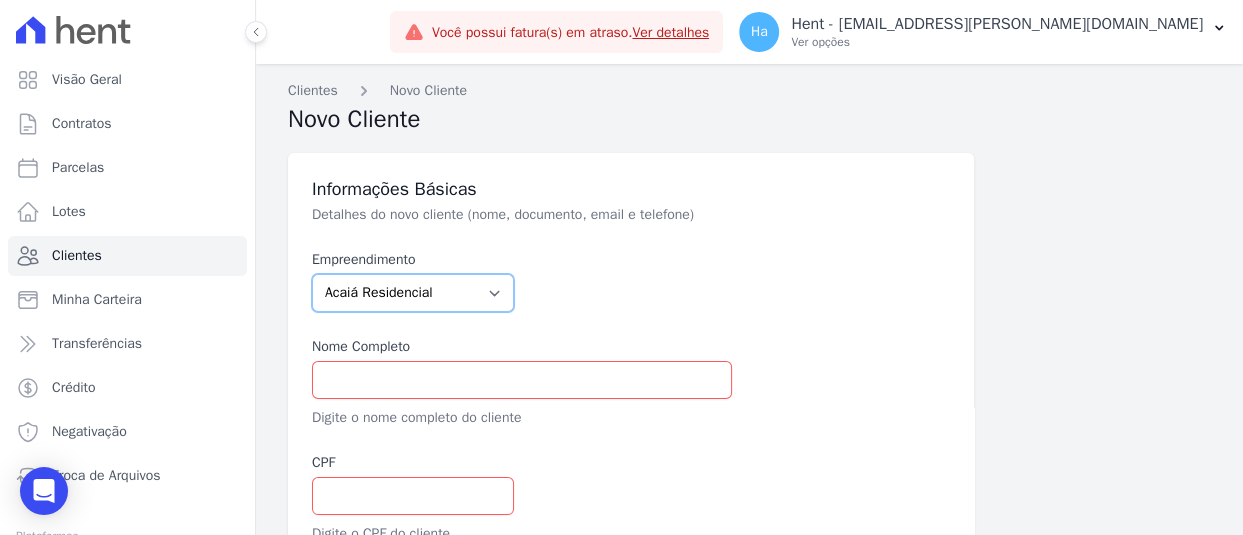 drag, startPoint x: 400, startPoint y: 292, endPoint x: 441, endPoint y: 277, distance: 43.65776 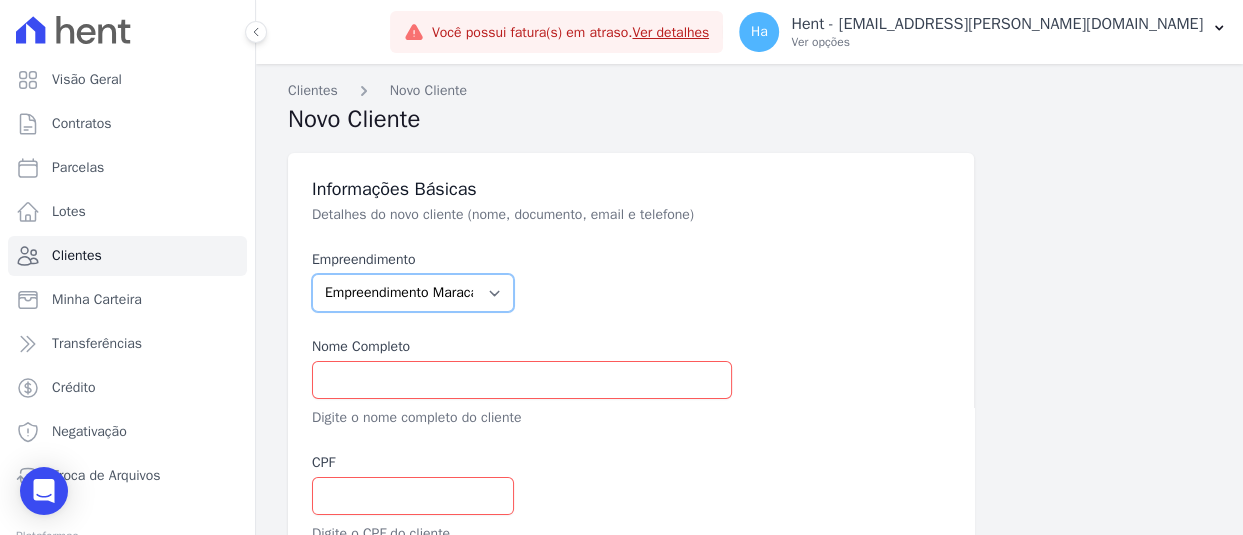 click on "Acaiá Residencial
ACQUA 8 PELOTAS SPE LTDA
ACQUA LIFE CLUB
Administrativo
AGILE ELOI MENDES SPE SA
Agile Pavican São Lourenço - Loteadores
Agile Pavican São Lourenço SPE LTDA
AGUAS DE GUANABARA INCORPORACAO IMOBILIARIA SPE LTDA
AGUAS DO ALVORADA INCORPORACAO IMOBILIARIA SPE LTDA
AJMC Empreendimentos
Alameda dos Ipês
Aldeia Smart
Alexandria Condomínios
Alfenense Negócios Imobiliários
Amaré Arpoador
Amazon Residence Construtora LTDA
ANANINDEUA 01 INCORPORACAO IMOBILIARIA SPE LTDA
AQUARELA CITY INCORPORACAO IMOBILIARIA LTDA
Arcos Itaquera
Areias do Planalto
Areias do Planalto - Interno
Aroka Incorporadora e Administradora LTDA.
ARTE VILA MATILDE
Art Prime - Irajá
Arty Park - Gravatai
Arty Park - JPI
ARVO HOME CLUB - SOLICASA
Aspen - Farroupilha
Audace Home Studio
Audace Mondeo
Aurora
Aurora  II - LBA
Aurora I - LBA
Aviva Monet
BAHAMAS EAST VILLAGE
Baia Formosa Parque
Be Deodoro
Be Deodoro Empreendimento Imobiliário LTDA." at bounding box center (413, 293) 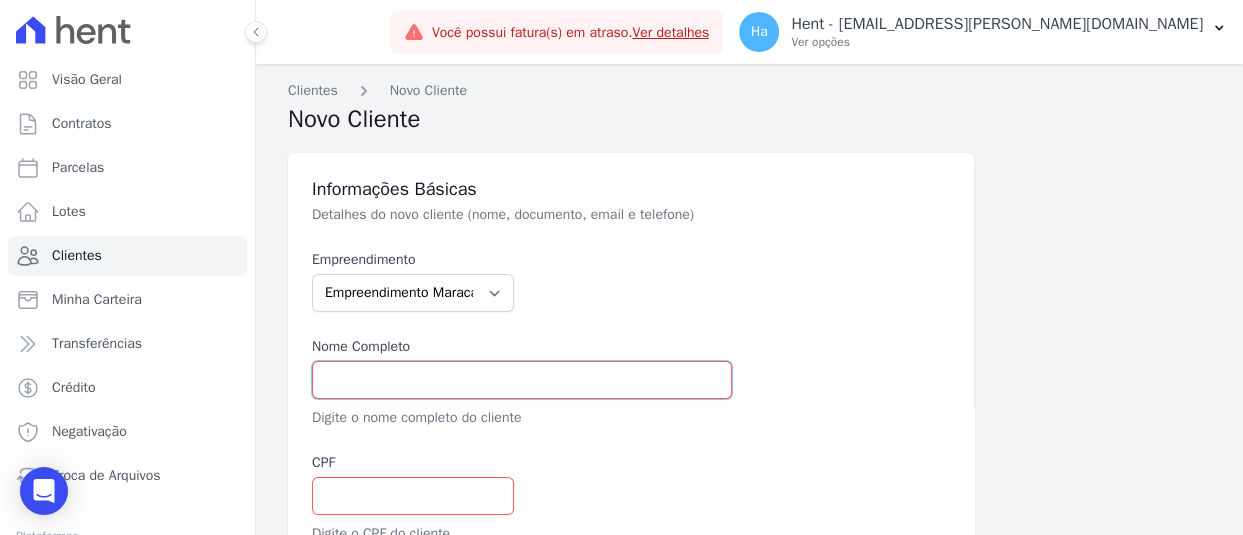 click at bounding box center (522, 380) 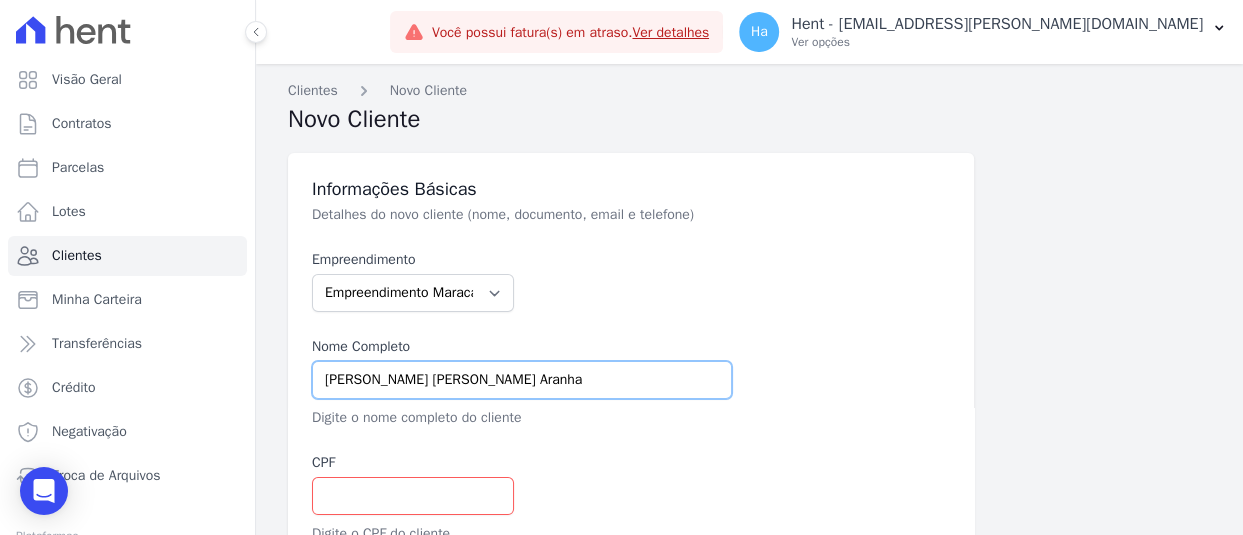 type on "adriane.cbrito@gmail.com" 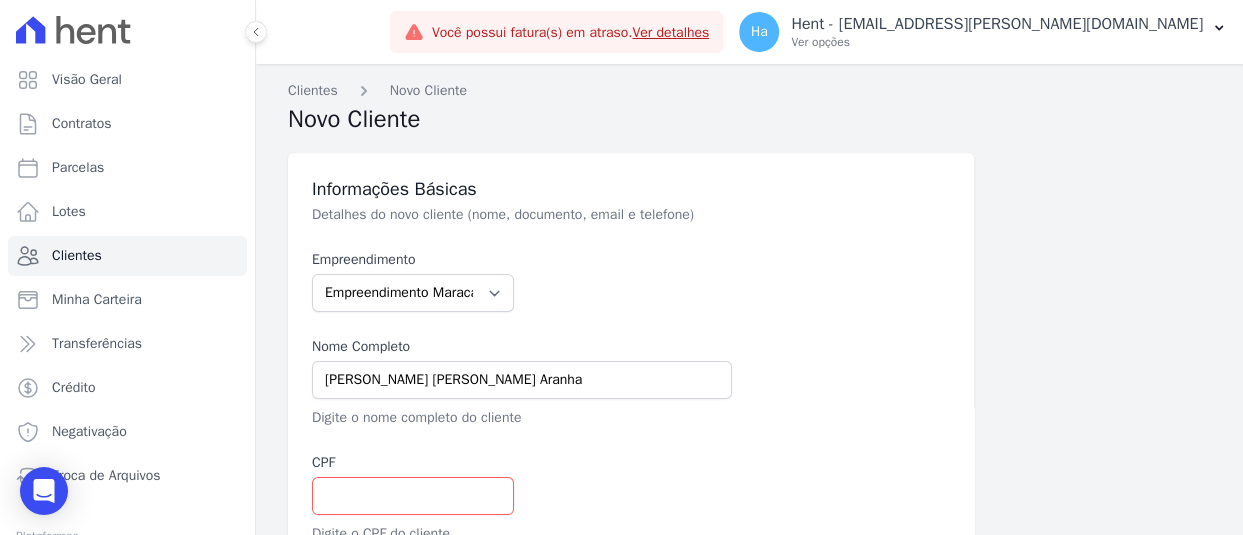 type on "13.040-735" 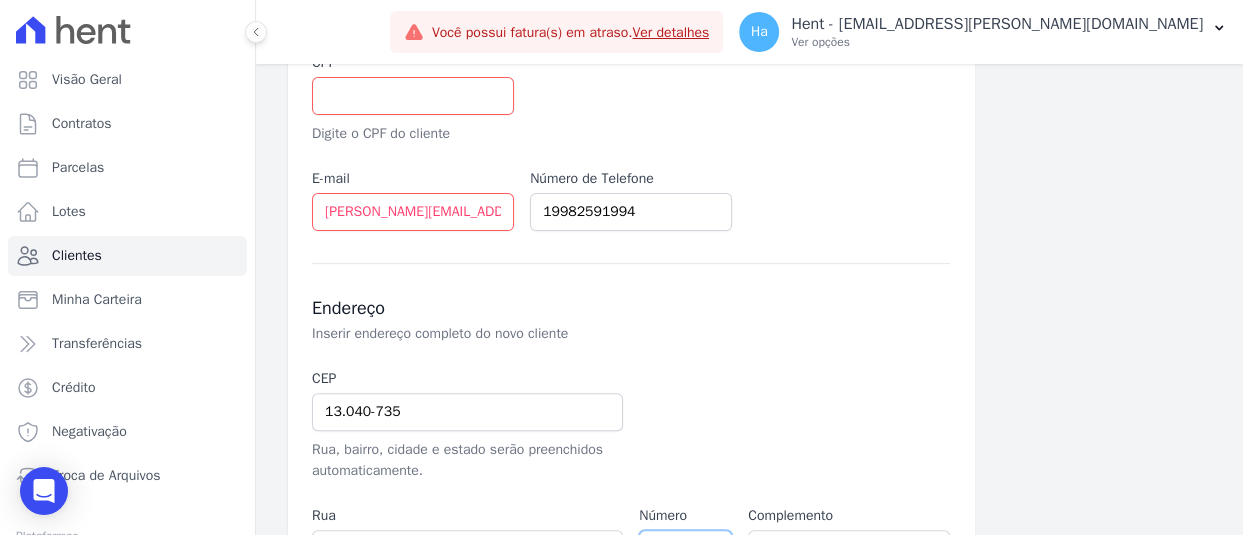 type on "Avenida São José dos Campos" 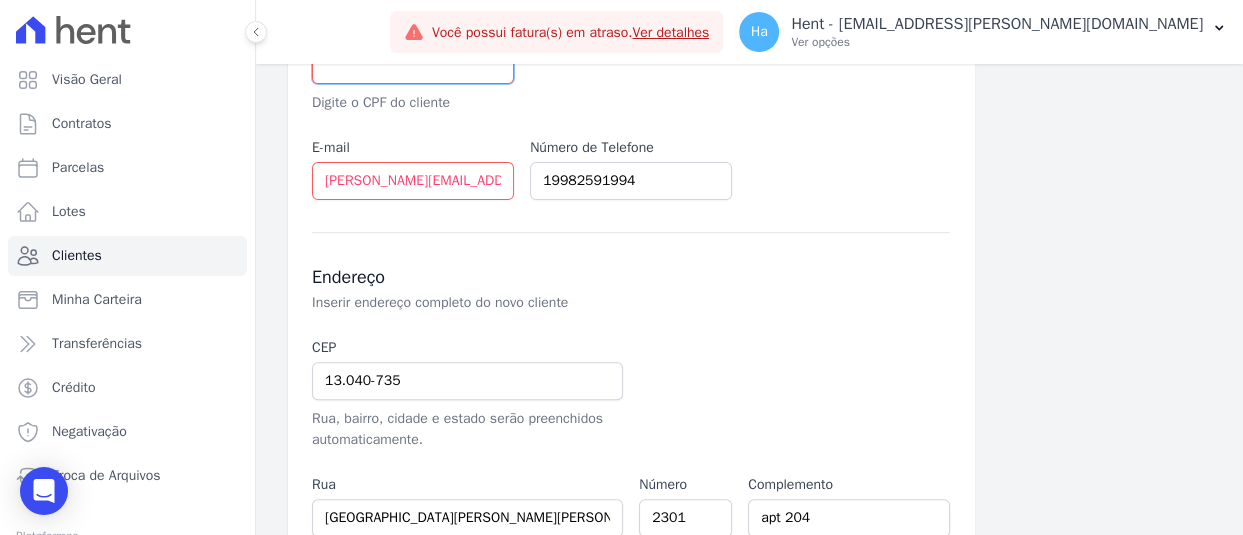 click at bounding box center (413, 65) 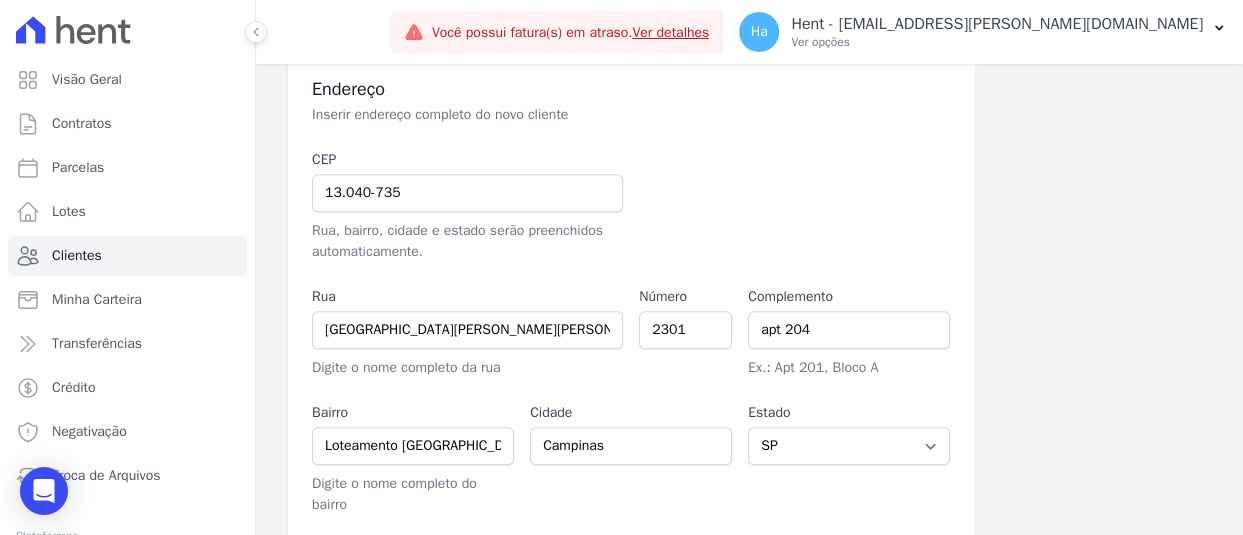 scroll, scrollTop: 621, scrollLeft: 0, axis: vertical 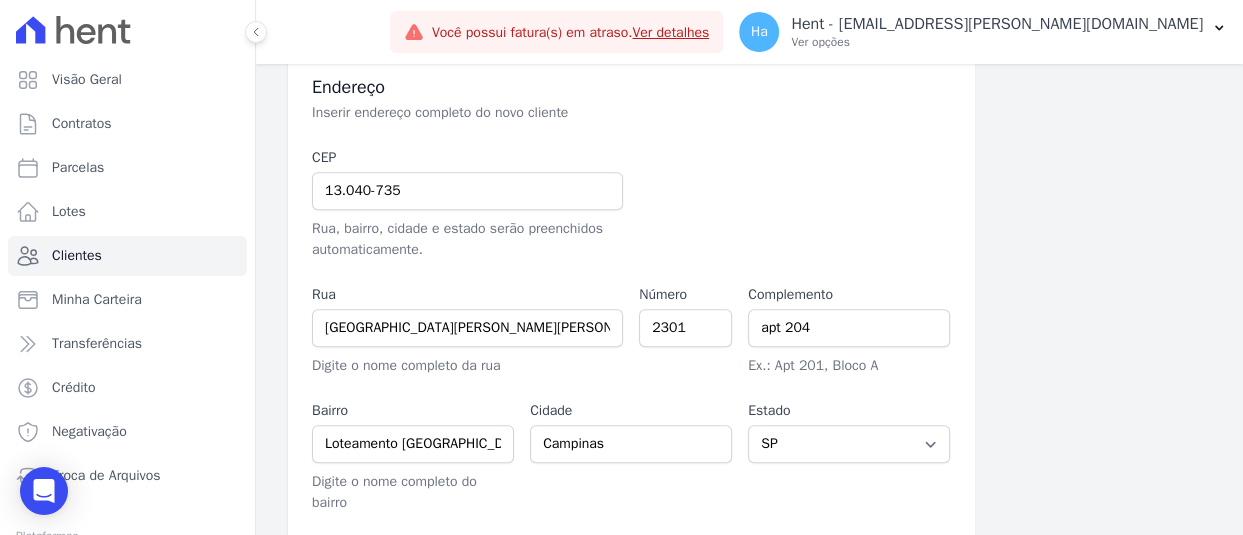 type on "20634078003" 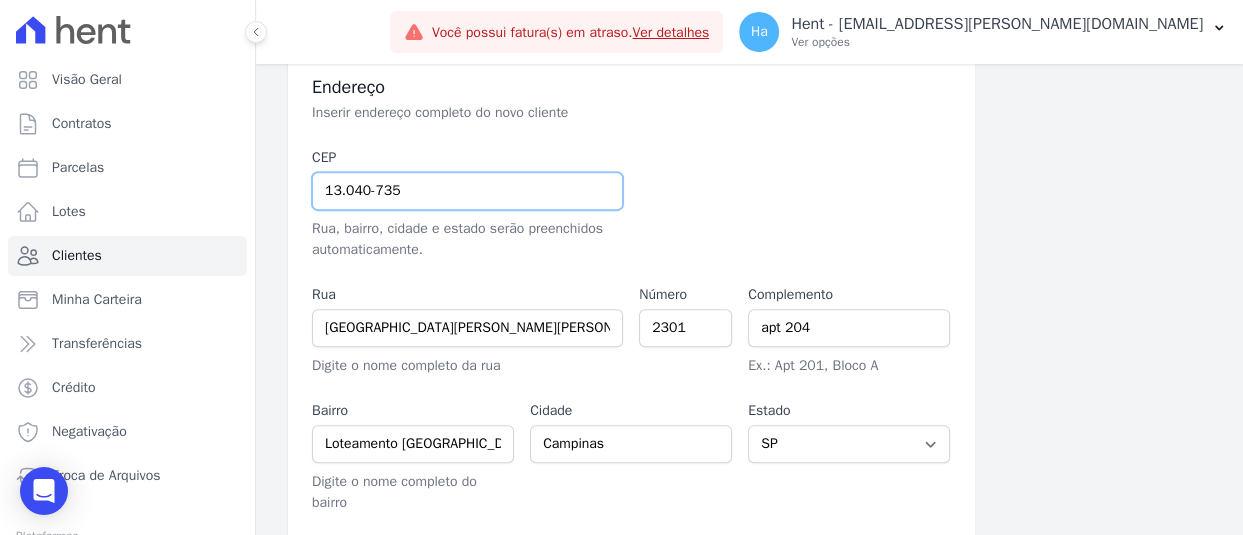click on "13.040-735" at bounding box center (467, 191) 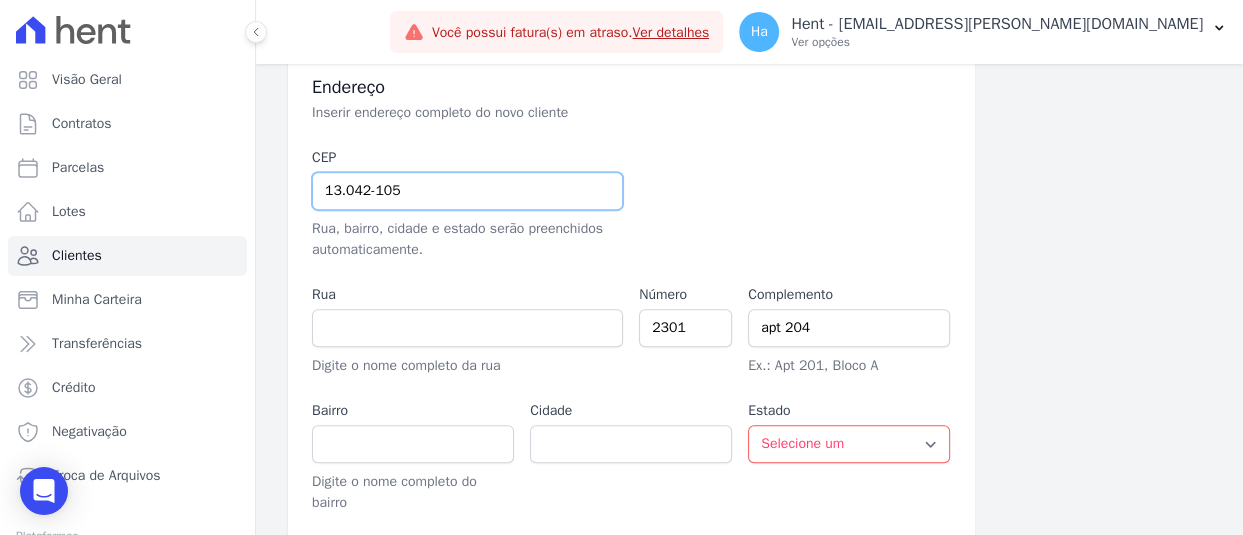 type on "13.042-105" 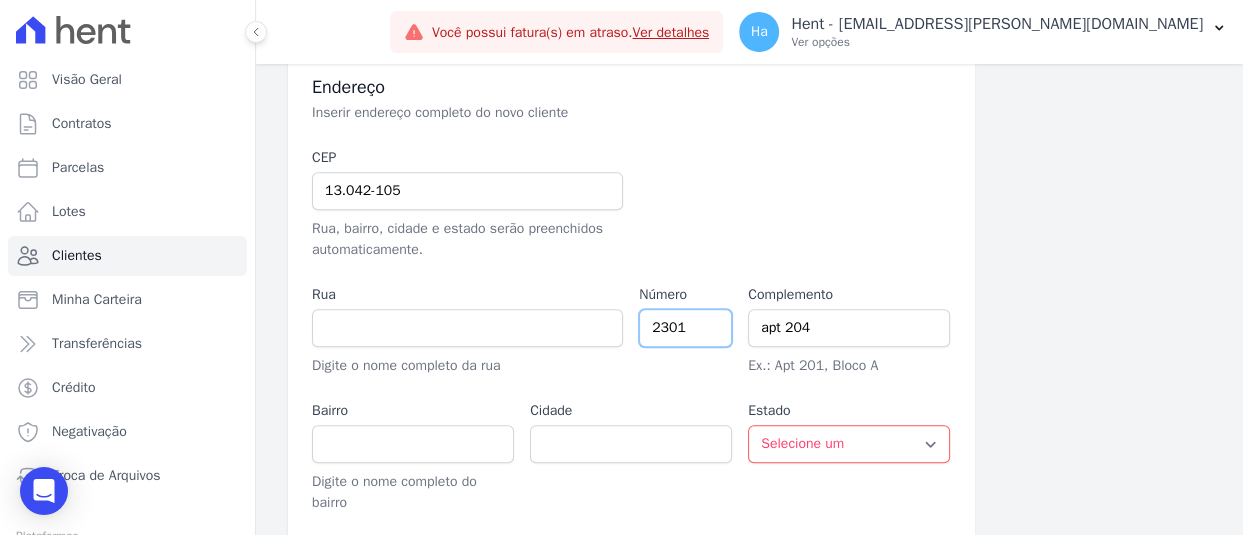 type on "Avenida Washington Luís" 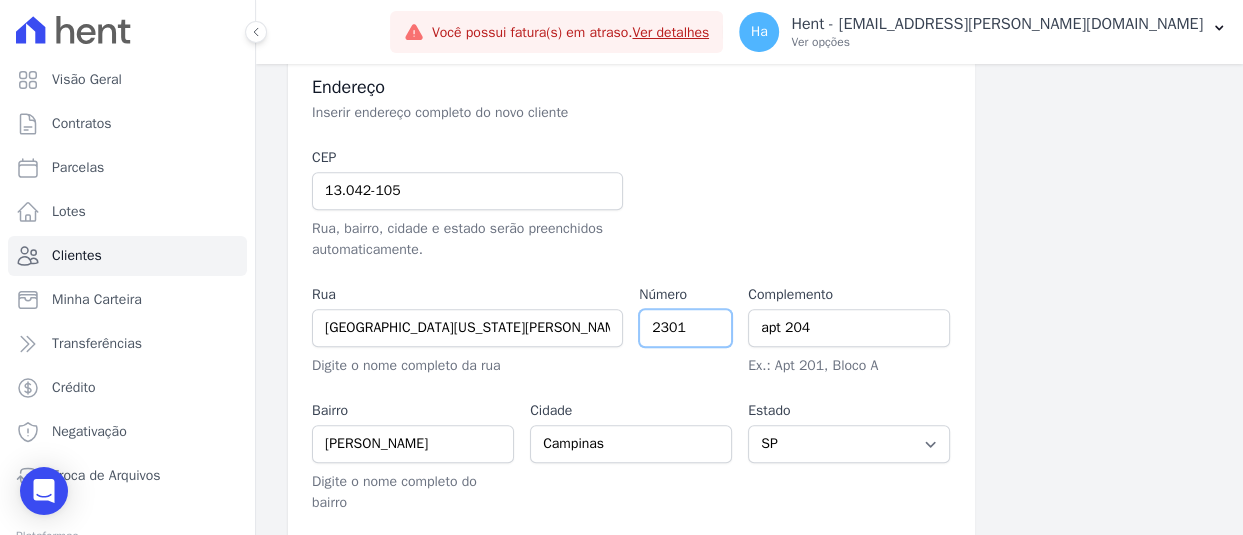 drag, startPoint x: 678, startPoint y: 320, endPoint x: 475, endPoint y: 308, distance: 203.35437 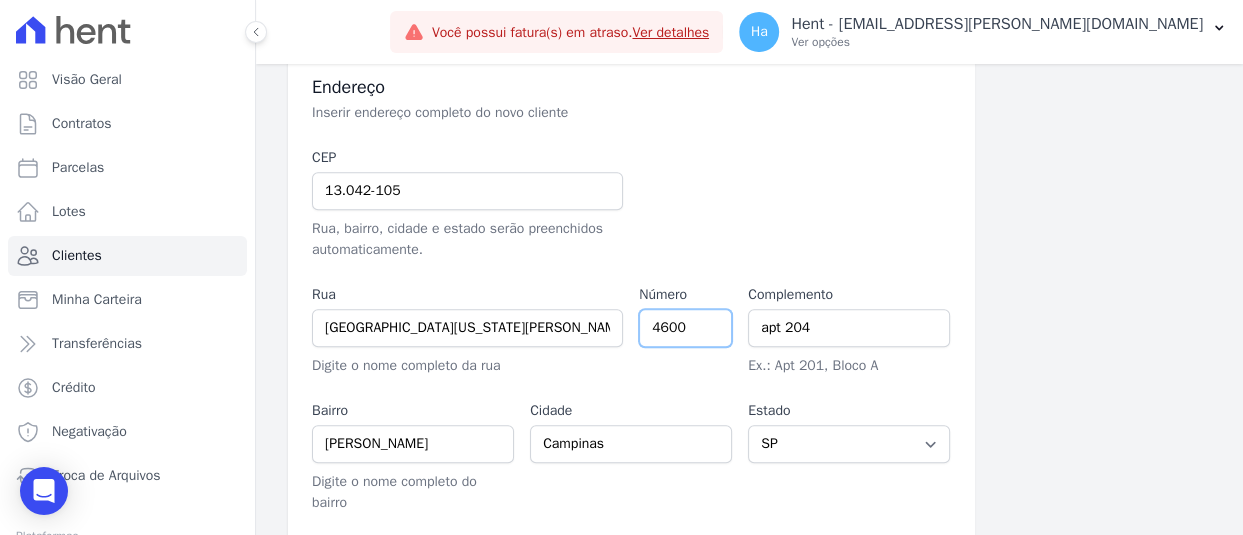 type on "4600" 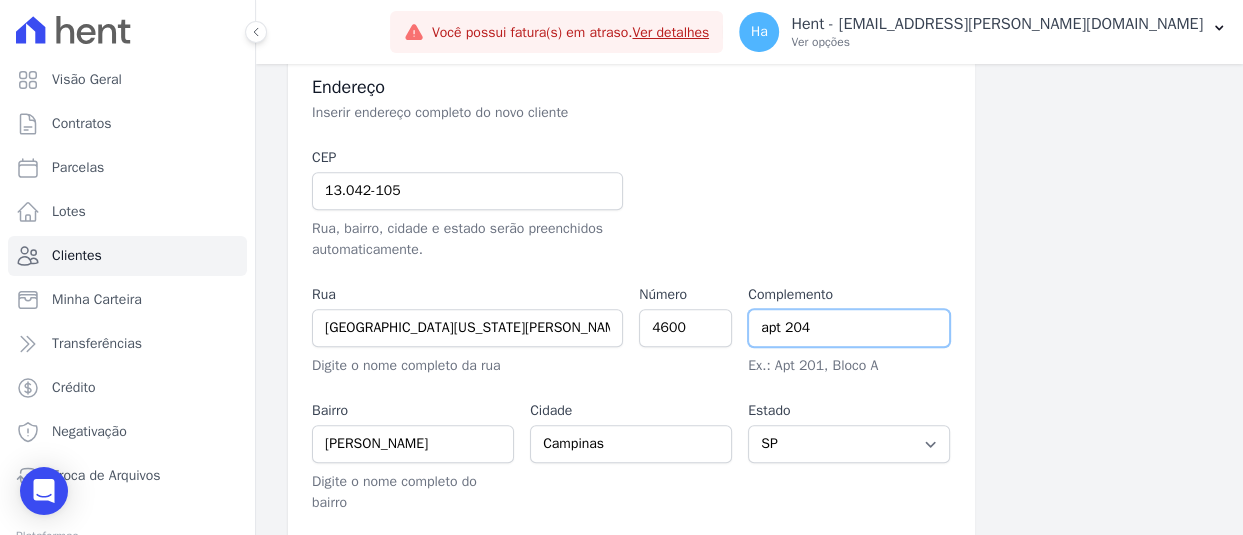 drag, startPoint x: 826, startPoint y: 327, endPoint x: 583, endPoint y: 284, distance: 246.7752 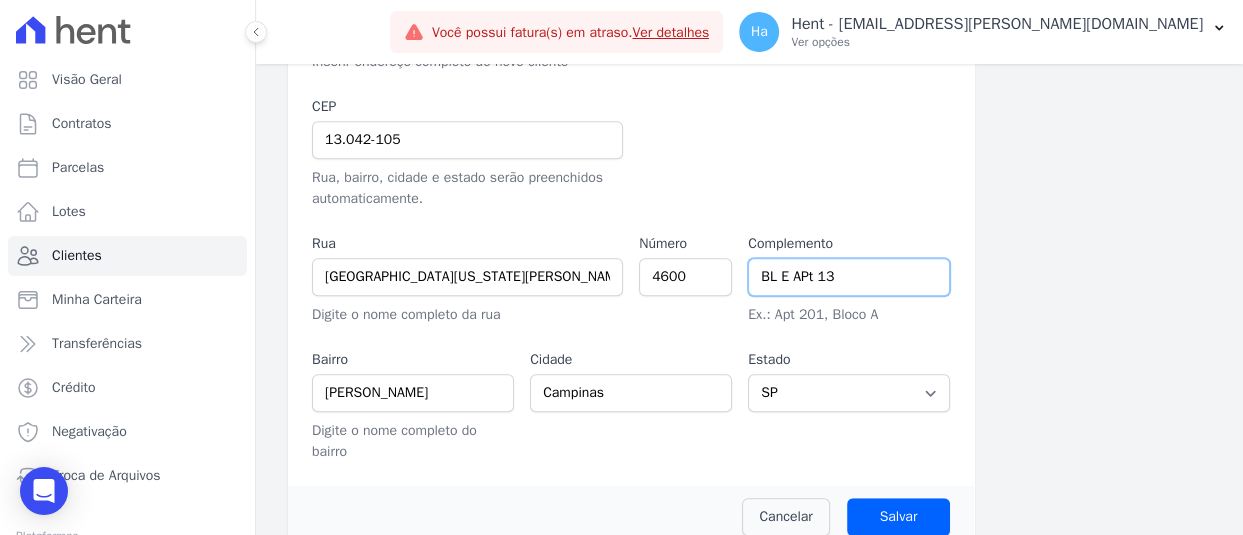 scroll, scrollTop: 699, scrollLeft: 0, axis: vertical 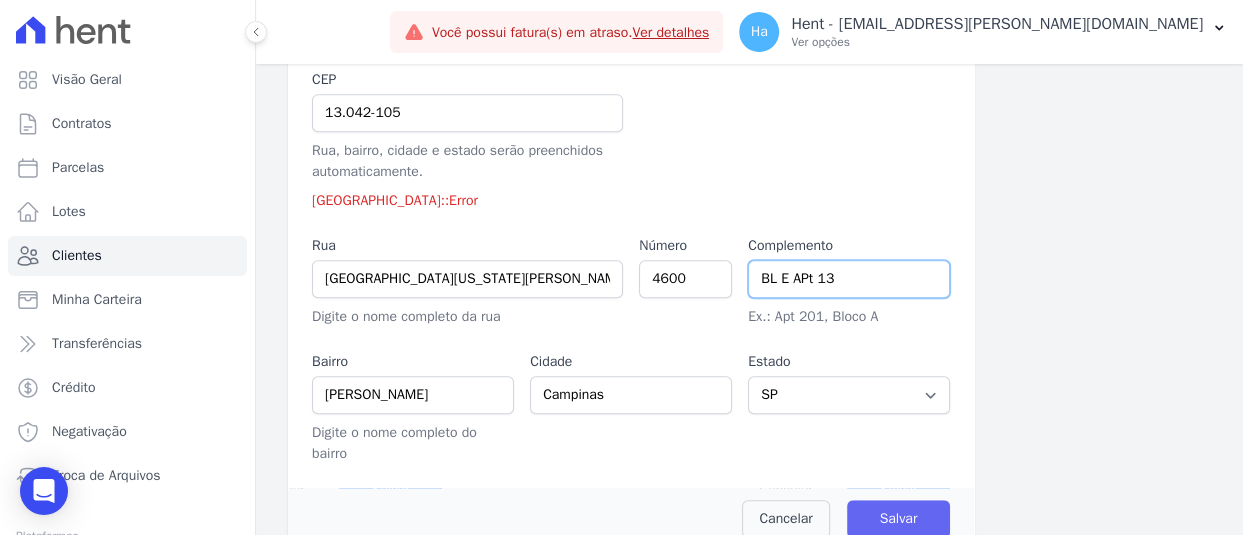 type on "BL E APt 13" 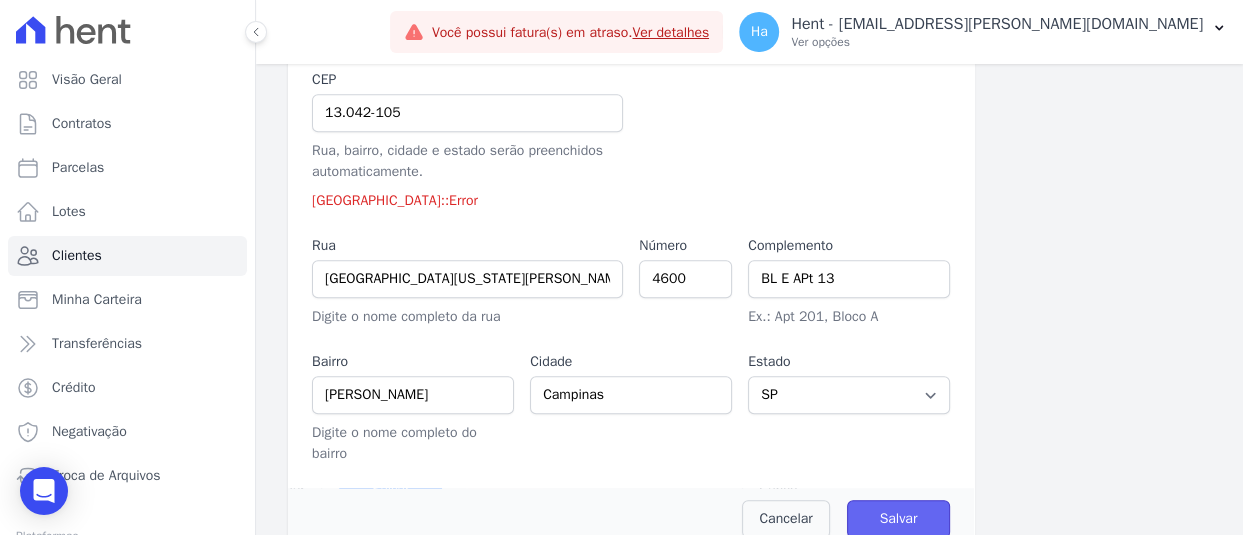 click on "Salvar" at bounding box center (899, 519) 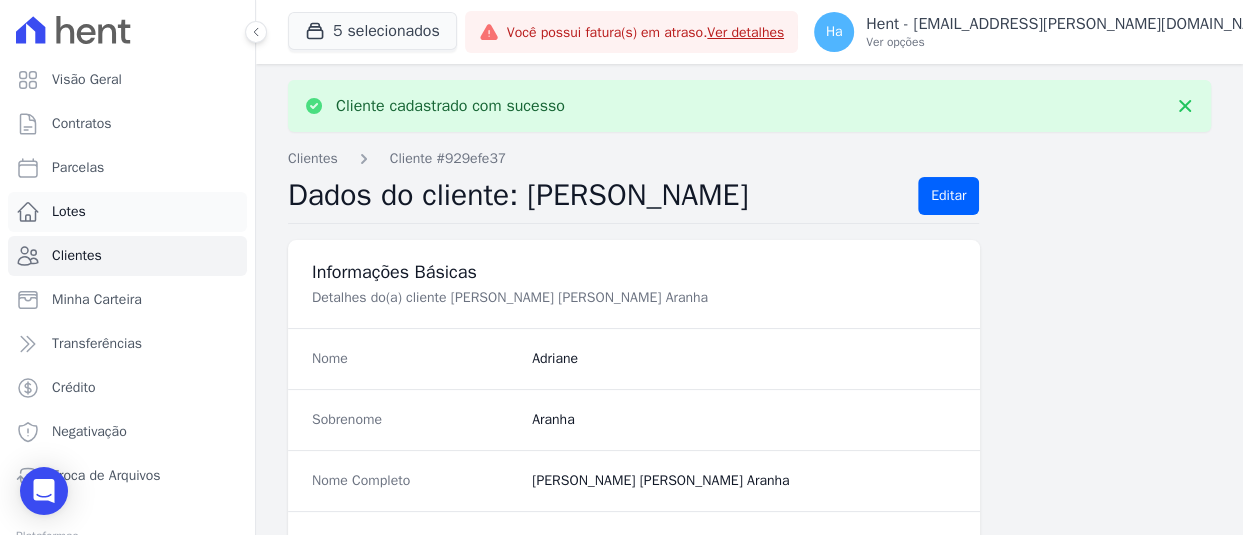 click on "Lotes" at bounding box center [69, 212] 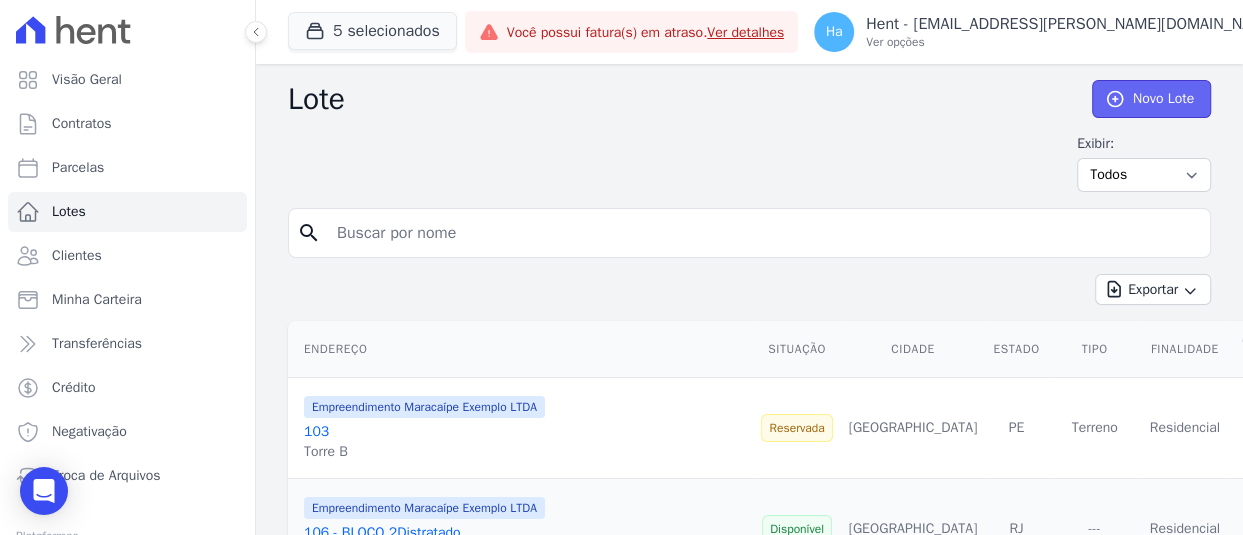 click on "Novo Lote" at bounding box center (1151, 99) 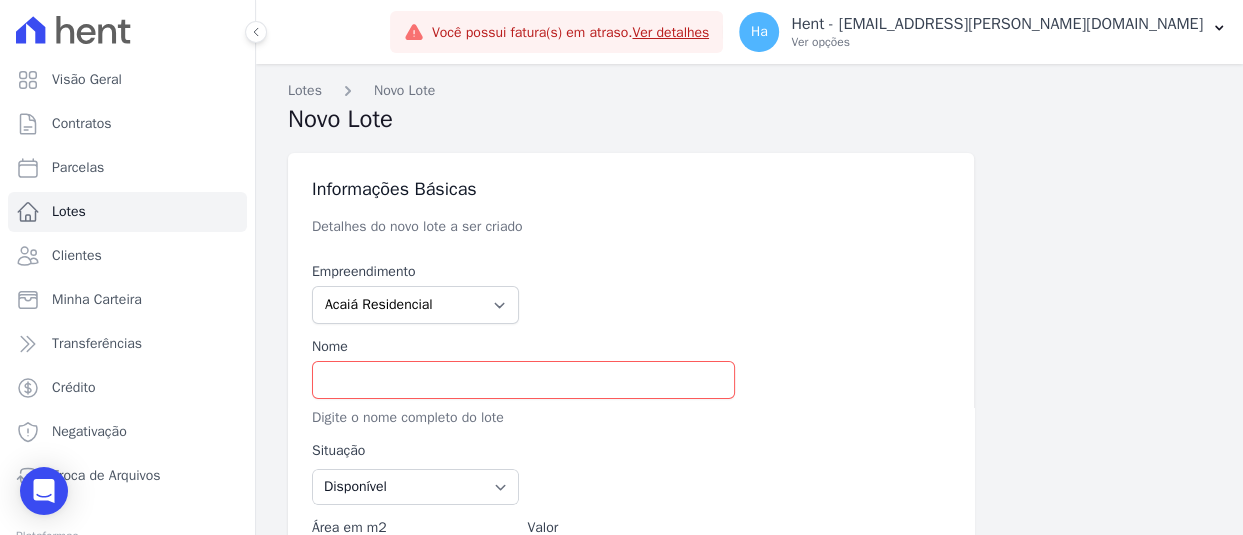 type on "13.070-183" 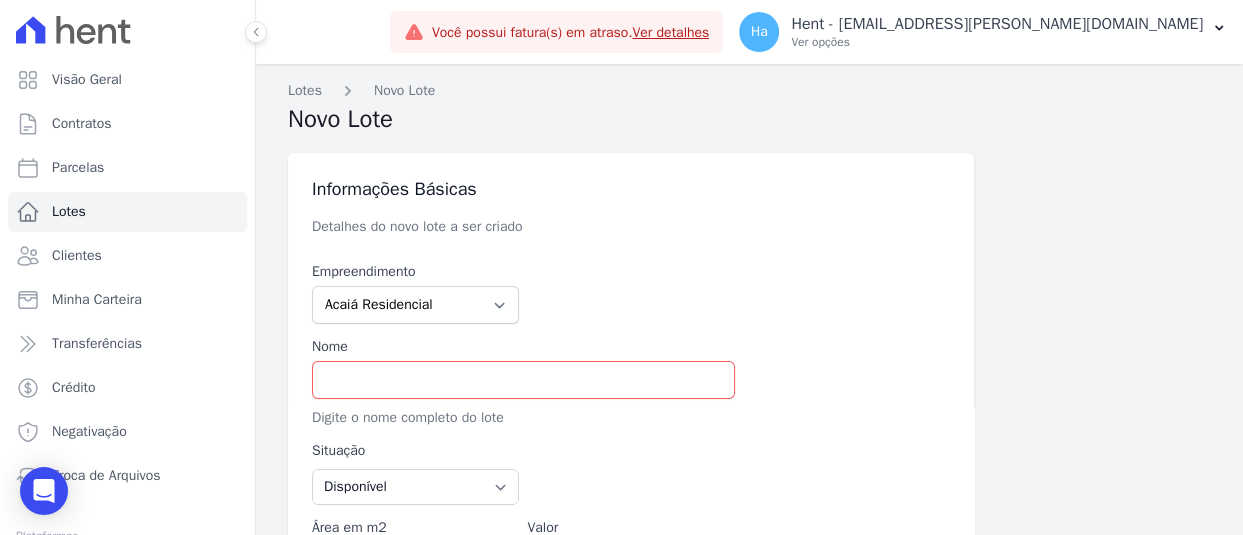 click on "Empreendimento
Acaiá Residencial
ACQUA 8 PELOTAS SPE LTDA
ACQUA LIFE CLUB
Administrativo
AGILE ELOI MENDES SPE SA
Agile Pavican São Lourenço - Loteadores
Agile Pavican São Lourenço SPE LTDA
AGUAS DE GUANABARA INCORPORACAO IMOBILIARIA SPE LTDA
AGUAS DO ALVORADA INCORPORACAO IMOBILIARIA SPE LTDA
AJMC Empreendimentos
Alameda dos Ipês
Aldeia Smart
Alexandria Condomínios
Alfenense Negócios Imobiliários
Amaré Arpoador
Amazon Residence Construtora LTDA
ANANINDEUA 01 INCORPORACAO IMOBILIARIA SPE LTDA
AQUARELA CITY INCORPORACAO IMOBILIARIA LTDA
Arcos Itaquera
Areias do Planalto
Areias do Planalto - Interno
Aroka Incorporadora e Administradora LTDA.
ARTE VILA MATILDE
Art Prime - Irajá
Arty Park - Gravatai
Arty Park - JPI
ARVO HOME CLUB - SOLICASA
Aspen - Farroupilha
Audace Home Studio
Audace Mondeo
Aurora
Aurora  II - LBA
Aurora I - LBA
Aviva Monet
BAHAMAS EAST VILLAGE" at bounding box center (631, 583) 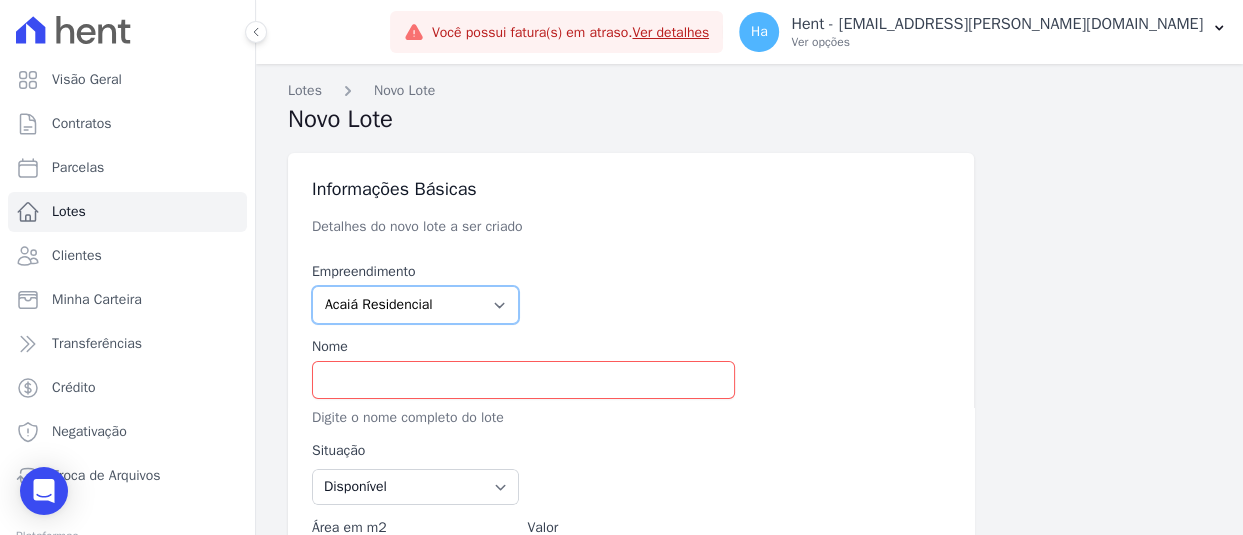 type on "Rua Doutor Albano de Almeida Lima" 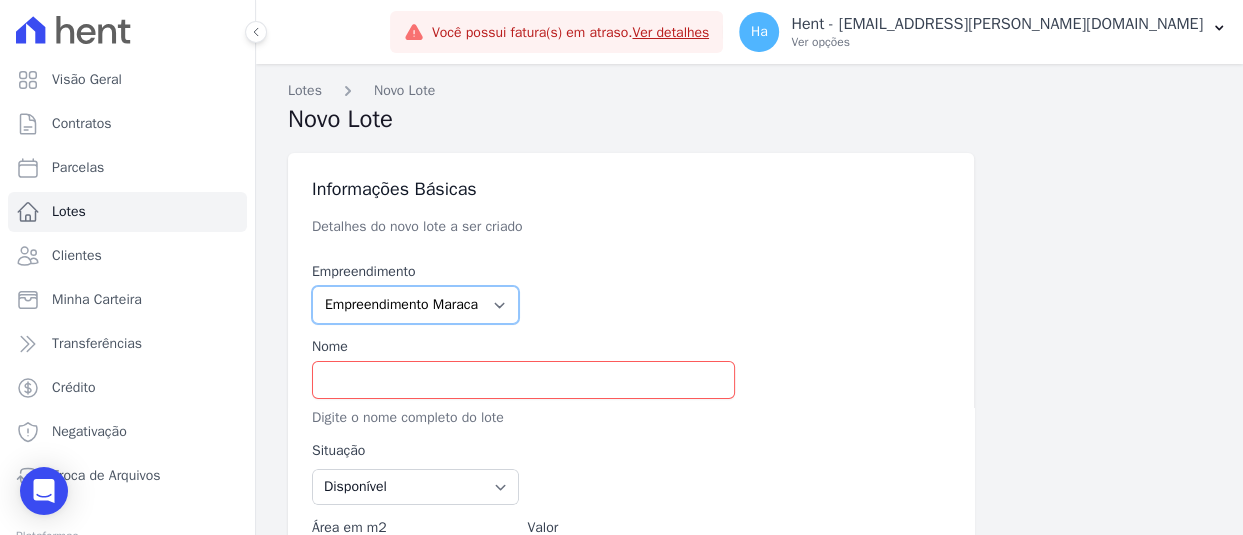 click on "Acaiá Residencial
ACQUA 8 PELOTAS SPE LTDA
ACQUA LIFE CLUB
Administrativo
AGILE ELOI MENDES SPE SA
Agile Pavican São Lourenço - Loteadores
Agile Pavican São Lourenço SPE LTDA
AGUAS DE GUANABARA INCORPORACAO IMOBILIARIA SPE LTDA
AGUAS DO ALVORADA INCORPORACAO IMOBILIARIA SPE LTDA
AJMC Empreendimentos
Alameda dos Ipês
Aldeia Smart
Alexandria Condomínios
Alfenense Negócios Imobiliários
Amaré Arpoador
Amazon Residence Construtora LTDA
ANANINDEUA 01 INCORPORACAO IMOBILIARIA SPE LTDA
AQUARELA CITY INCORPORACAO IMOBILIARIA LTDA
Arcos Itaquera
Areias do Planalto
Areias do Planalto - Interno
Aroka Incorporadora e Administradora LTDA.
ARTE VILA MATILDE
Art Prime - Irajá
Arty Park - Gravatai
Arty Park - JPI
ARVO HOME CLUB - SOLICASA
Aspen - Farroupilha
Audace Home Studio
Audace Mondeo
Aurora
Aurora  II - LBA
Aurora I - LBA
Aviva Monet
BAHAMAS EAST VILLAGE
Baia Formosa Parque
Be Deodoro
Be Deodoro Empreendimento Imobiliário LTDA." at bounding box center (415, 305) 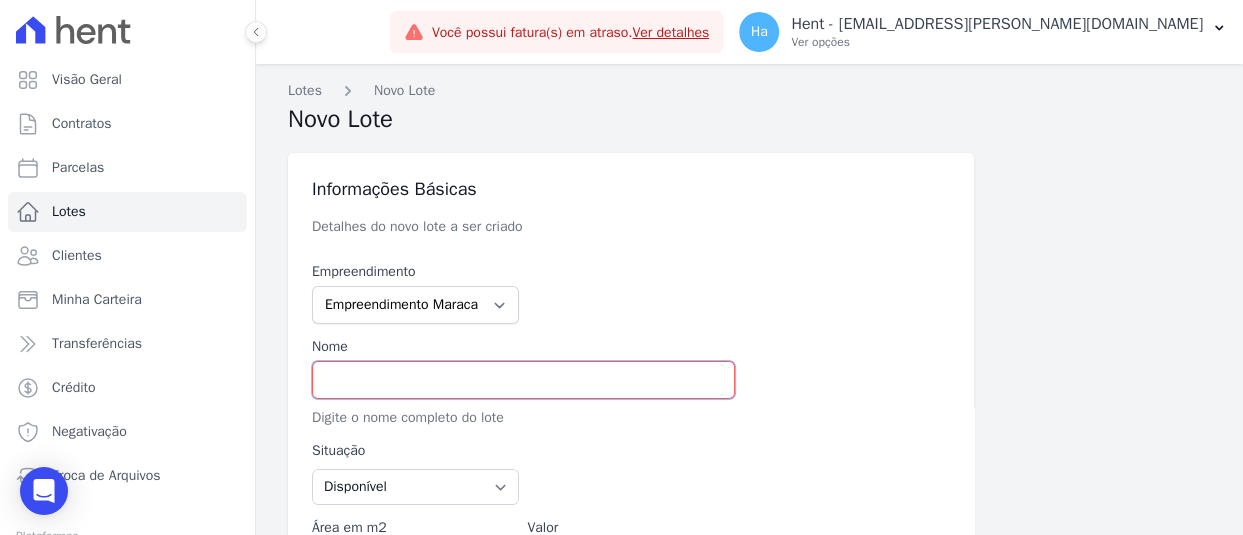 click at bounding box center [523, 380] 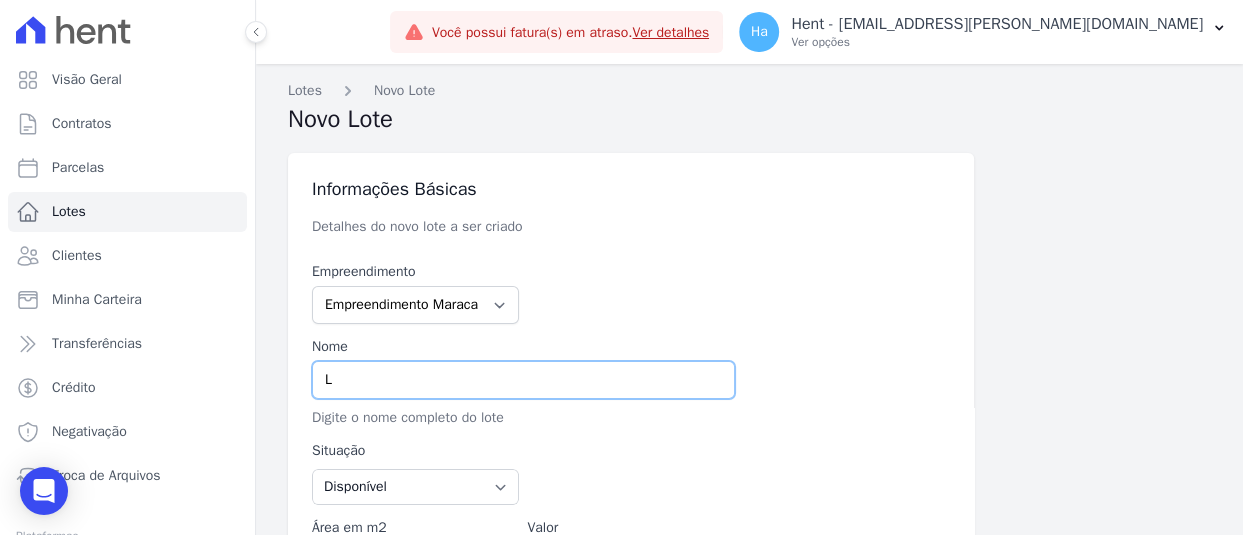 type on "Lo" 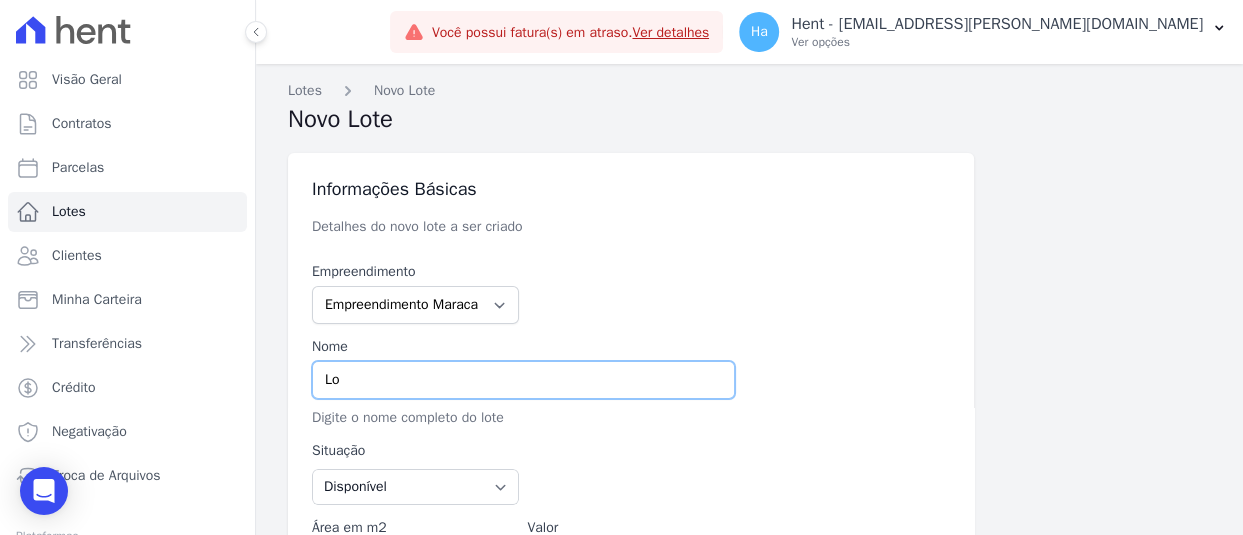 type on "Rua Santo Elias" 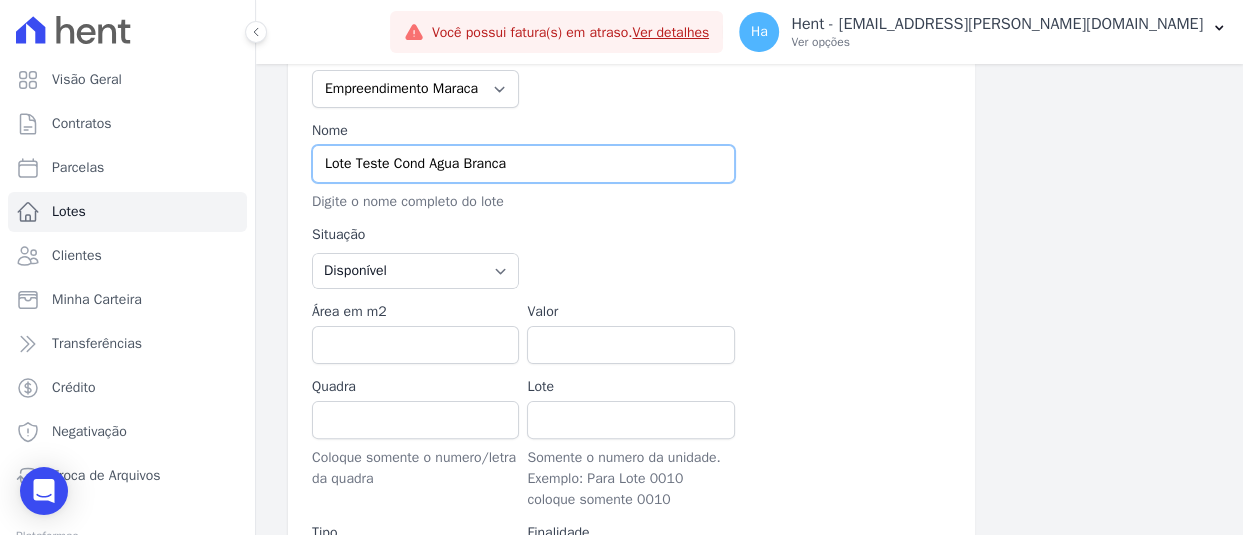 scroll, scrollTop: 400, scrollLeft: 0, axis: vertical 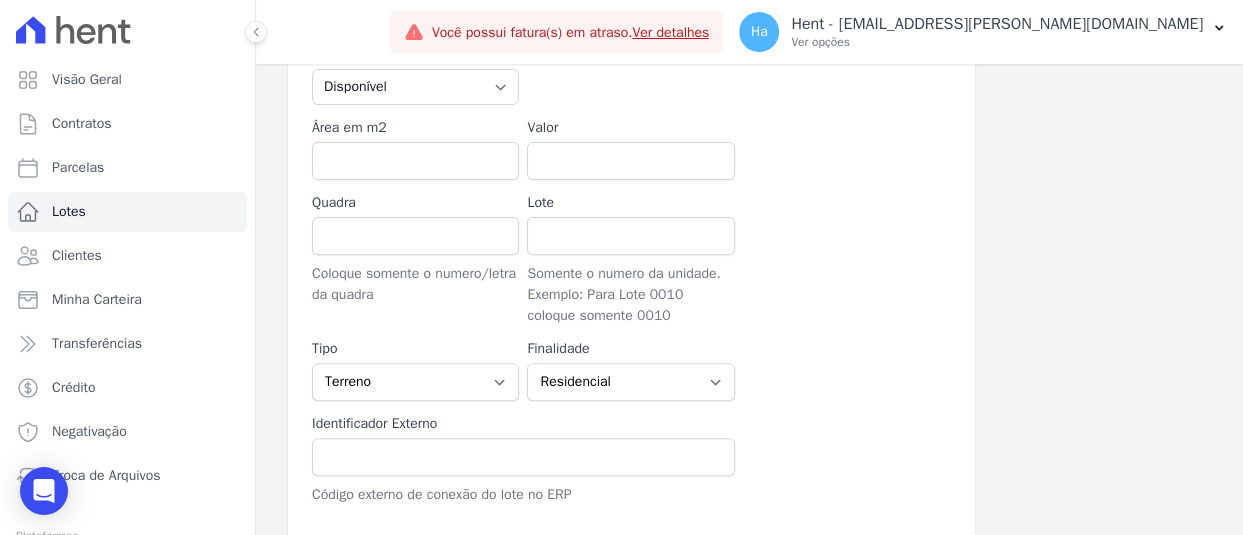 type on "Lote Teste Cond Agua Branca" 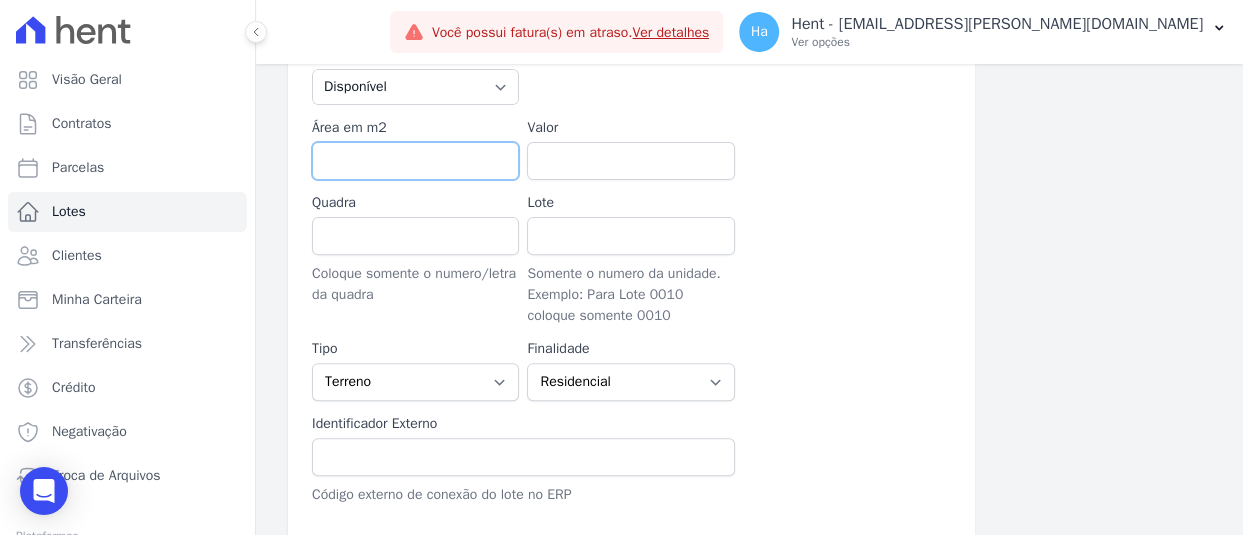click on "Área em m2" at bounding box center (415, 161) 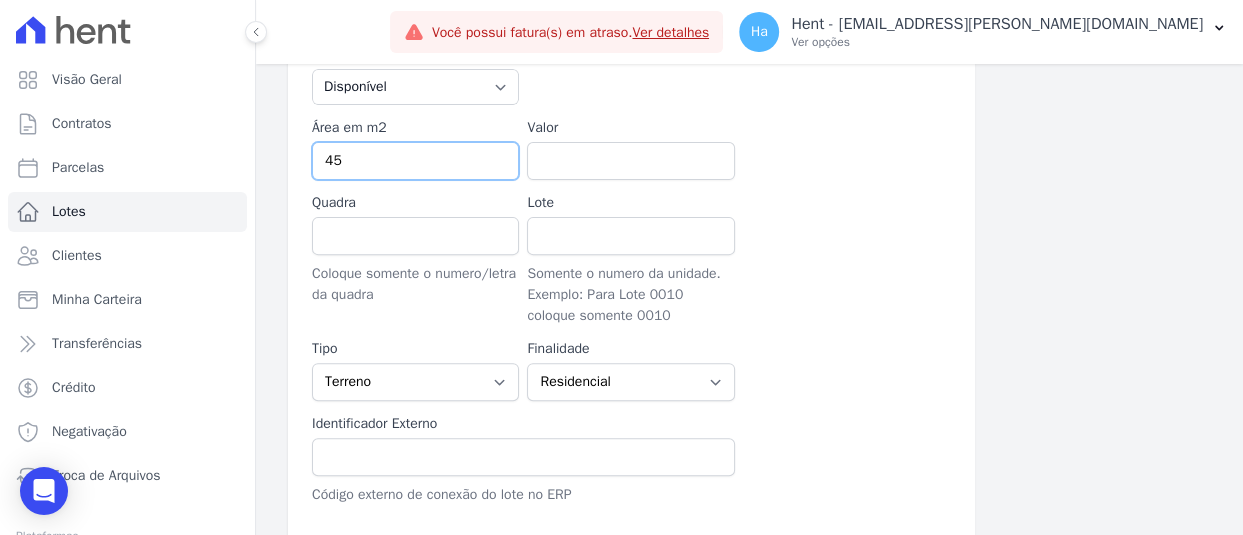 type on "4" 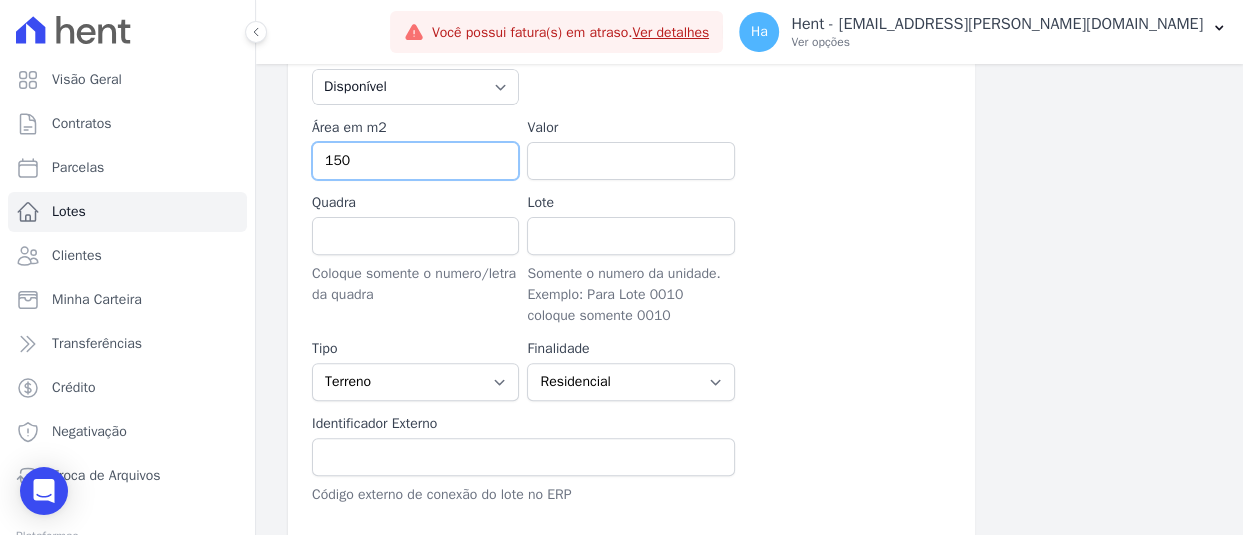 type on "150" 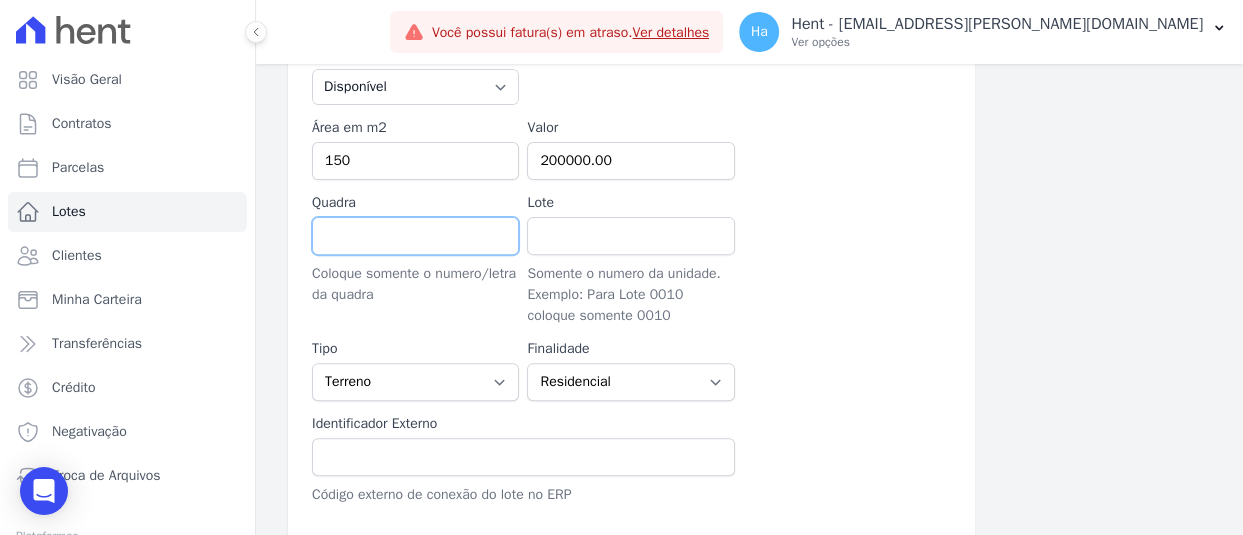 click on "Quadra" at bounding box center [415, 236] 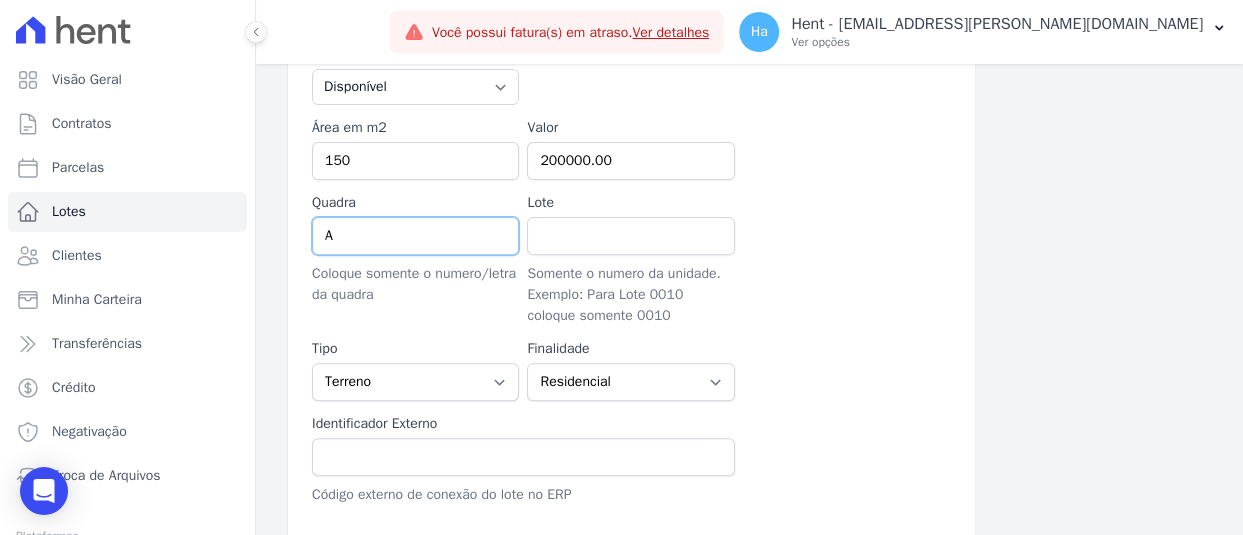 type on "A" 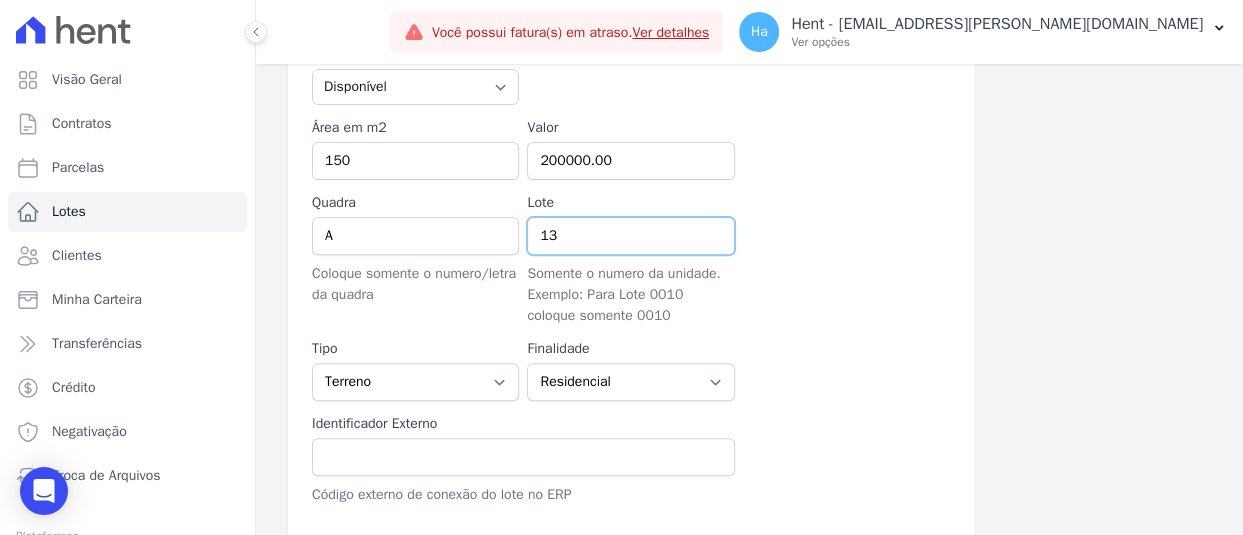 type on "13" 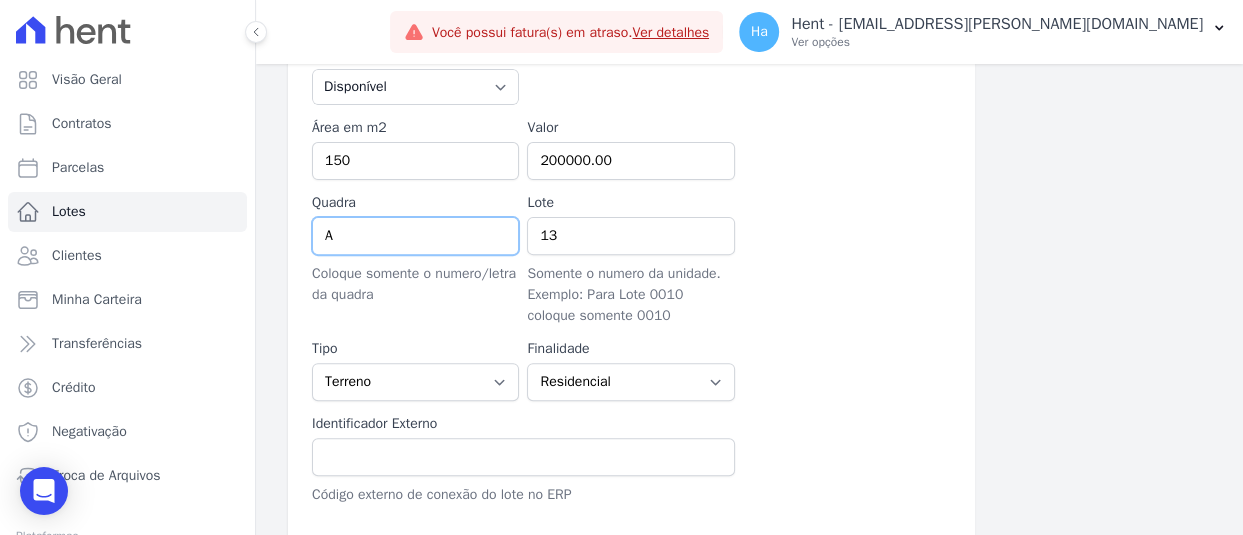 drag, startPoint x: 404, startPoint y: 224, endPoint x: 337, endPoint y: 235, distance: 67.89698 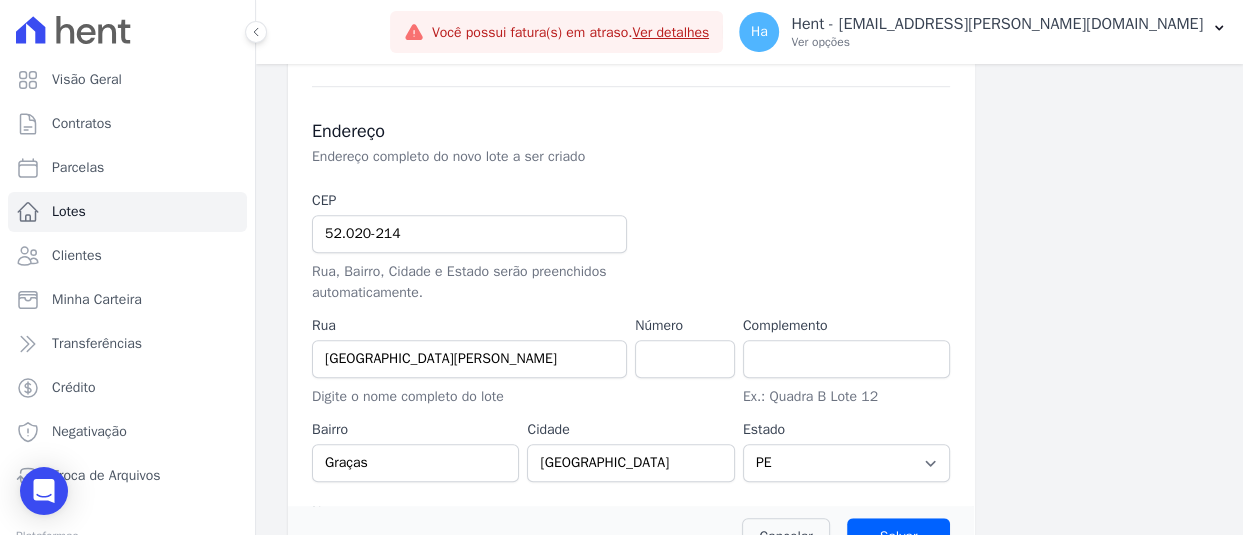 scroll, scrollTop: 898, scrollLeft: 0, axis: vertical 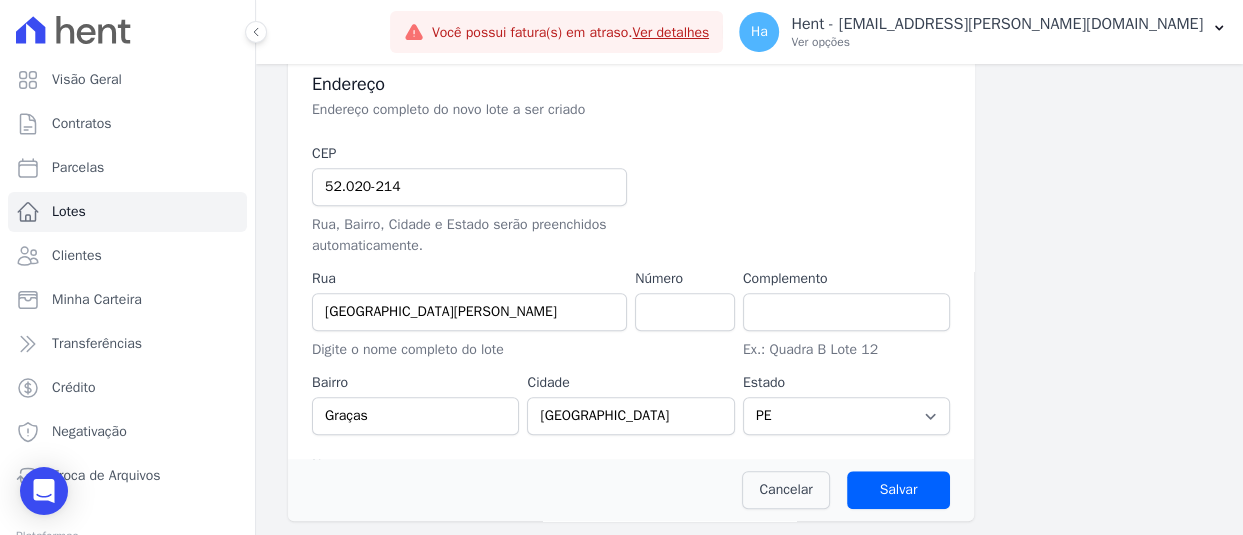 type on "E" 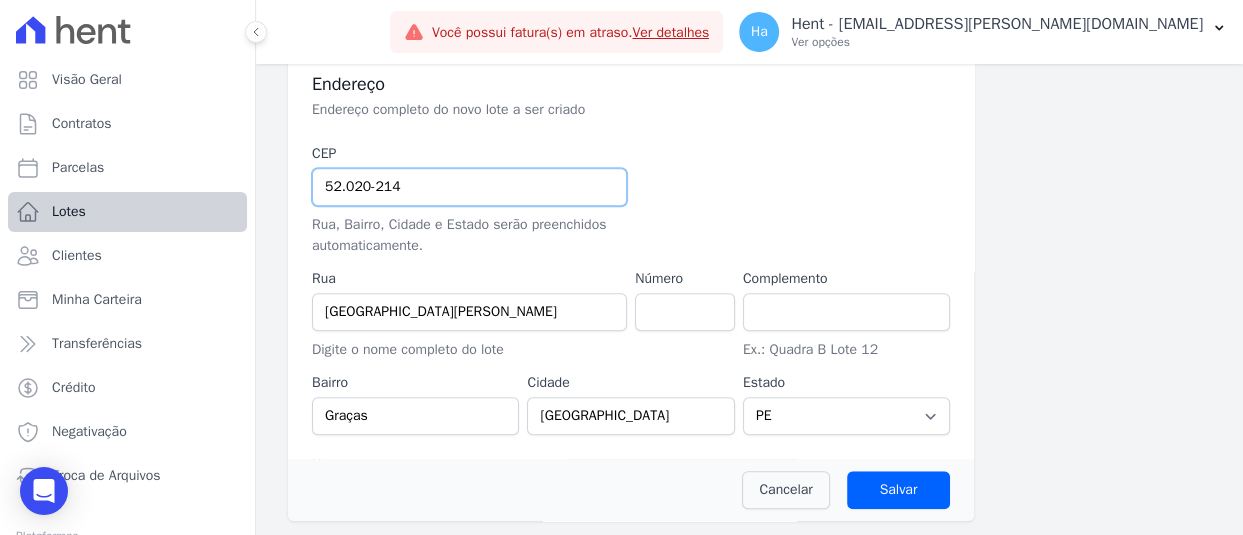 drag, startPoint x: 435, startPoint y: 182, endPoint x: 210, endPoint y: 199, distance: 225.64131 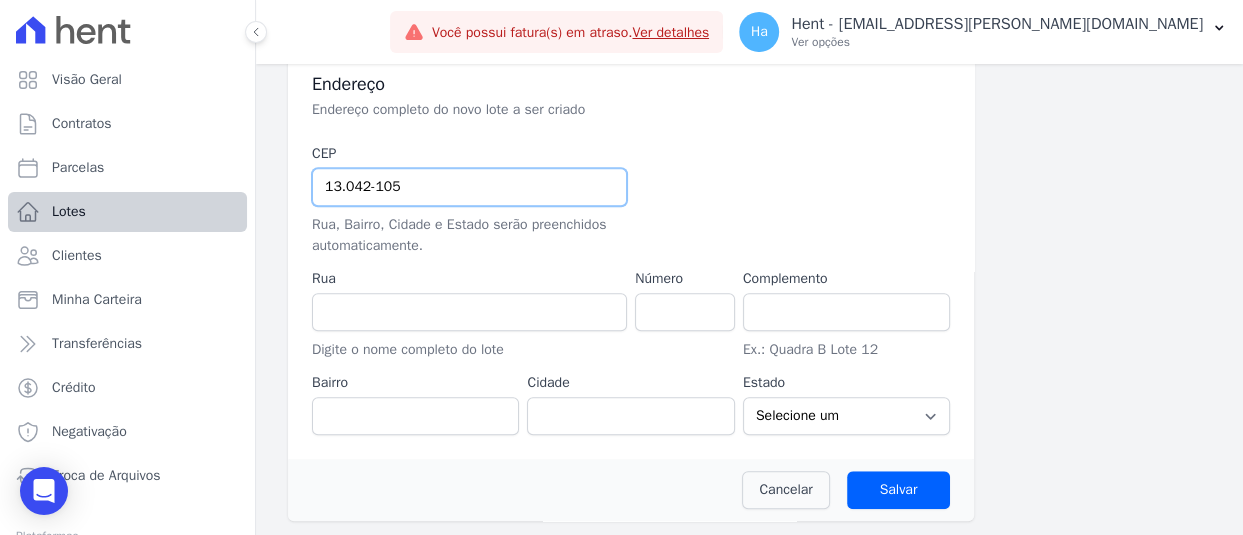 type on "13.042-105" 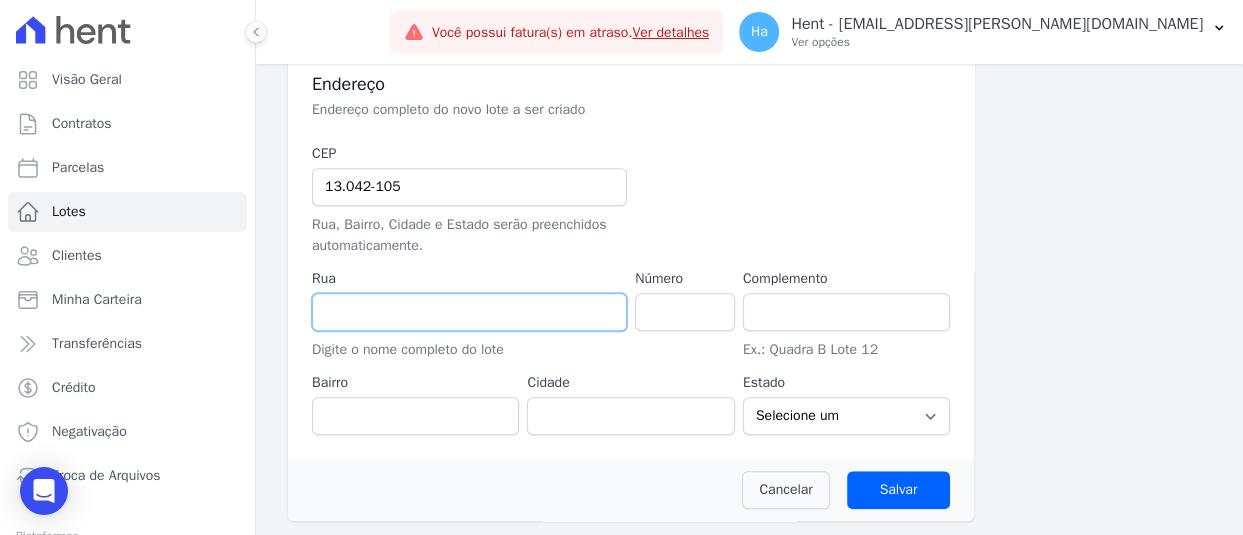 type on "Avenida Washington Luís" 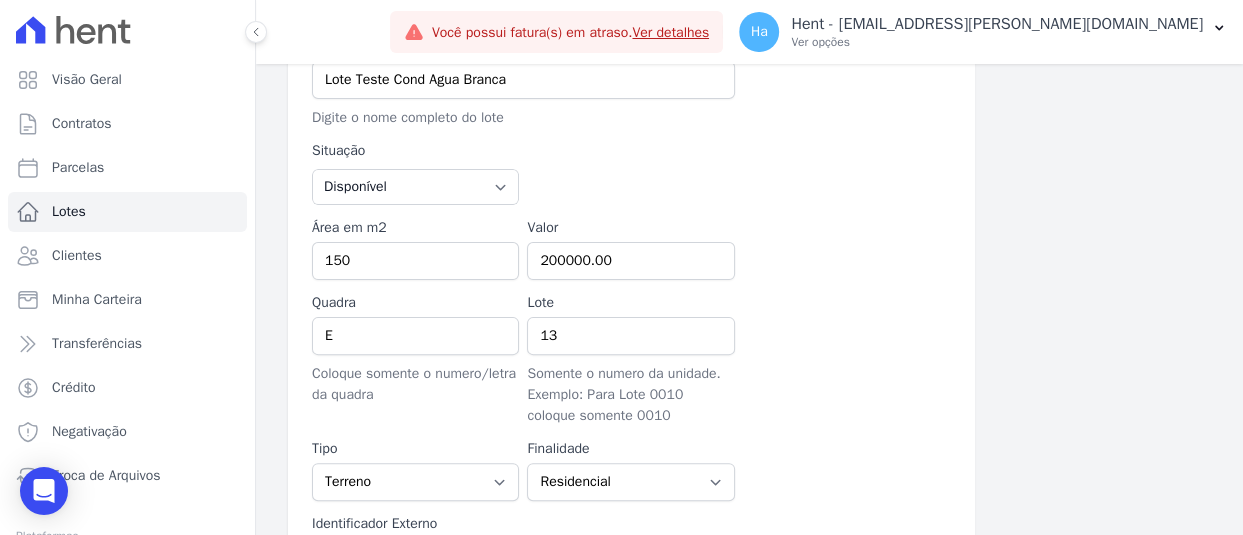 scroll, scrollTop: 898, scrollLeft: 0, axis: vertical 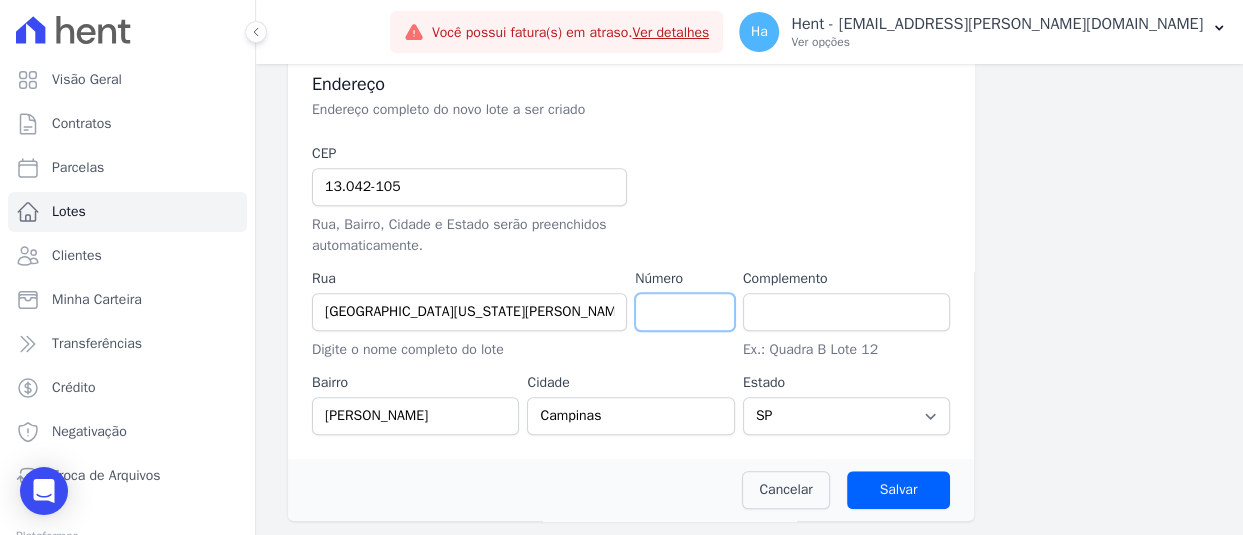 click at bounding box center (685, 312) 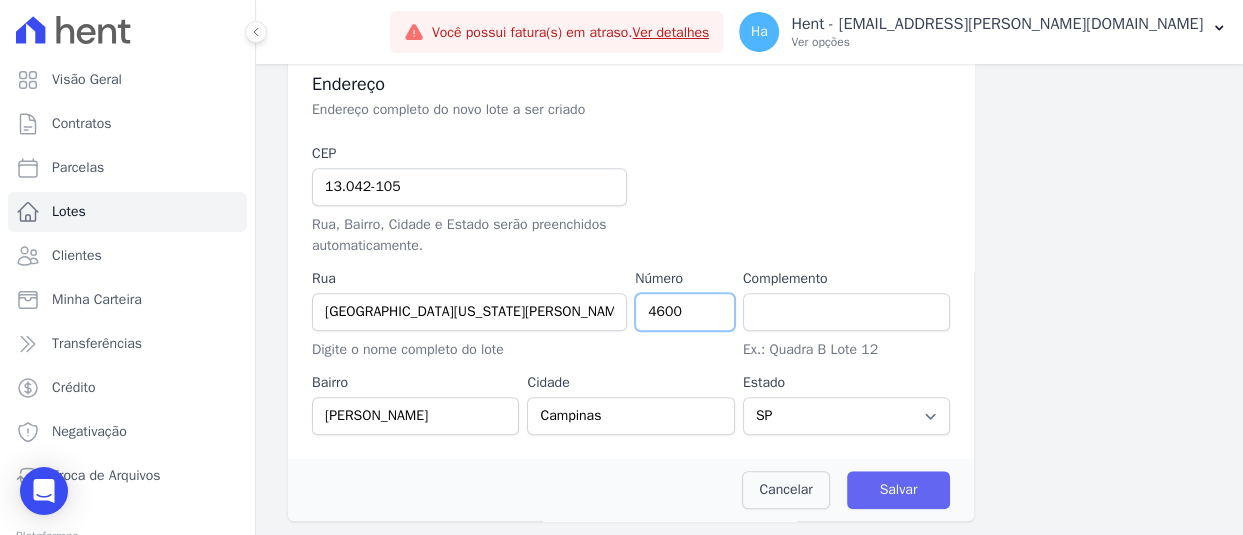 type on "4600" 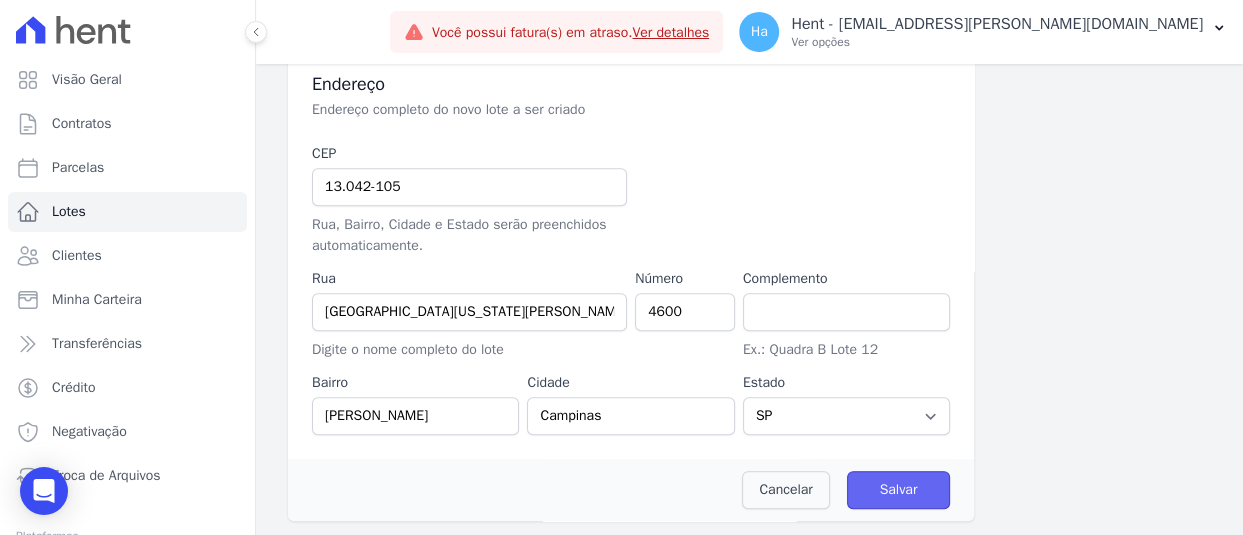 click on "Salvar" at bounding box center [899, 490] 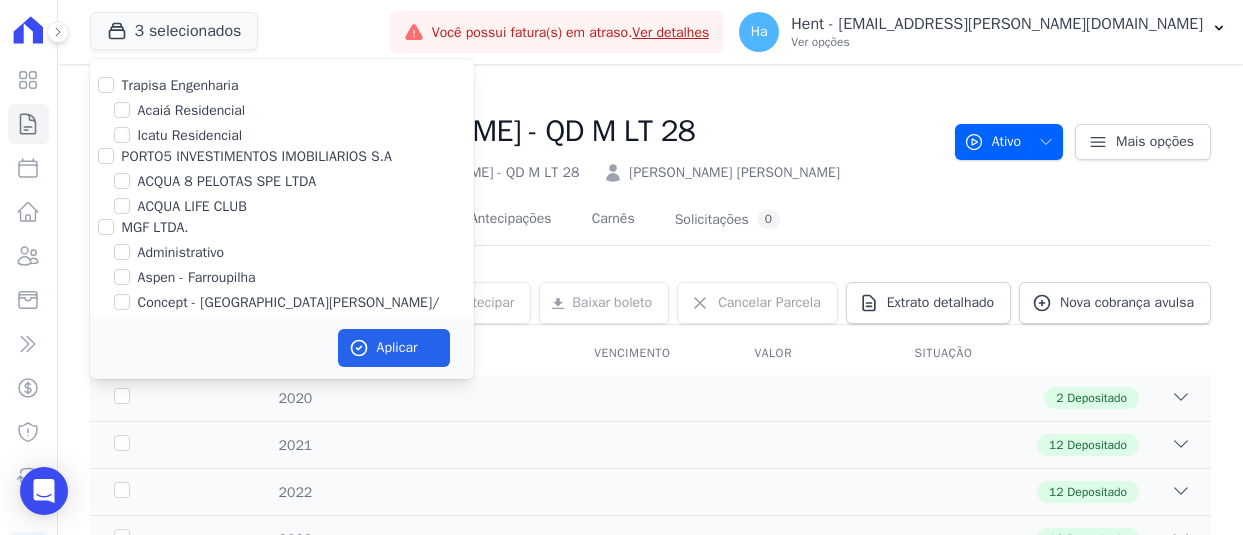 scroll, scrollTop: 0, scrollLeft: 0, axis: both 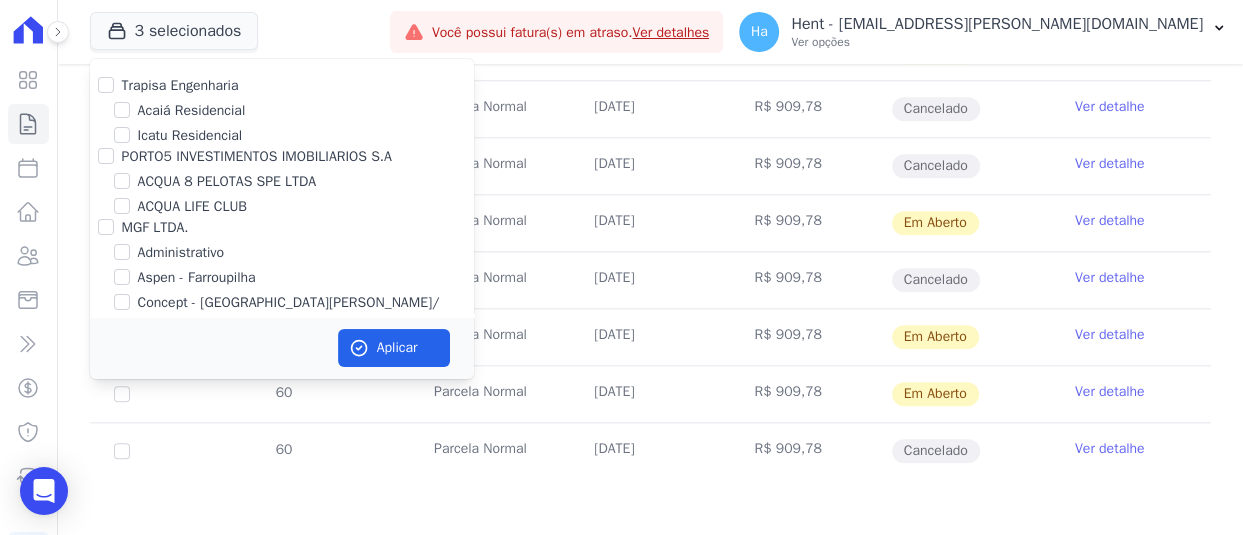 type 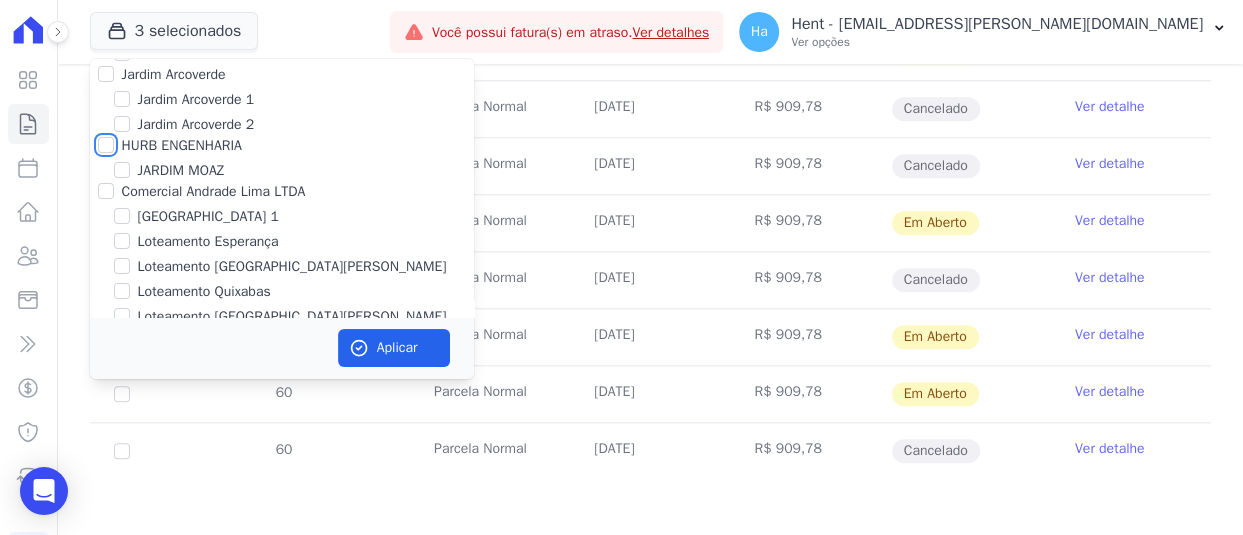 click on "HURB ENGENHARIA" at bounding box center [106, 145] 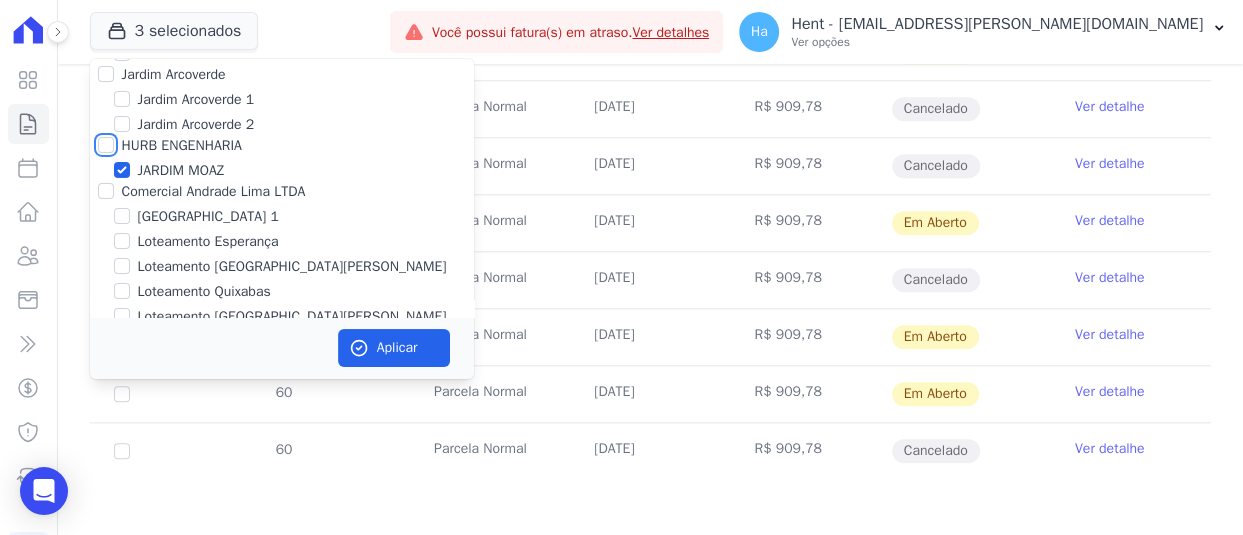 checkbox on "true" 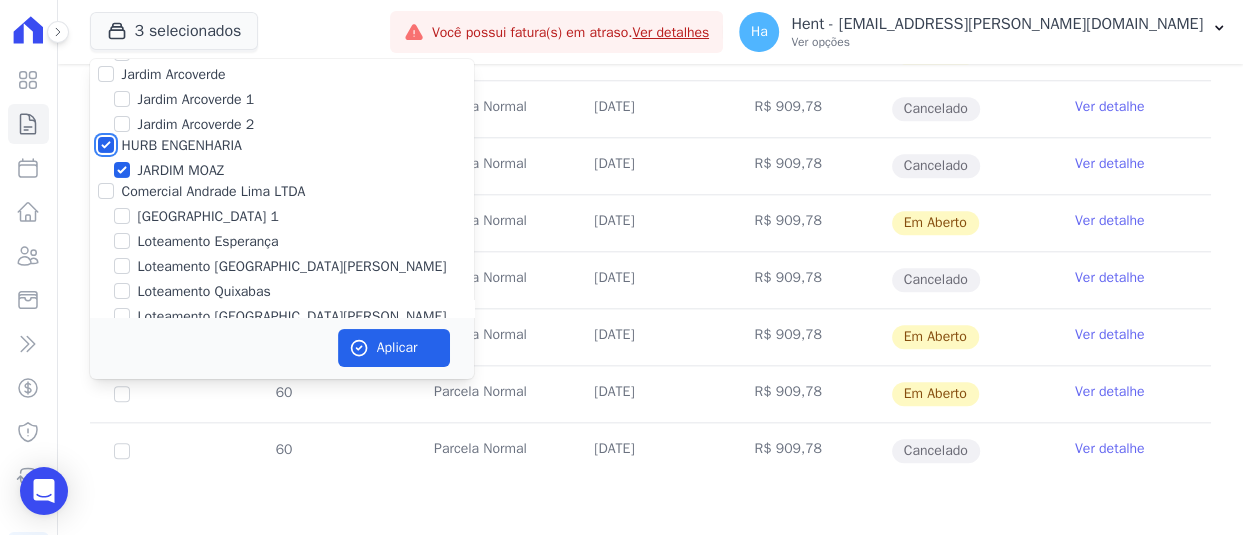 checkbox on "true" 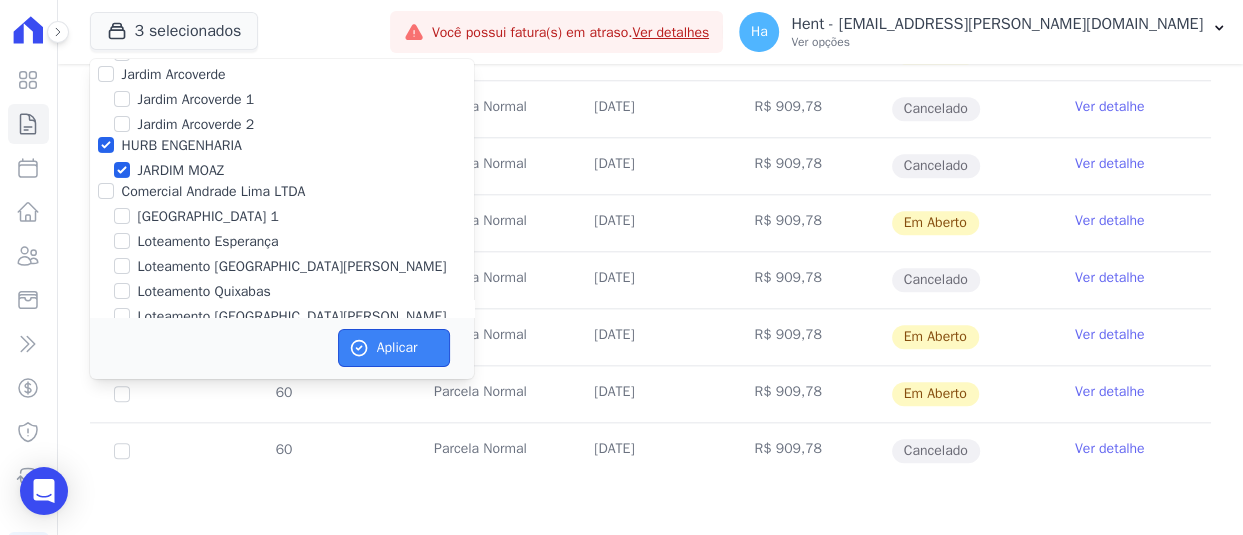 click on "Aplicar" at bounding box center (394, 348) 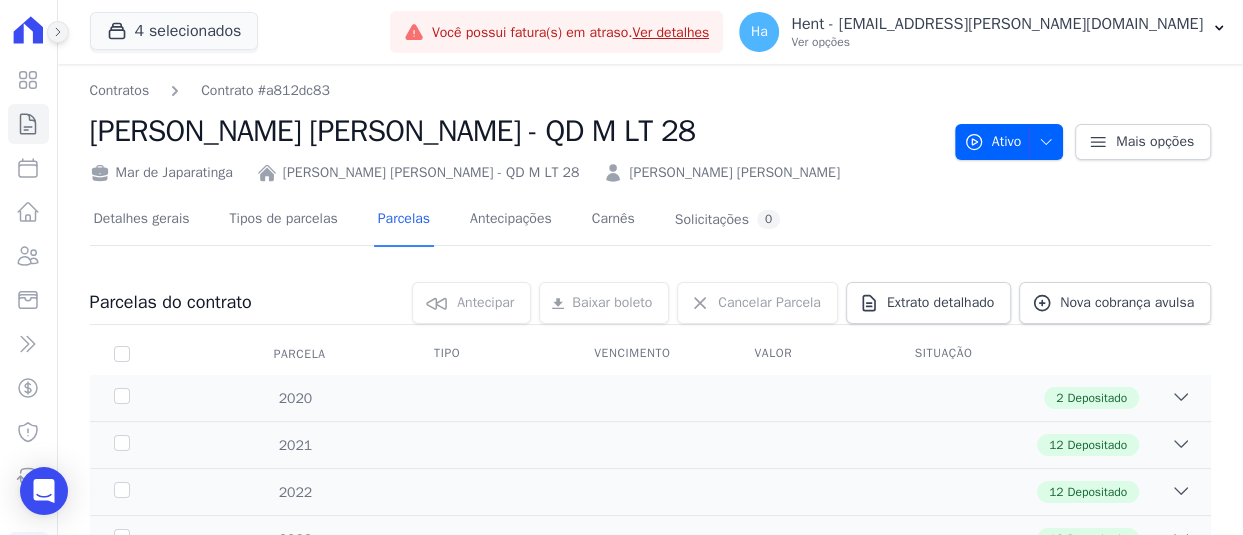 click 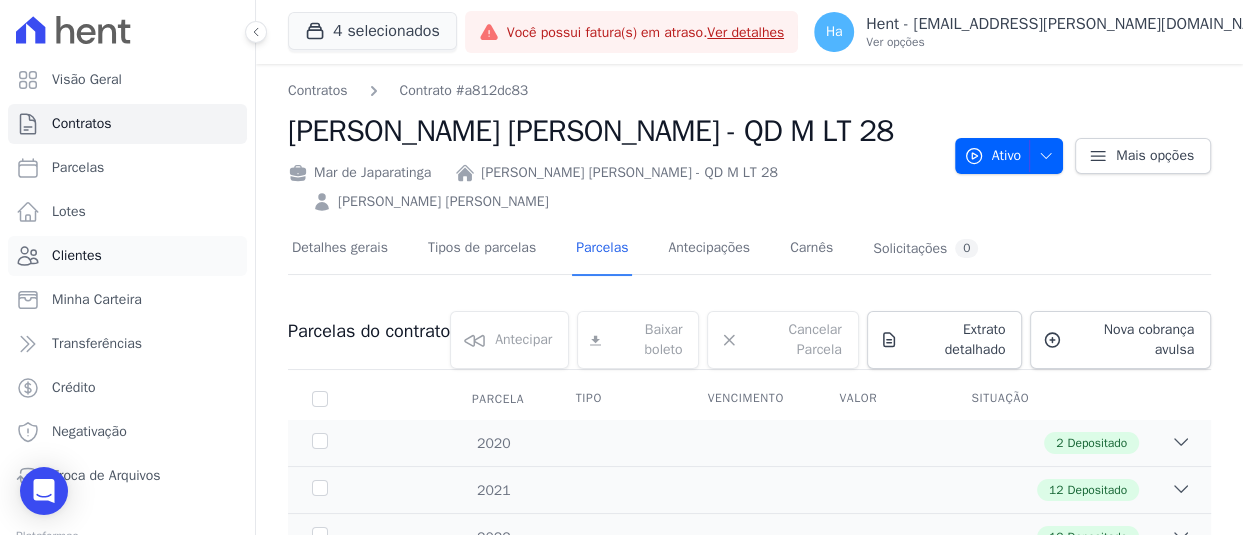 click on "Clientes" at bounding box center [127, 256] 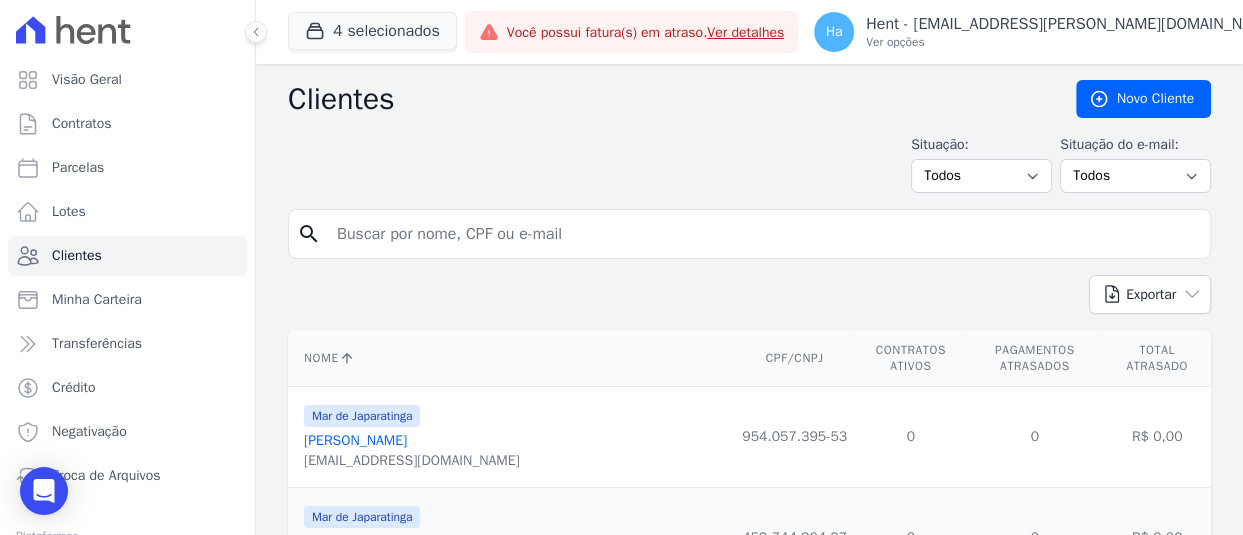 drag, startPoint x: 469, startPoint y: 241, endPoint x: 471, endPoint y: 231, distance: 10.198039 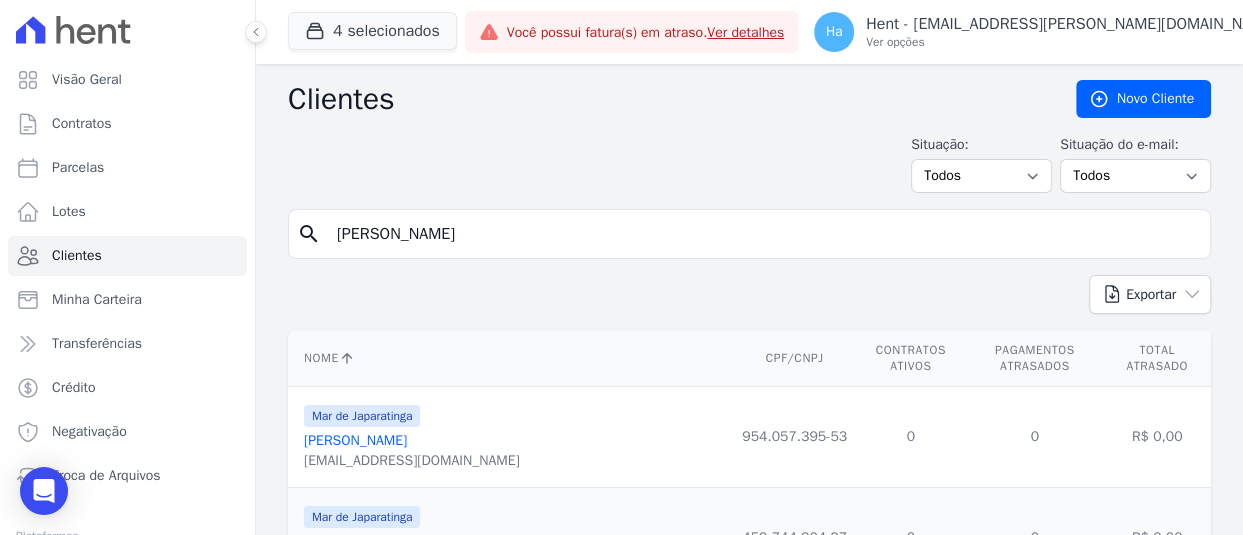 type on "FARLEY SOUZA" 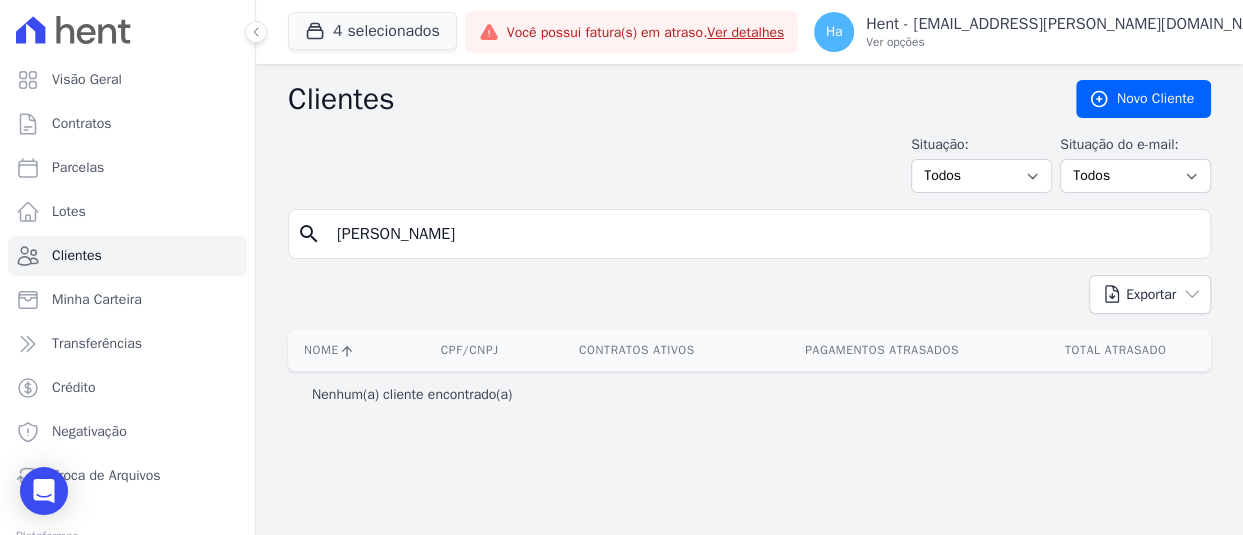 drag, startPoint x: 390, startPoint y: 232, endPoint x: 899, endPoint y: 233, distance: 509.00098 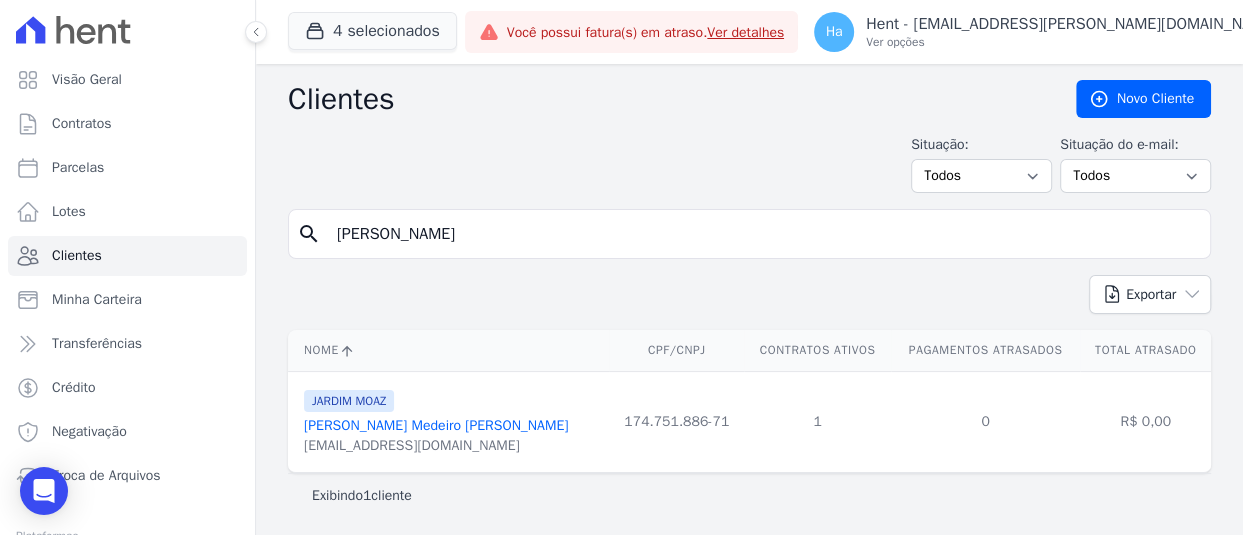 click on "Farley Henrique Medeiro Souza" at bounding box center (436, 425) 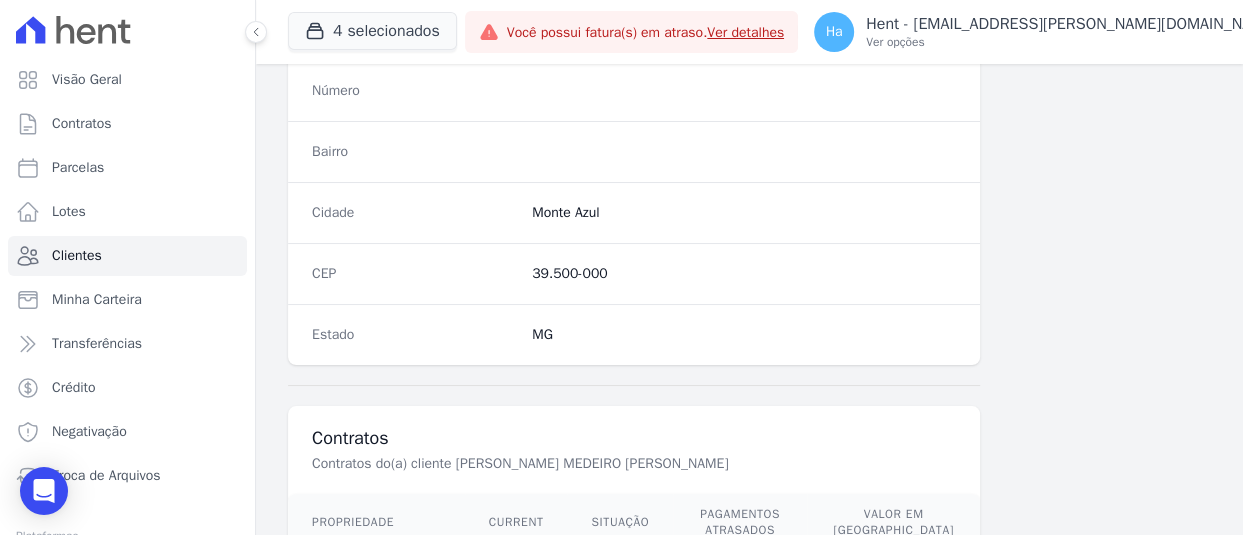 scroll, scrollTop: 1349, scrollLeft: 0, axis: vertical 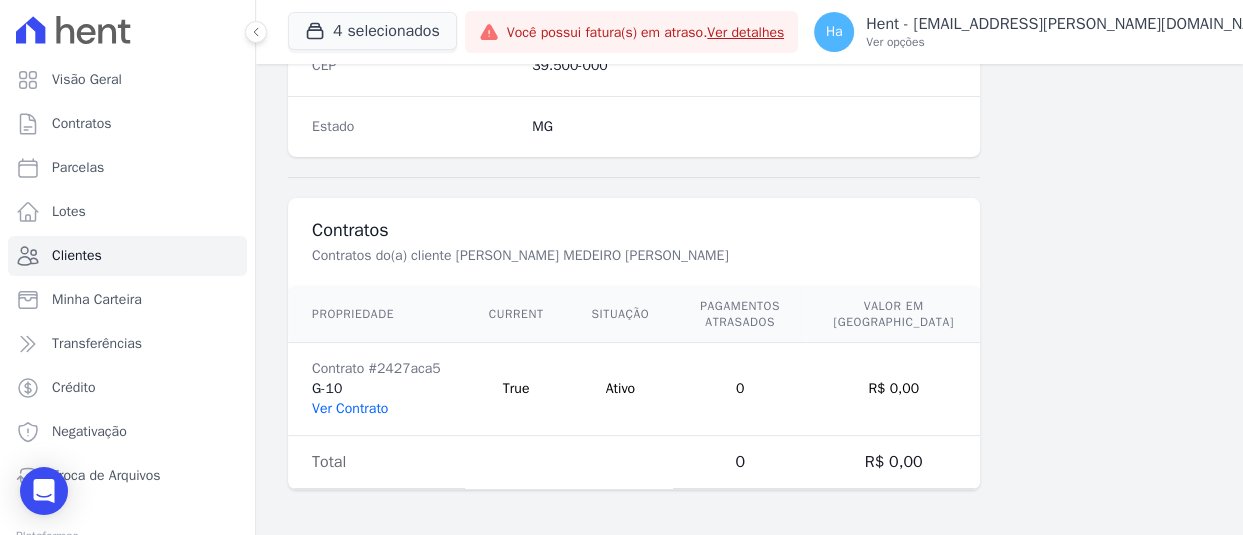 click on "Ver Contrato" at bounding box center [350, 408] 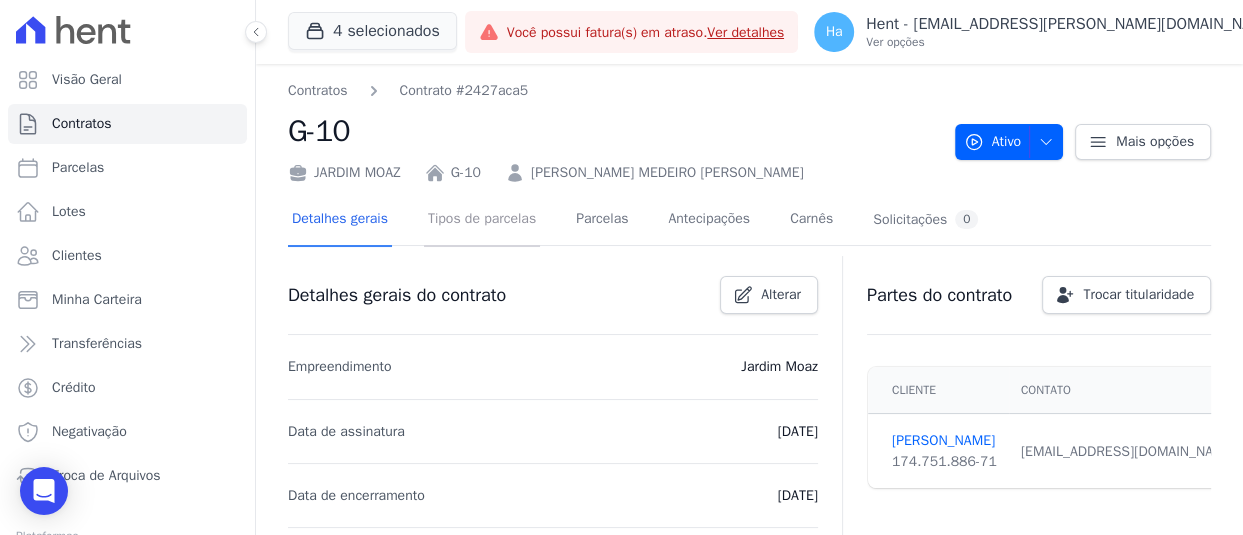 click on "Tipos de parcelas" at bounding box center (482, 220) 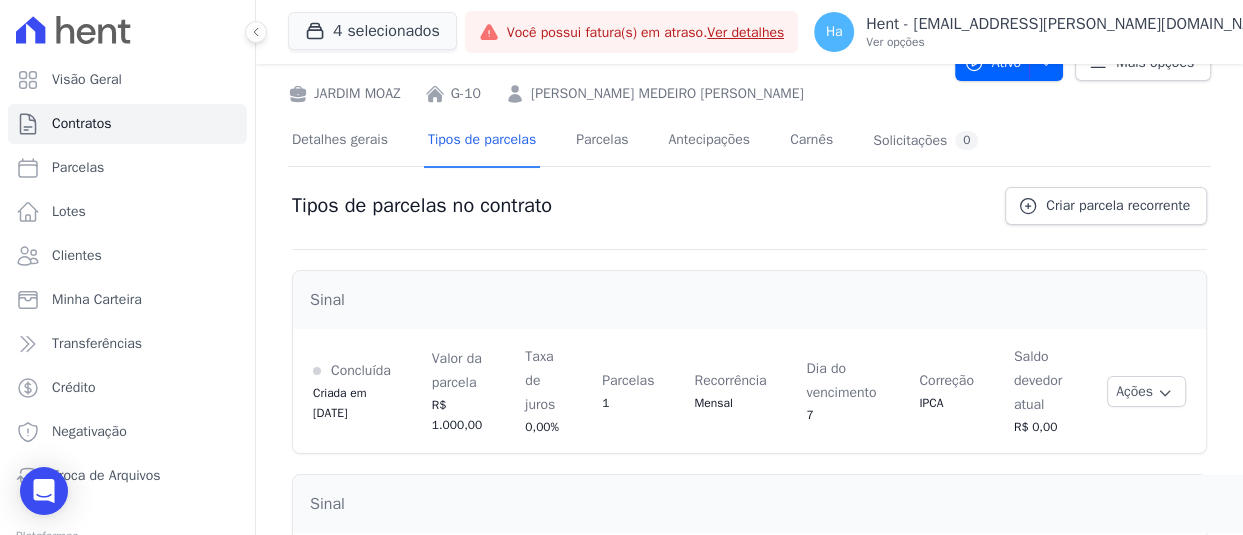 scroll, scrollTop: 0, scrollLeft: 0, axis: both 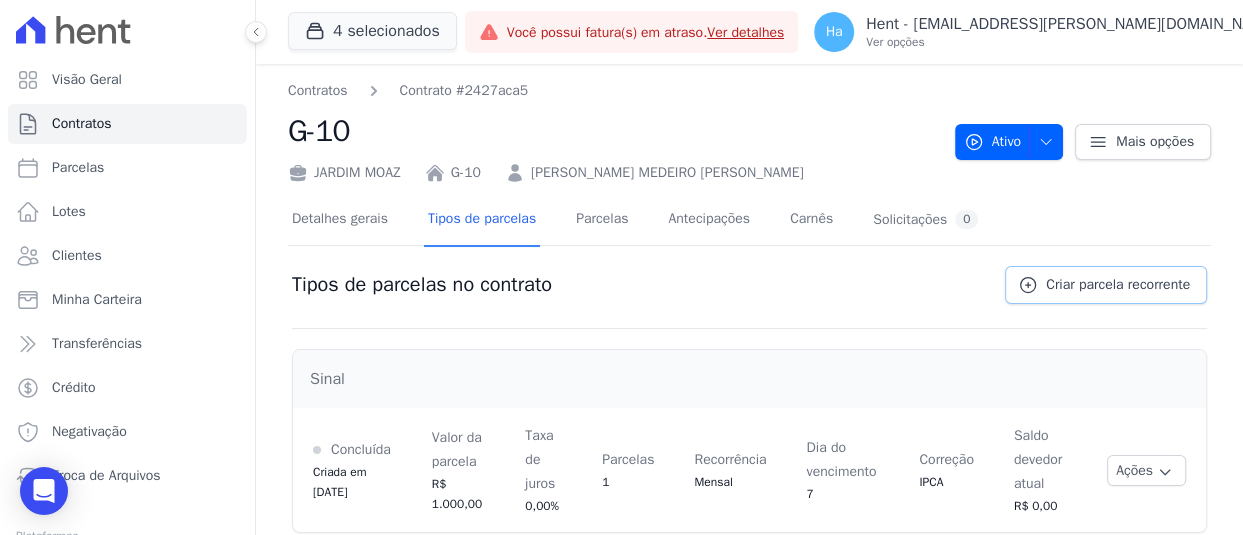 click on "Criar parcela recorrente" at bounding box center (1118, 285) 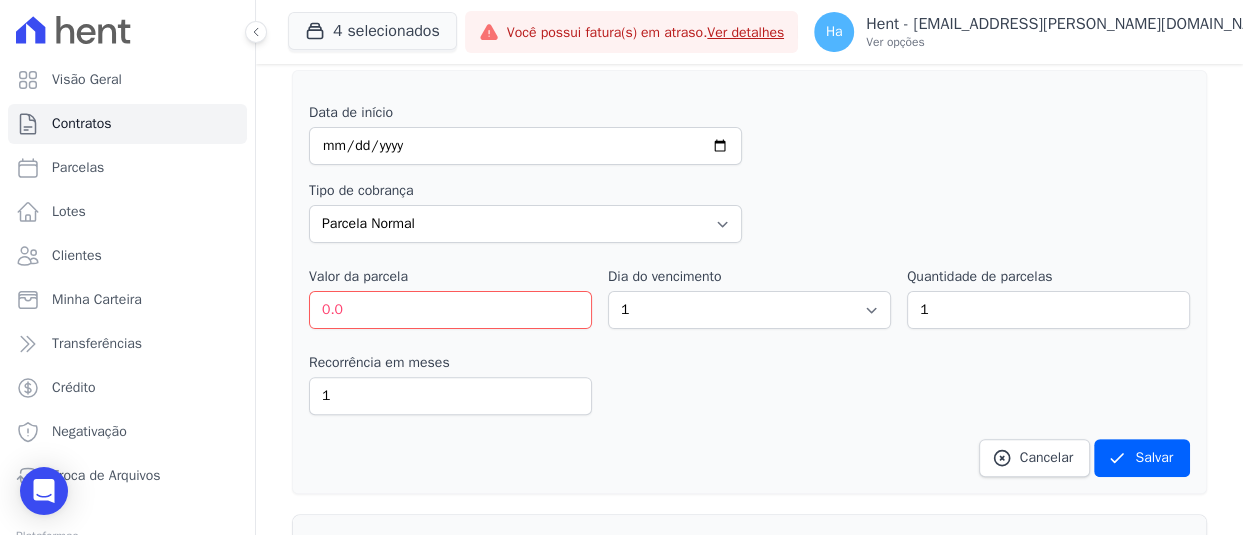 scroll, scrollTop: 300, scrollLeft: 0, axis: vertical 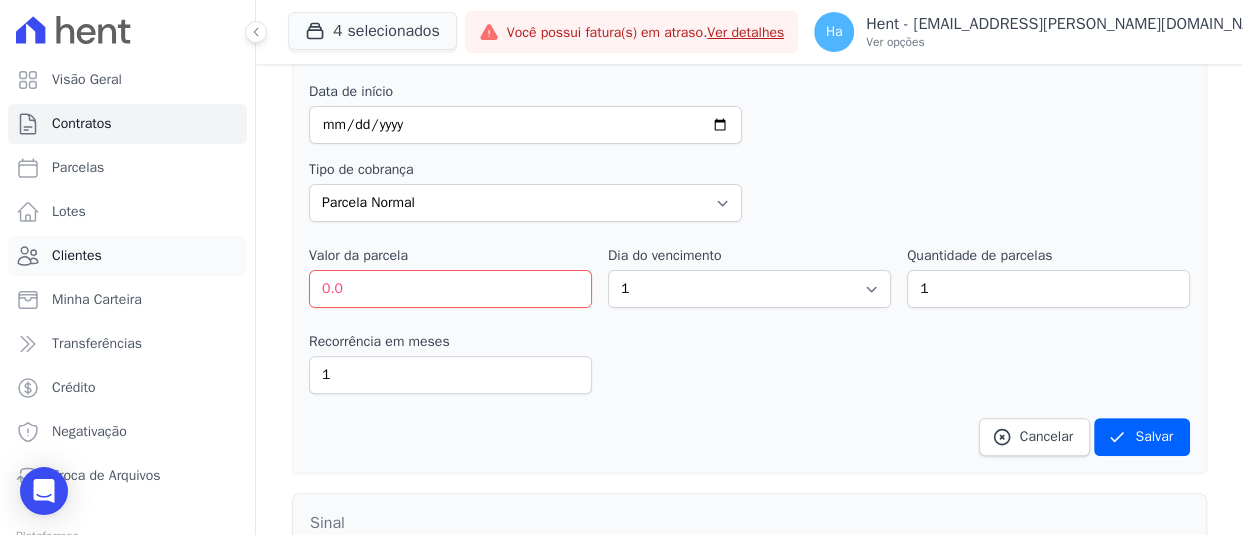 click on "Clientes" at bounding box center [77, 256] 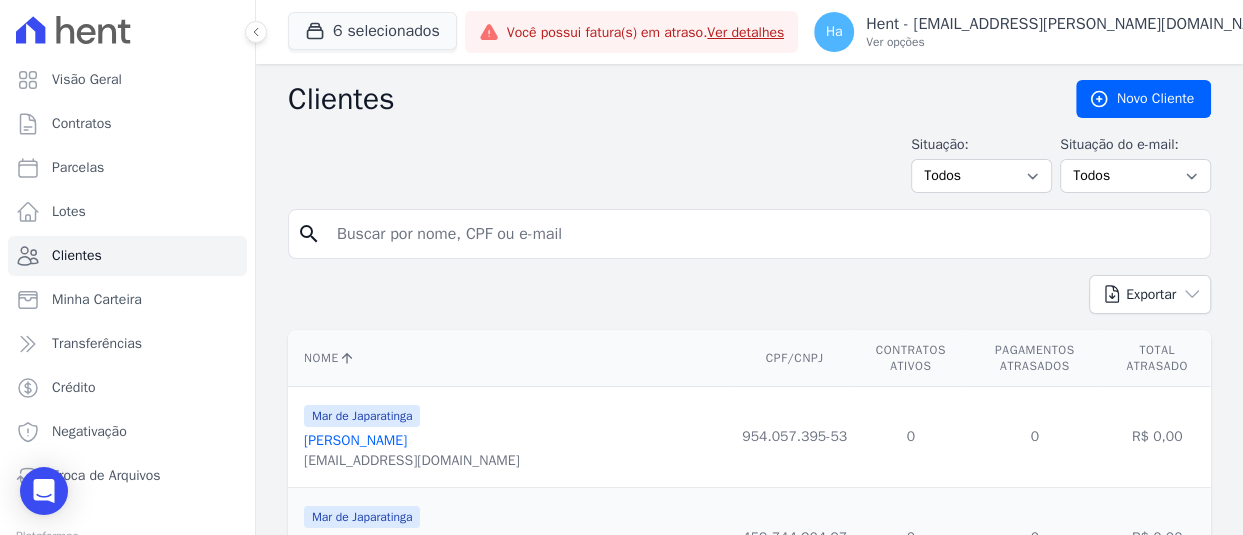 click at bounding box center [763, 234] 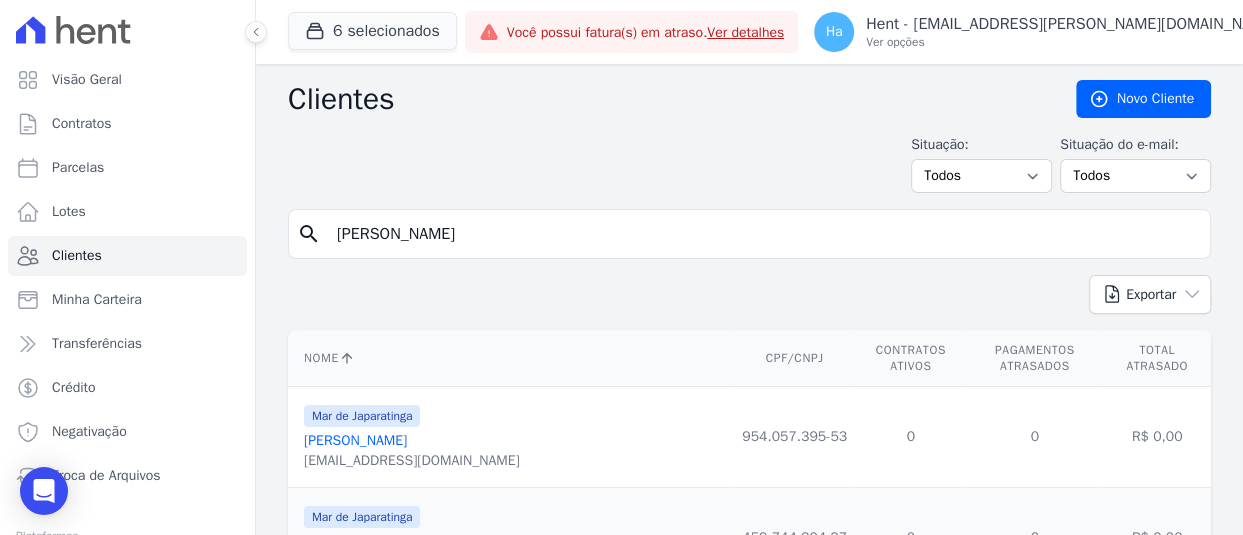 type on "Guilherme" 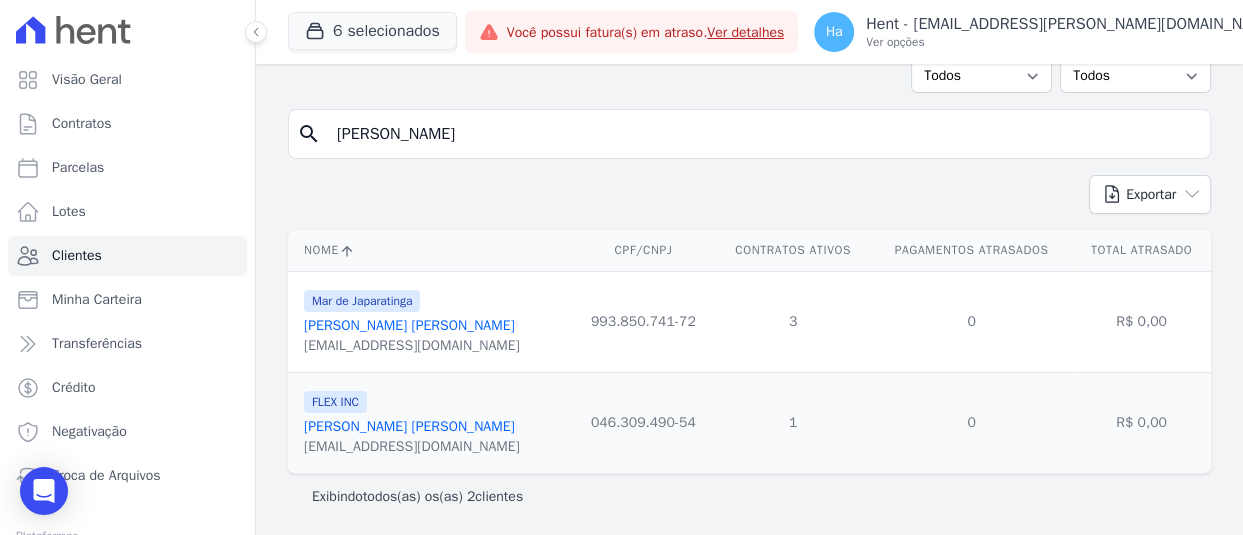 scroll, scrollTop: 100, scrollLeft: 0, axis: vertical 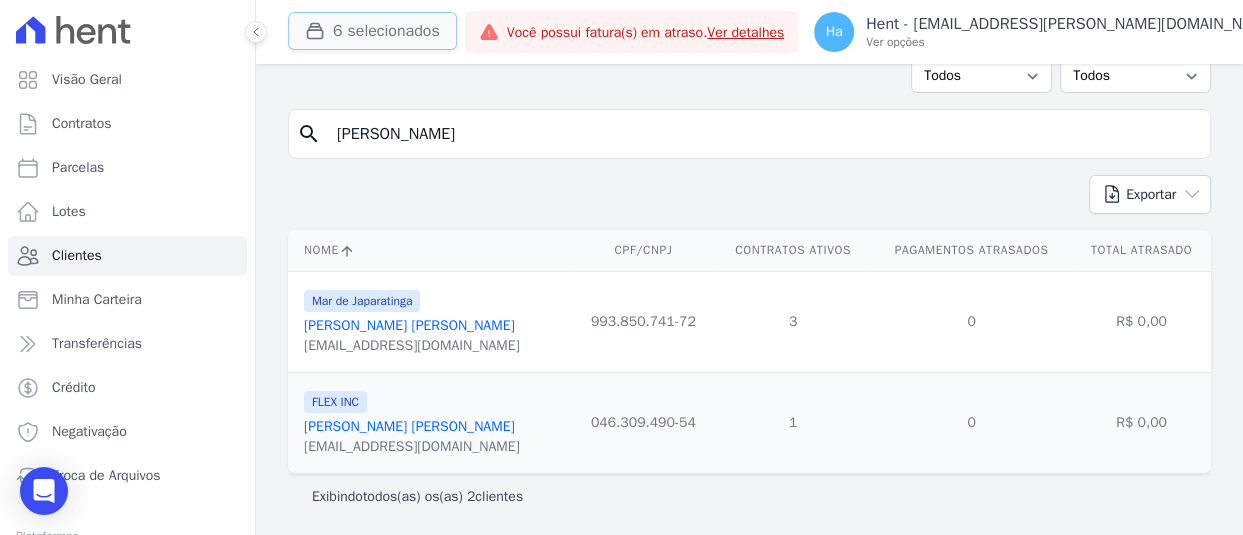 click on "6 selecionados" at bounding box center (372, 31) 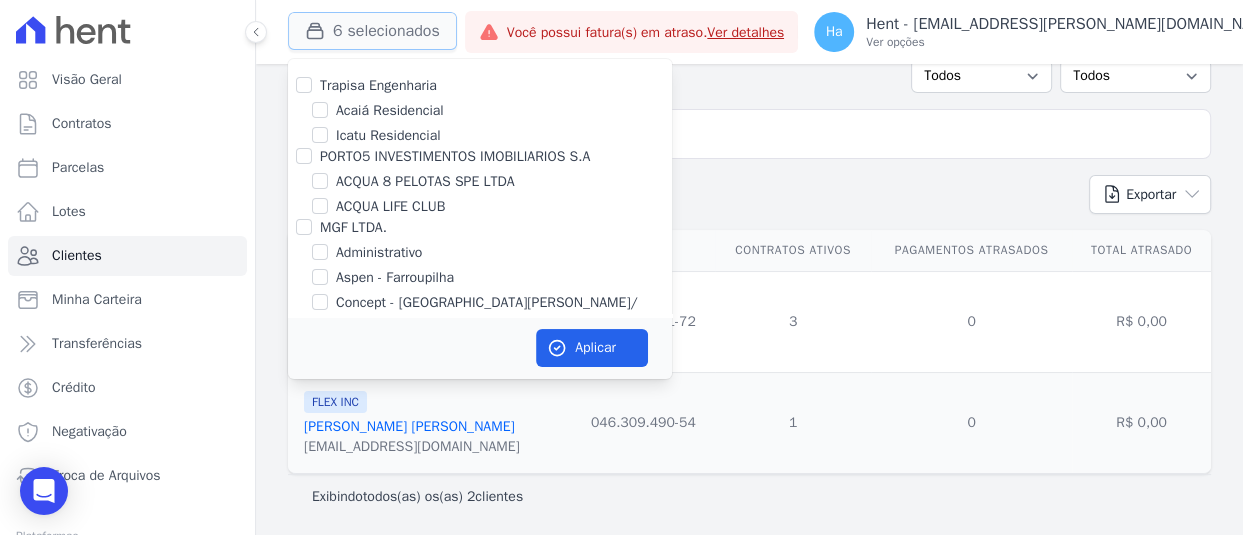 type 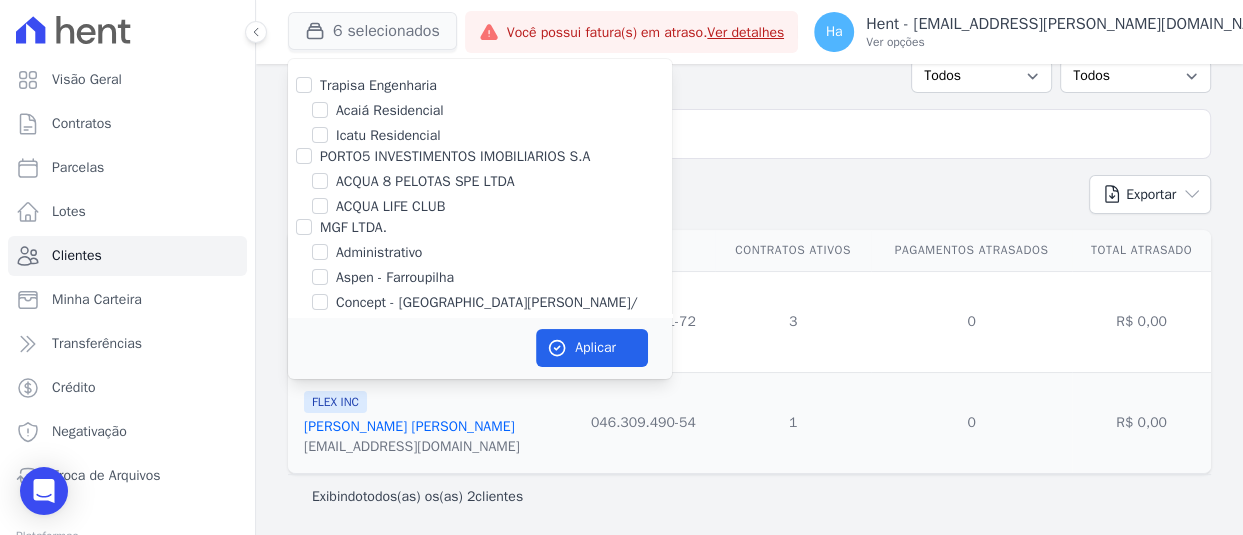 scroll, scrollTop: 12920, scrollLeft: 0, axis: vertical 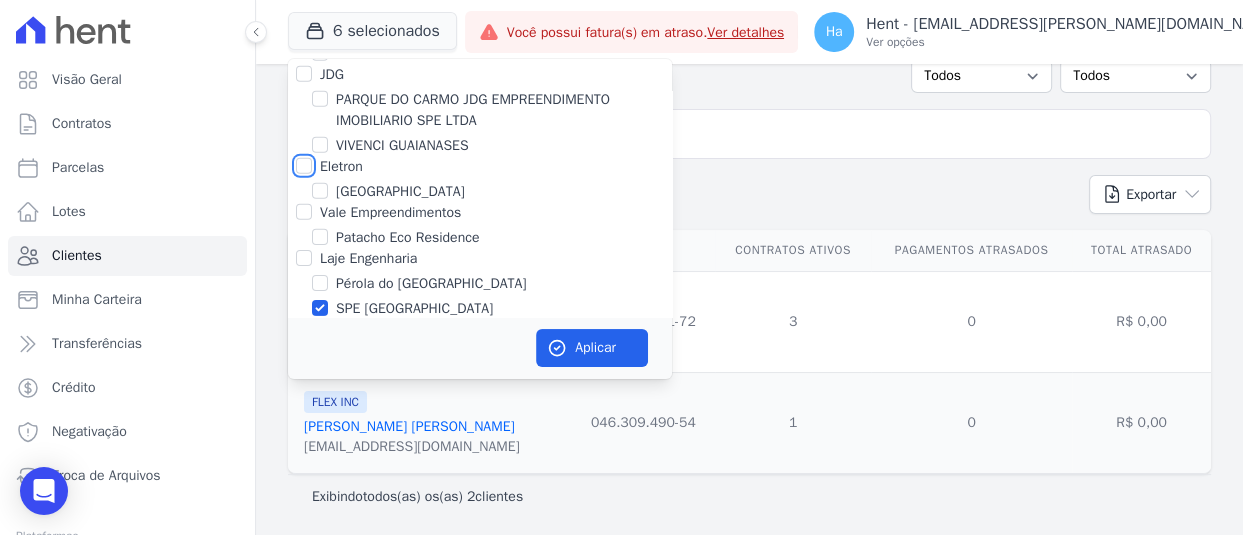 click on "Eletron" at bounding box center (304, 166) 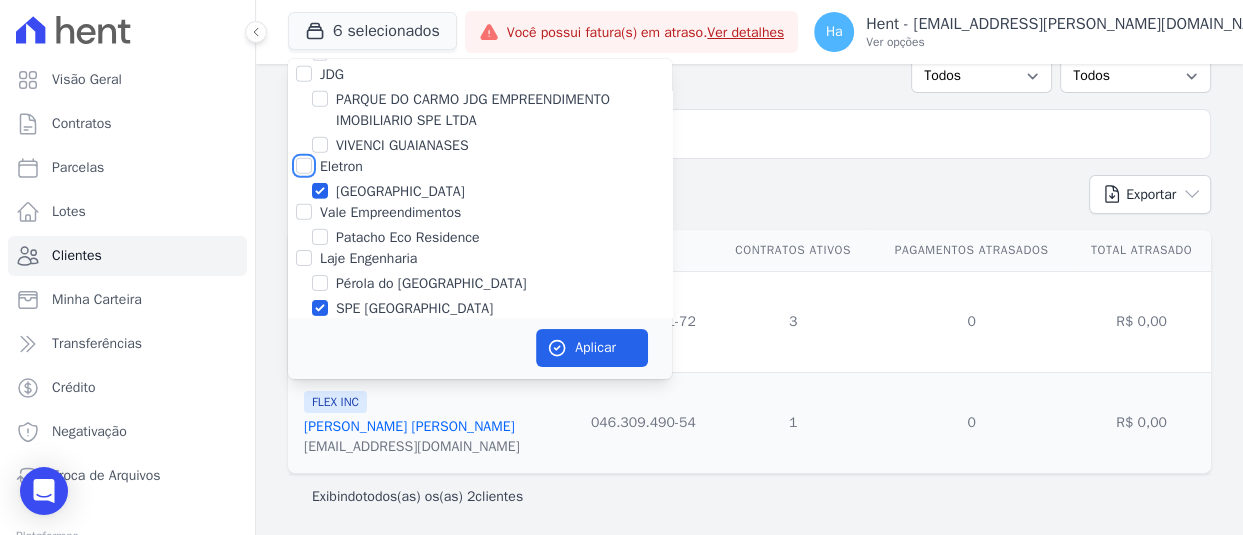 checkbox on "true" 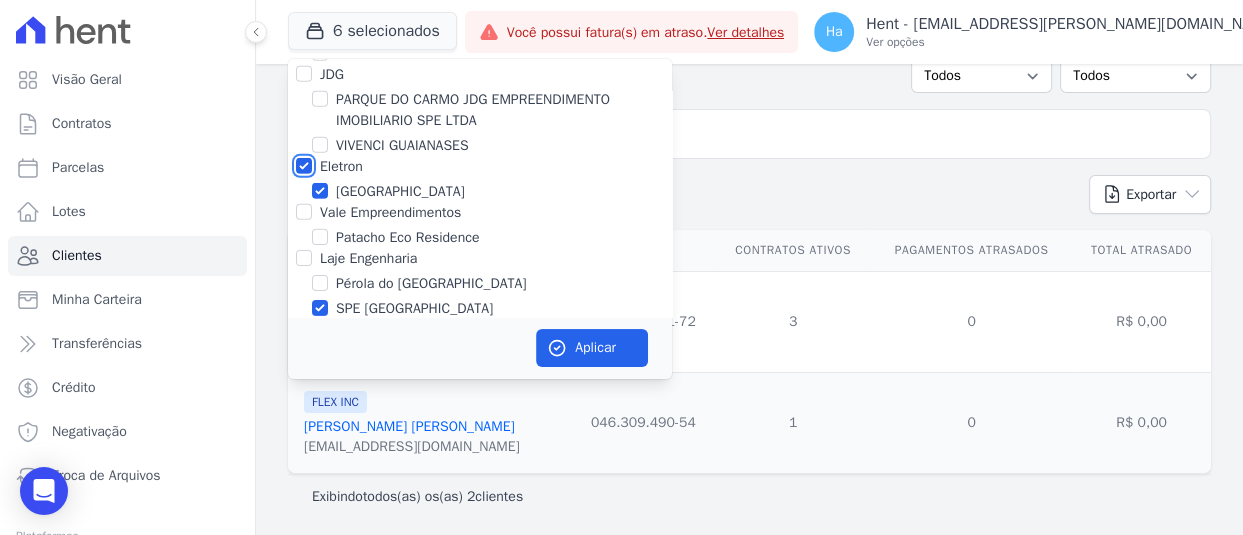 checkbox on "true" 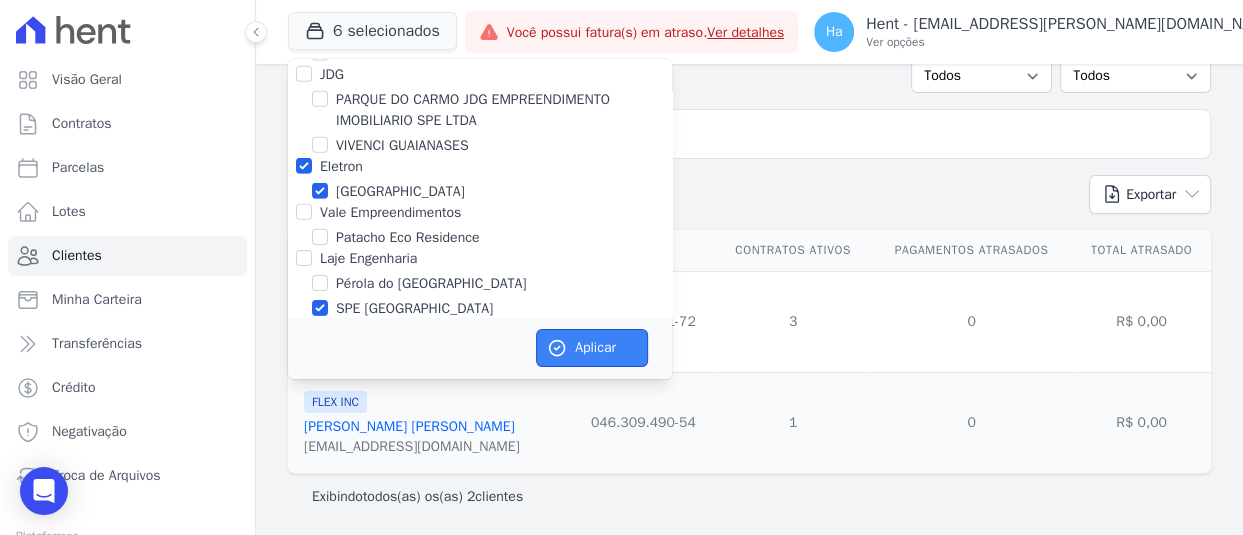 click on "Aplicar" at bounding box center (592, 348) 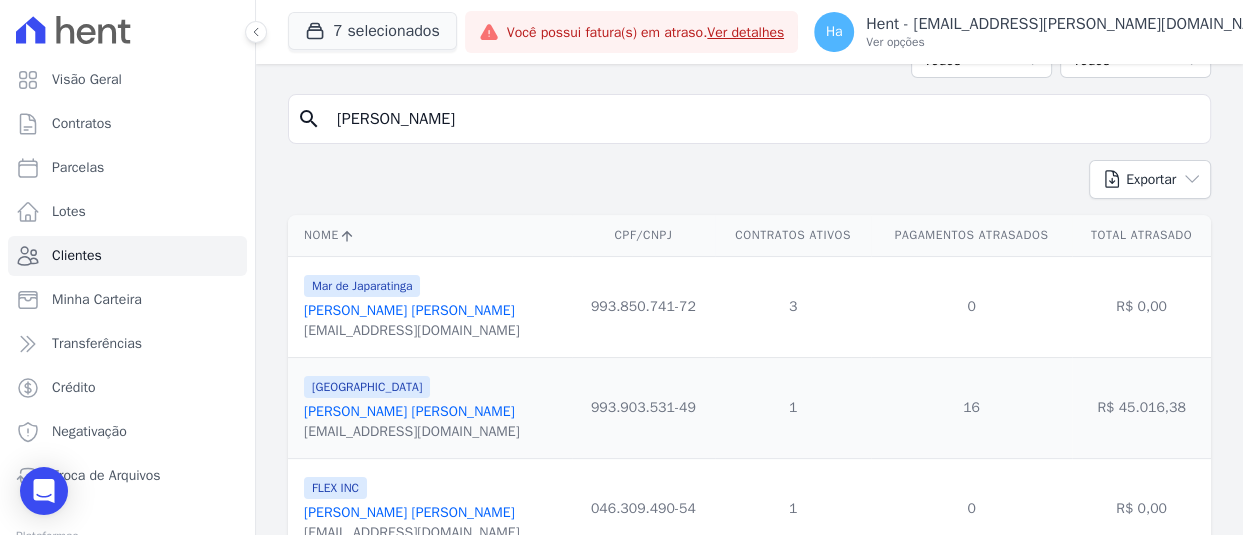 scroll, scrollTop: 201, scrollLeft: 0, axis: vertical 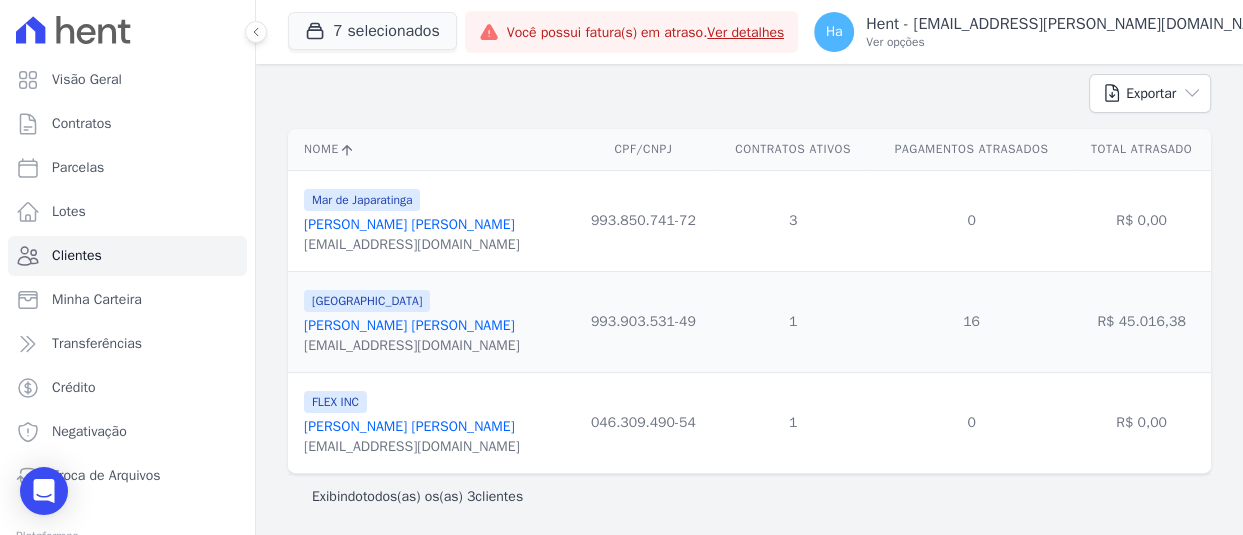 click on "Guilherme Pereira Coelho Silva" at bounding box center (409, 325) 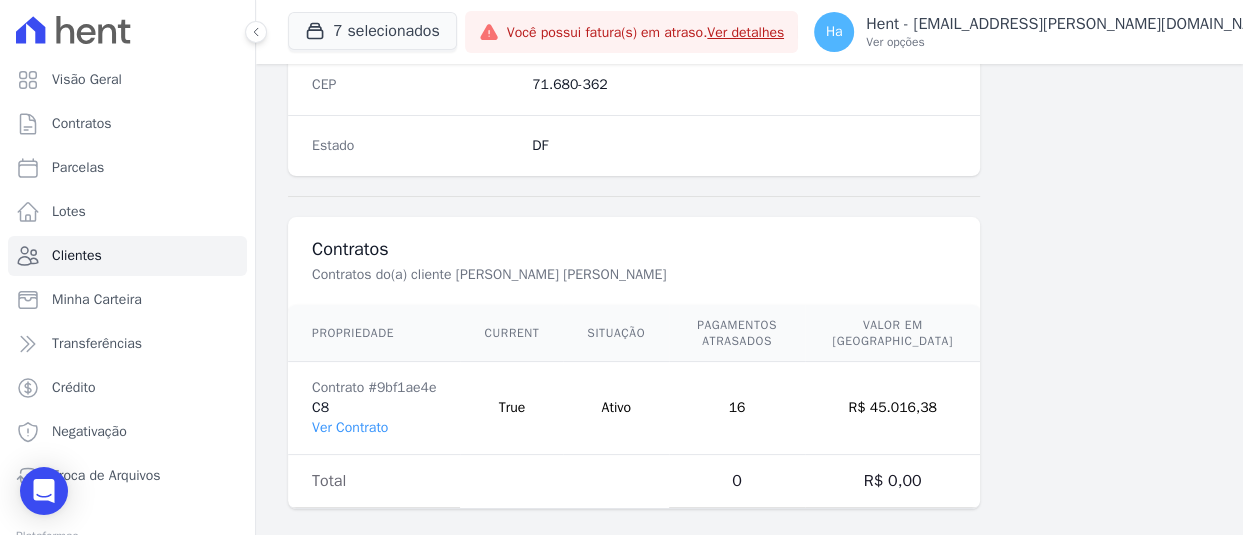 scroll, scrollTop: 1349, scrollLeft: 0, axis: vertical 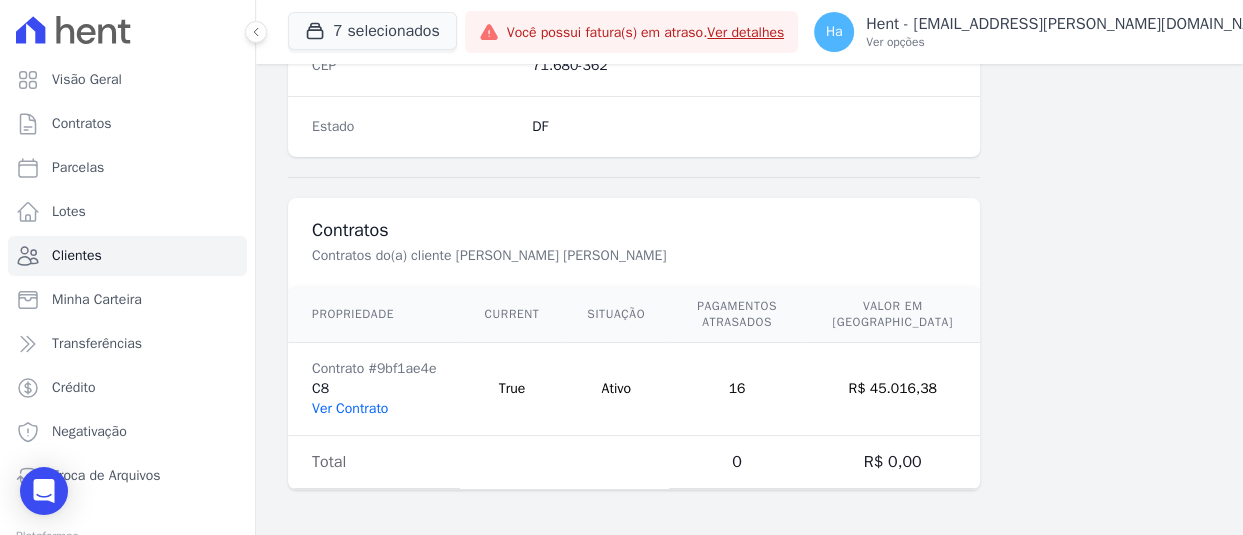 click on "Ver Contrato" at bounding box center (350, 408) 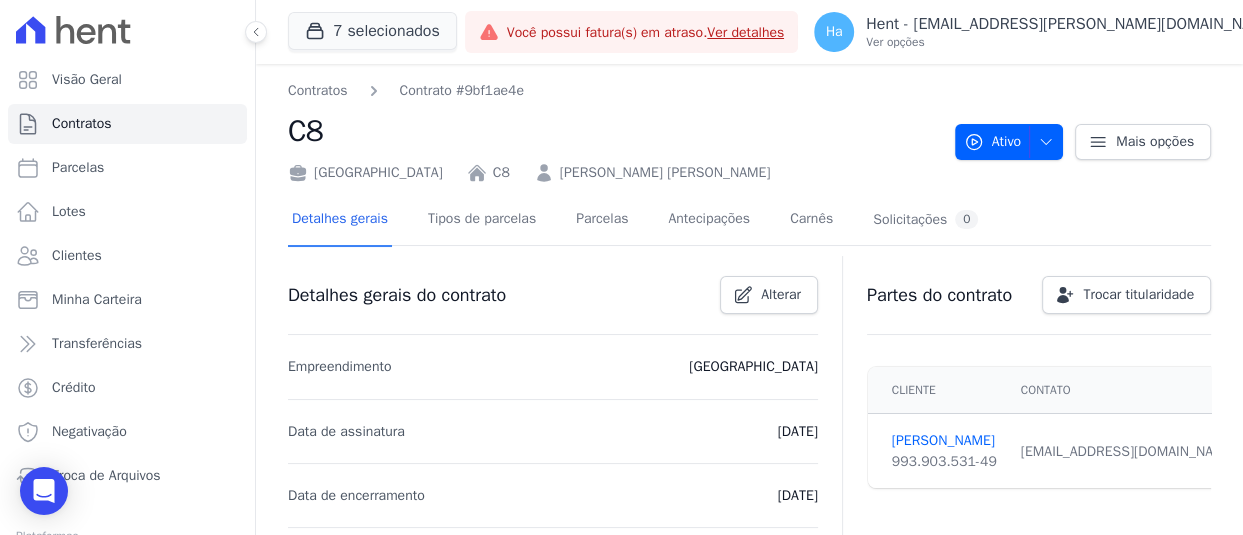 drag, startPoint x: 328, startPoint y: 155, endPoint x: 266, endPoint y: 143, distance: 63.15061 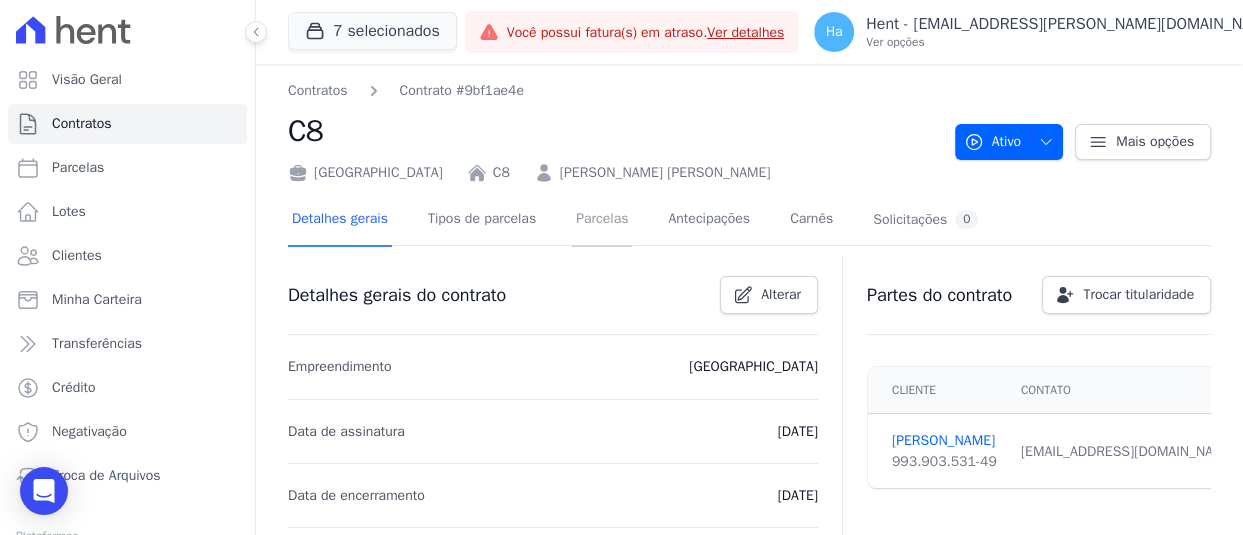 click on "Parcelas" at bounding box center (602, 220) 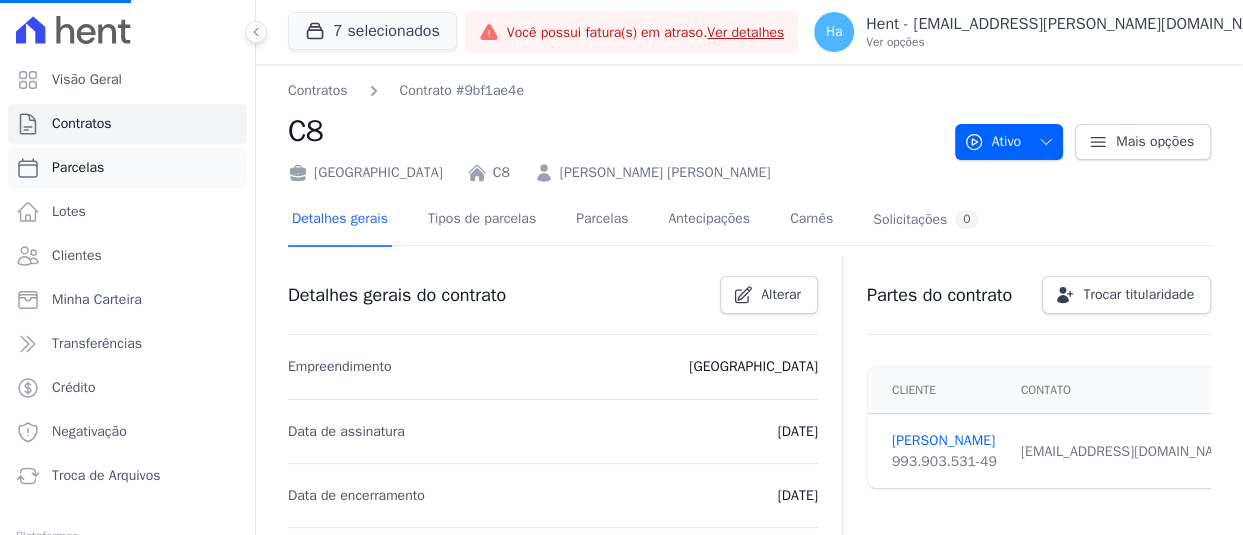 click on "Parcelas" at bounding box center [78, 168] 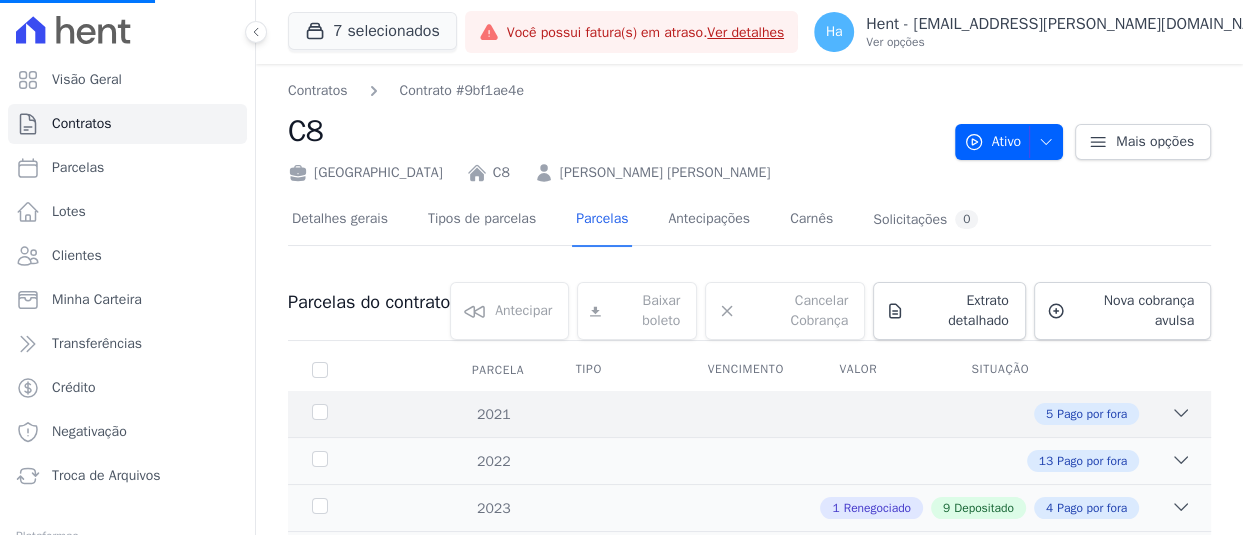 select 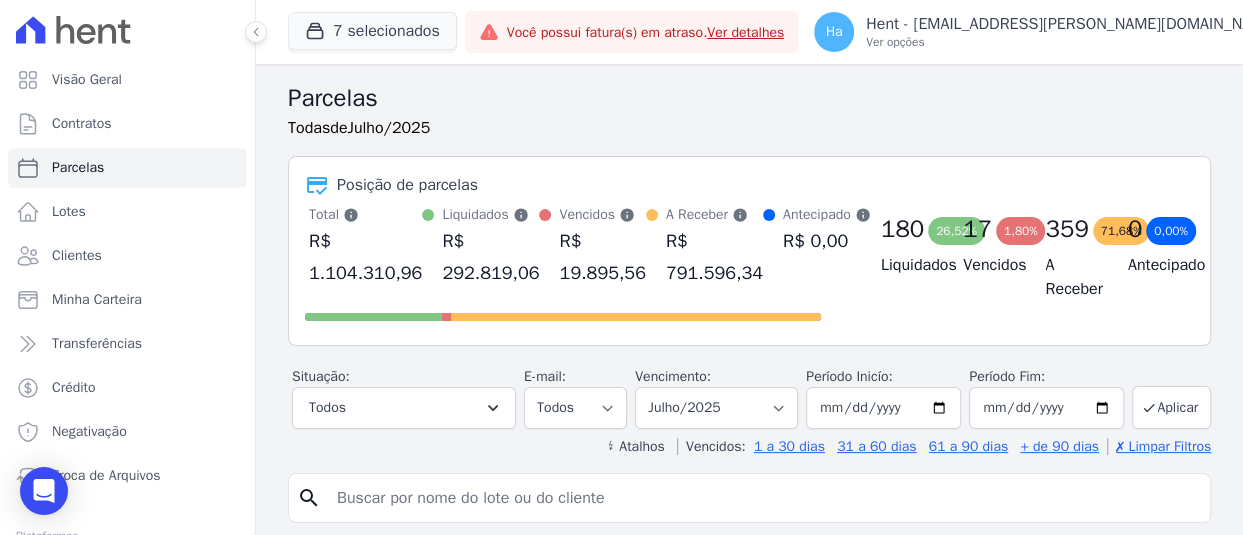 click at bounding box center (763, 498) 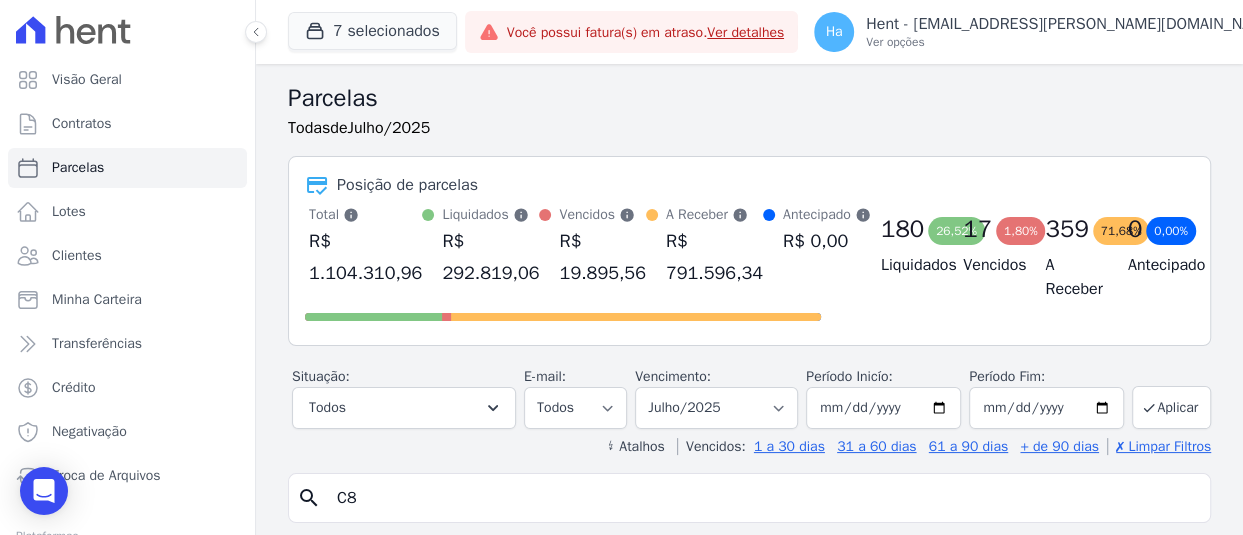 type on "C8" 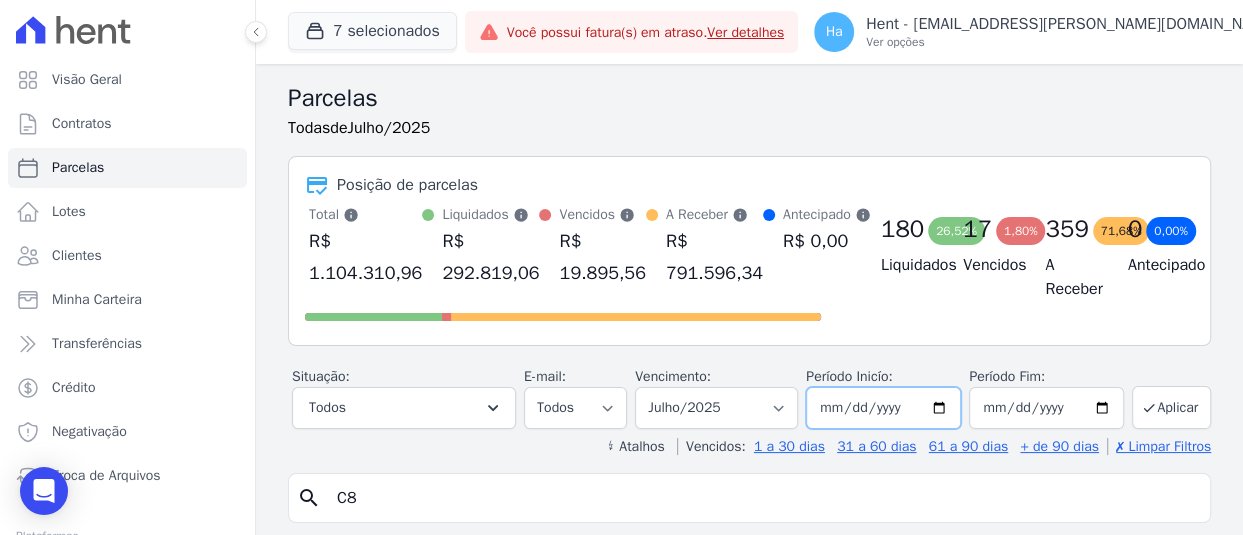 click on "2025-07-01" at bounding box center [883, 408] 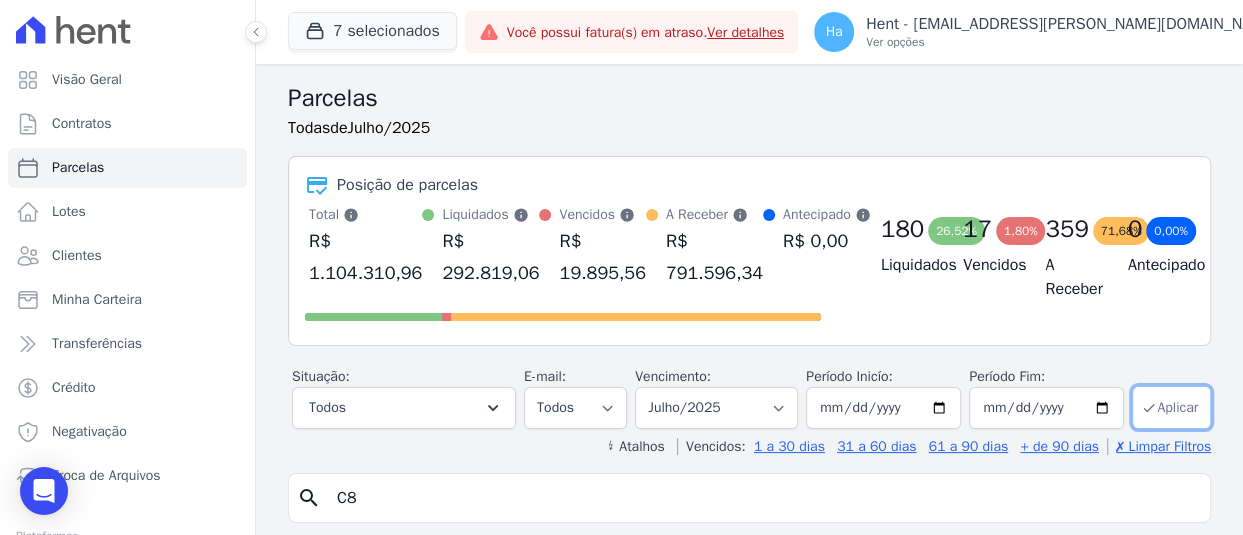click on "Aplicar" at bounding box center [1171, 407] 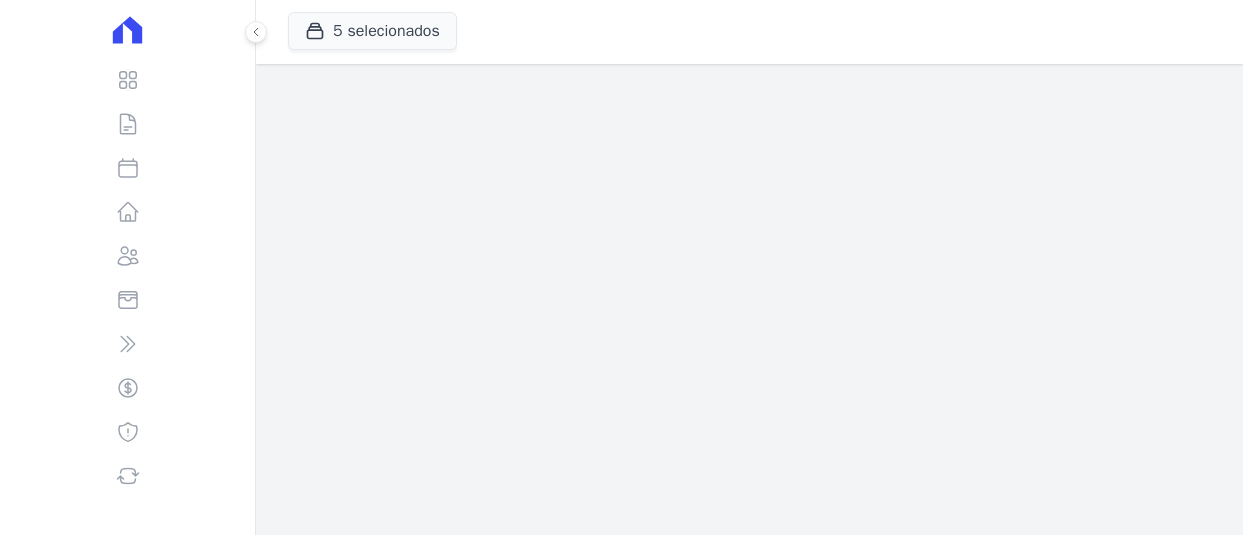 scroll, scrollTop: 0, scrollLeft: 0, axis: both 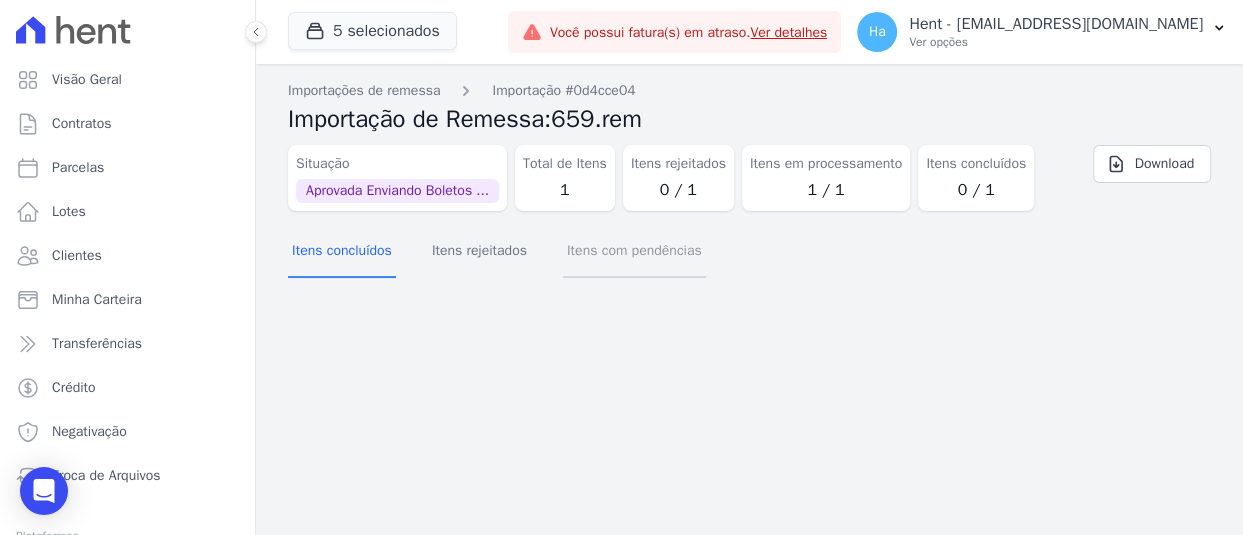 click on "Itens com pendências" at bounding box center (634, 252) 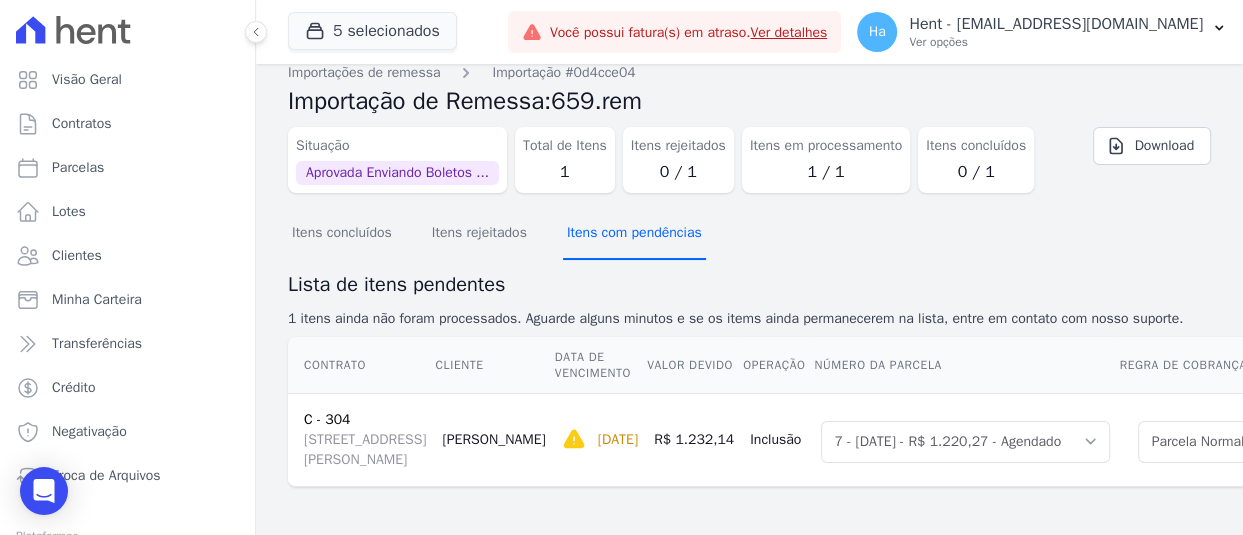 scroll, scrollTop: 240, scrollLeft: 0, axis: vertical 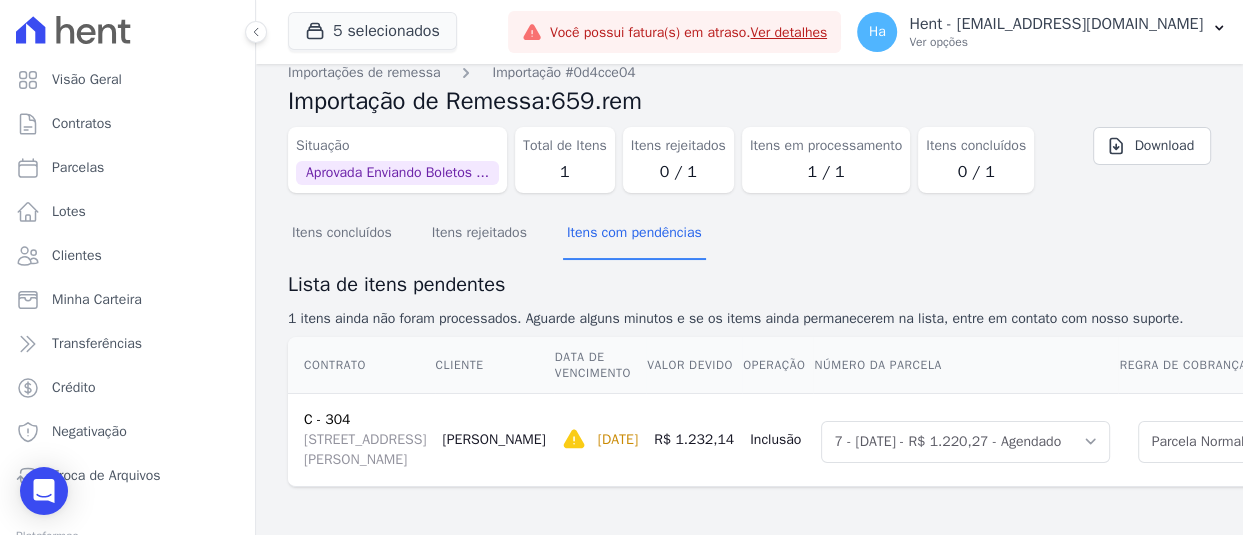 click on "C - 304" at bounding box center (327, 419) 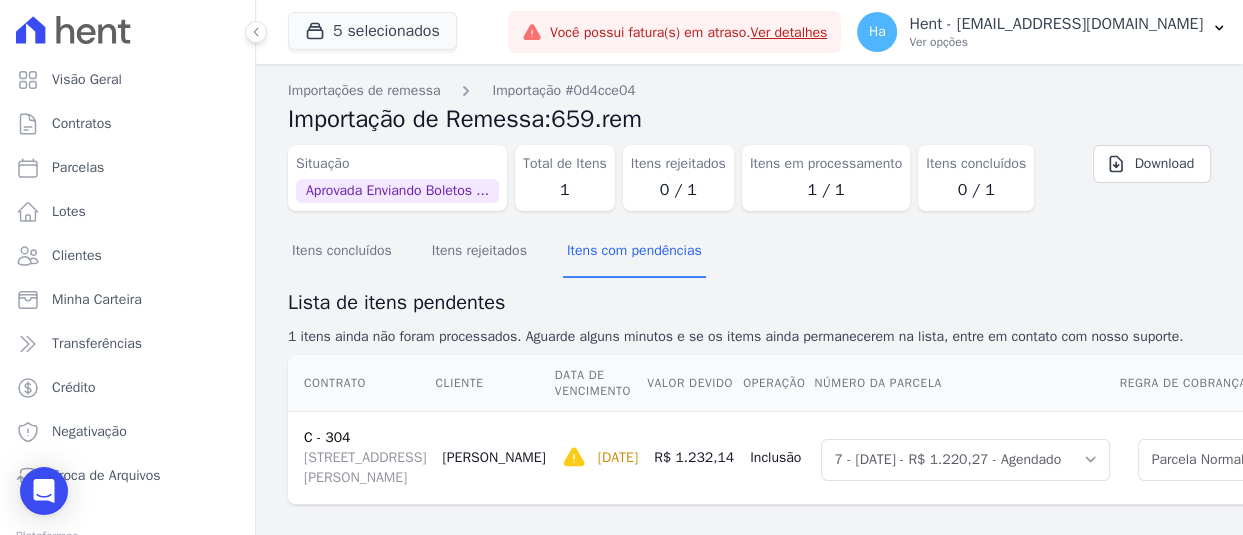 scroll, scrollTop: 240, scrollLeft: 0, axis: vertical 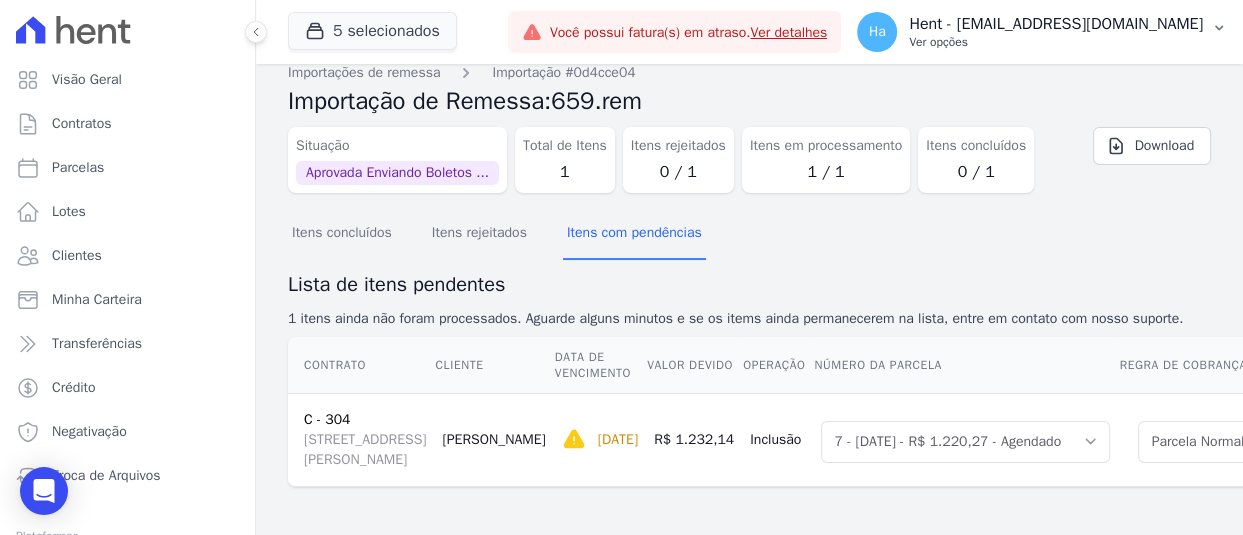 click on "Hent -  [EMAIL_ADDRESS][PERSON_NAME][DOMAIN_NAME]" at bounding box center [1056, 24] 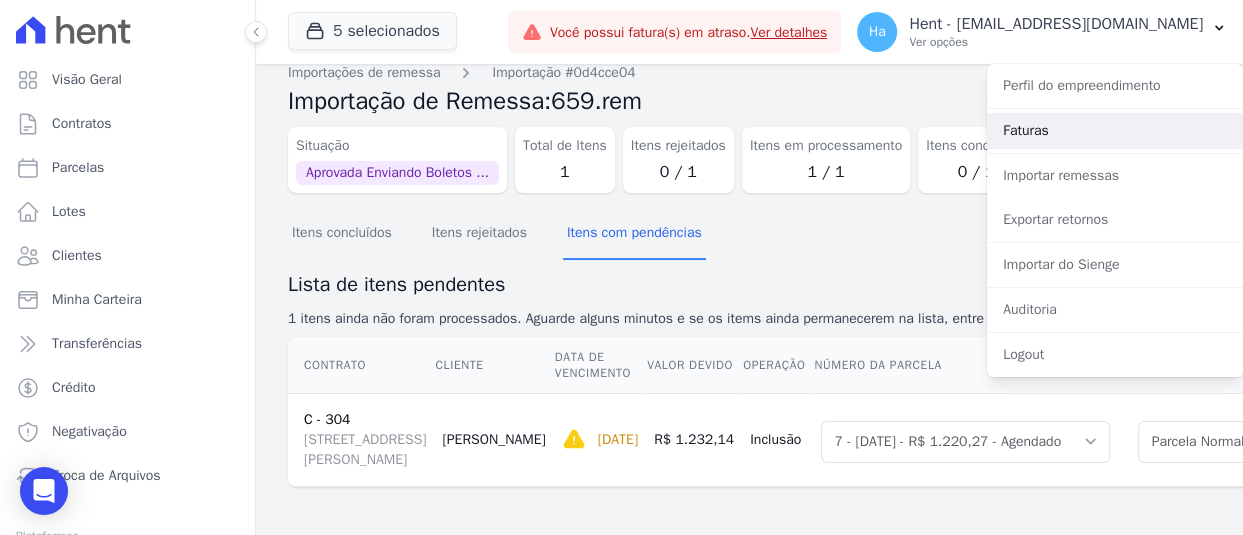 click on "Faturas" at bounding box center [1115, 131] 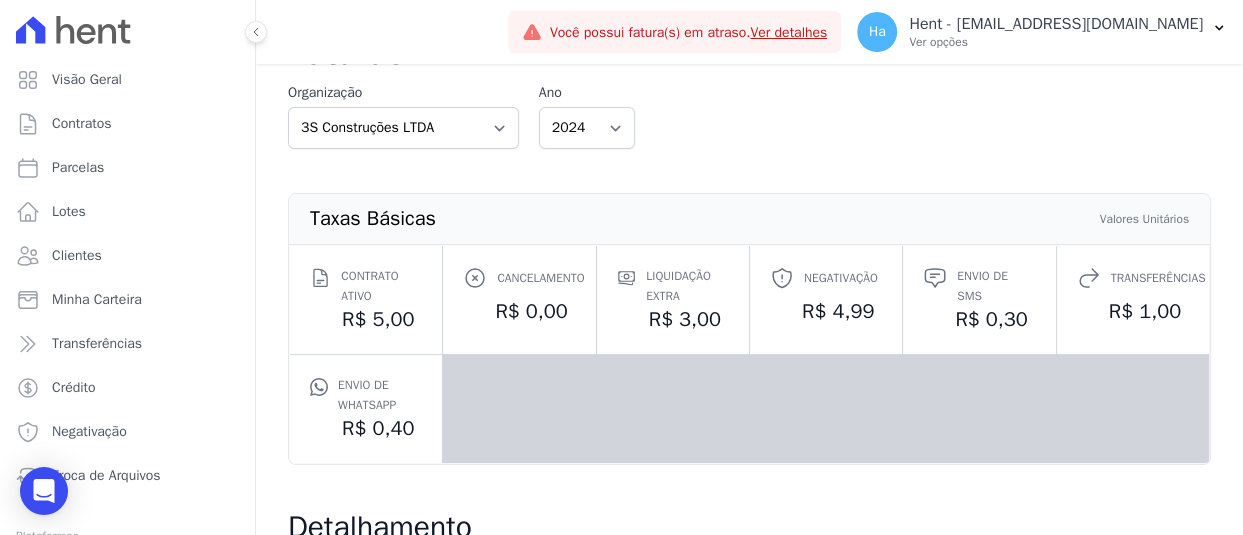 scroll, scrollTop: 0, scrollLeft: 0, axis: both 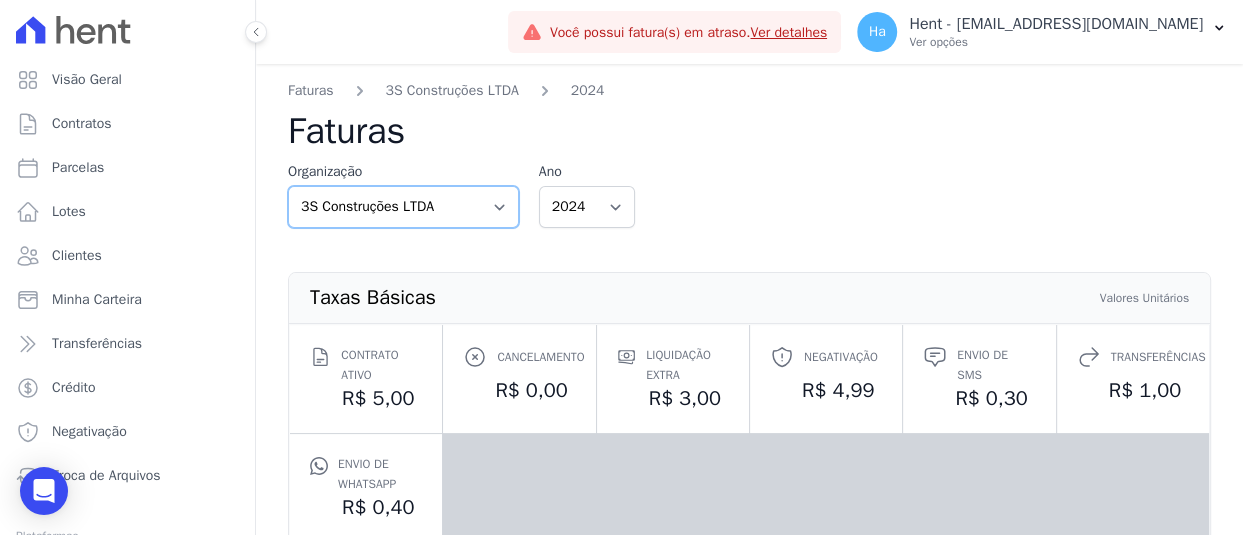 click on "3S Construções LTDA
AGC Urbanismo
Agile Urbanismo
Agora Empreendimentos
Aima Urbanismo
AJMC
Alcance Engenharia
Aldeia Smart
Alencar e Cavalcanti Emp.
Alexandria
Alpha
Amazonas Participações e Empreendimentos LTDA
Amazon Residence Construtora LTDA
Andrade Lima Empreendimentos Imobiliários LTDA
Andrade Marinho
APAN - FreitasPar Urbanismo
Apice Incorporadora
Apice Incorporadora - Inco
Árbore
Arce/Norconsil
Aviva Urbanismo
Baptista Leal
Be Deodoro - Bravo Engenharia
BLD Desenvolvimento Imobiliário LTDA.
BLD - Embaixada
BLD - Parceria
BONELLI EMPREENDIMENTOS IMOBILIARIOS LTDA
Cabral Empreendimentos
Captal Investimentos
Carllotto
Carozo
CAVAZANI EMPREENDIMENTOS IMOBILIARIOS
Celina Guimaraes - Ghia
Celina Guimarães - GRIÑO
Celina Guimaraes - Interno
Celina Guimaraes - LBA
Clientes Legado Aluguel
Coevo Construtora e Incorporadora - Ghia
Coevo - LBA
Comatt
Comercial Andrade Lima LTDA
CONSTRUTORA E IMOBILIARIA FARIAS" at bounding box center [403, 207] 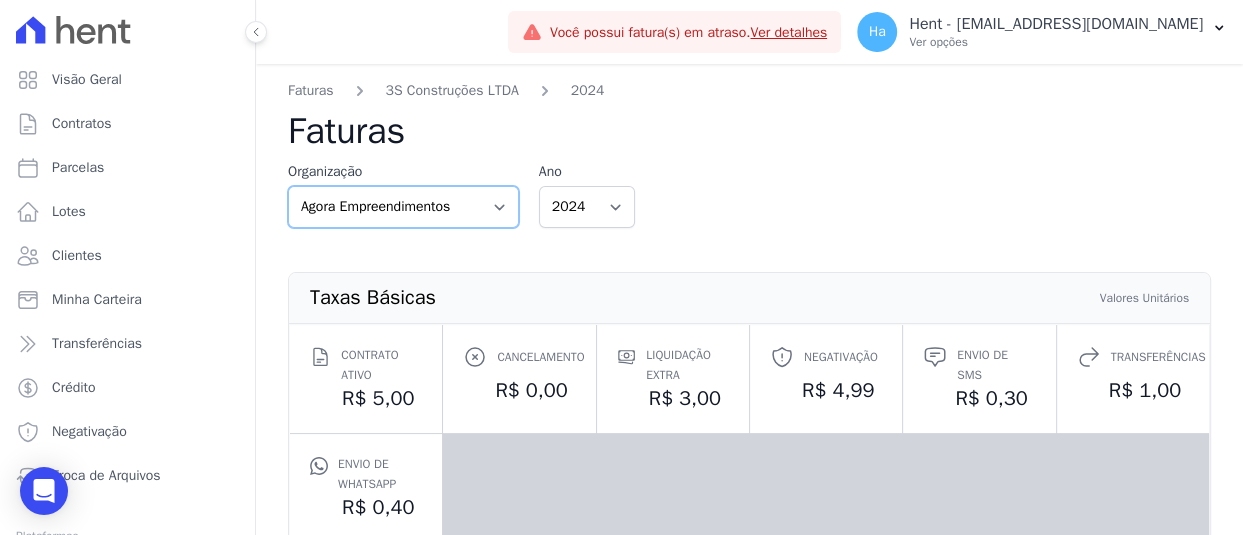 click on "3S Construções LTDA
AGC Urbanismo
Agile Urbanismo
Agora Empreendimentos
Aima Urbanismo
AJMC
Alcance Engenharia
Aldeia Smart
Alencar e Cavalcanti Emp.
Alexandria
Alpha
Amazonas Participações e Empreendimentos LTDA
Amazon Residence Construtora LTDA
Andrade Lima Empreendimentos Imobiliários LTDA
Andrade Marinho
APAN - FreitasPar Urbanismo
Apice Incorporadora
Apice Incorporadora - Inco
Árbore
Arce/Norconsil
Aviva Urbanismo
Baptista Leal
Be Deodoro - Bravo Engenharia
BLD Desenvolvimento Imobiliário LTDA.
BLD - Embaixada
BLD - Parceria
BONELLI EMPREENDIMENTOS IMOBILIARIOS LTDA
Cabral Empreendimentos
Captal Investimentos
Carllotto
Carozo
CAVAZANI EMPREENDIMENTOS IMOBILIARIOS
Celina Guimaraes - Ghia
Celina Guimarães - GRIÑO
Celina Guimaraes - Interno
Celina Guimaraes - LBA
Clientes Legado Aluguel
Coevo Construtora e Incorporadora - Ghia
Coevo - LBA
Comatt
Comercial Andrade Lima LTDA
CONSTRUTORA E IMOBILIARIA FARIAS" at bounding box center (403, 207) 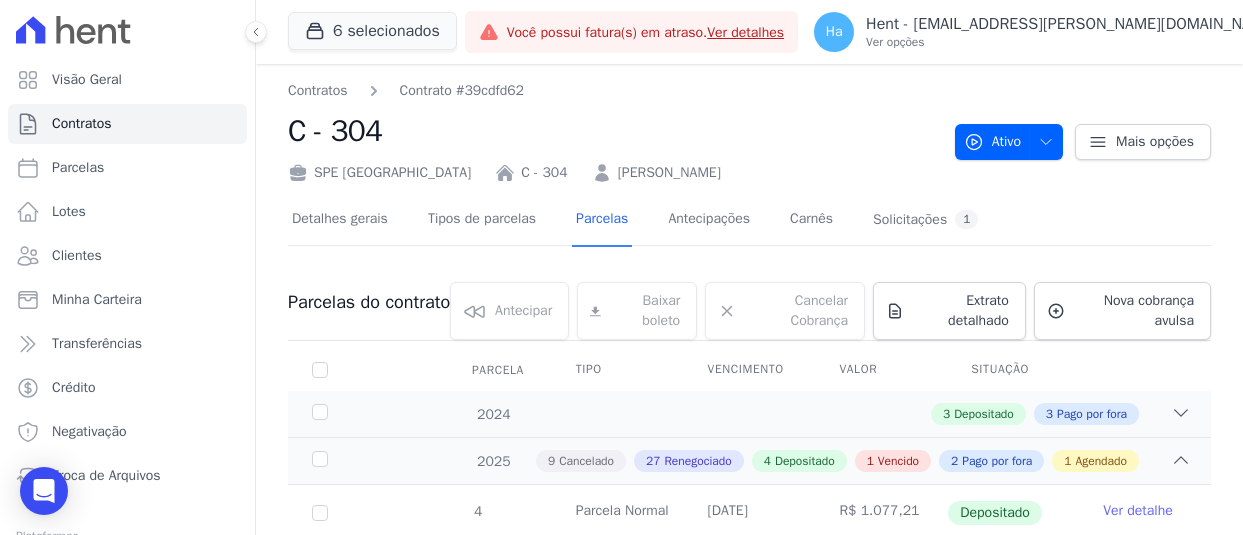 scroll, scrollTop: 0, scrollLeft: 0, axis: both 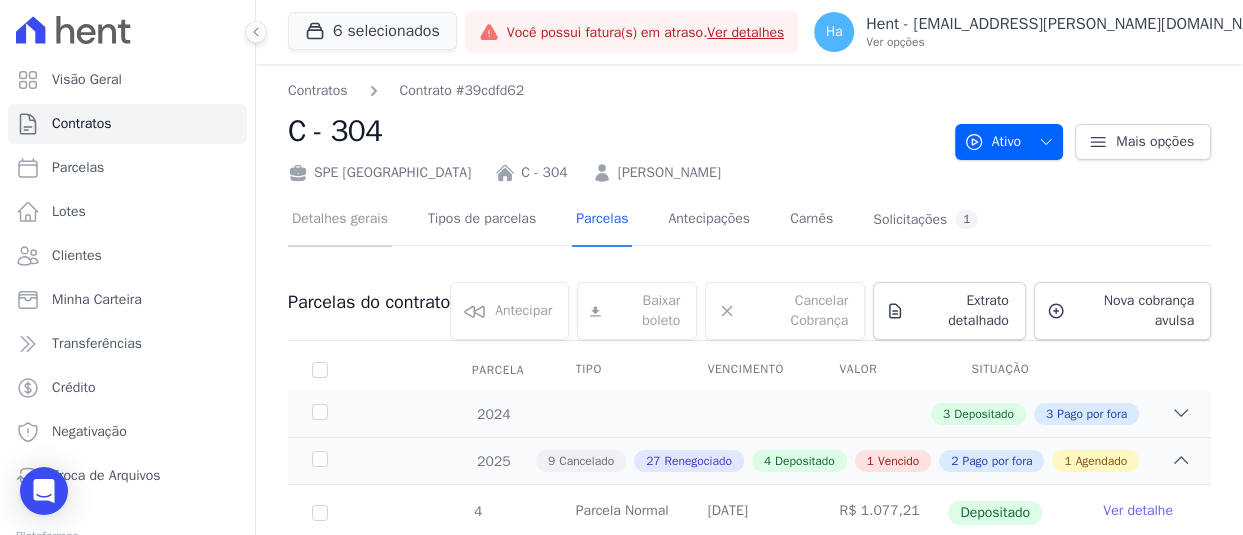 click on "Detalhes gerais" at bounding box center (340, 220) 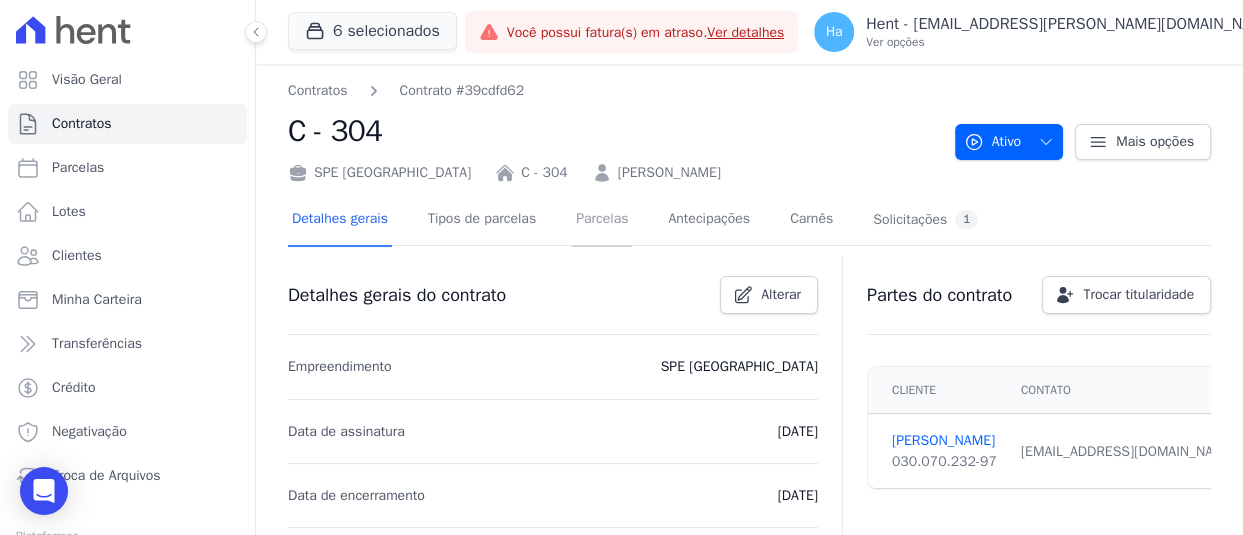 click on "Parcelas" at bounding box center [602, 220] 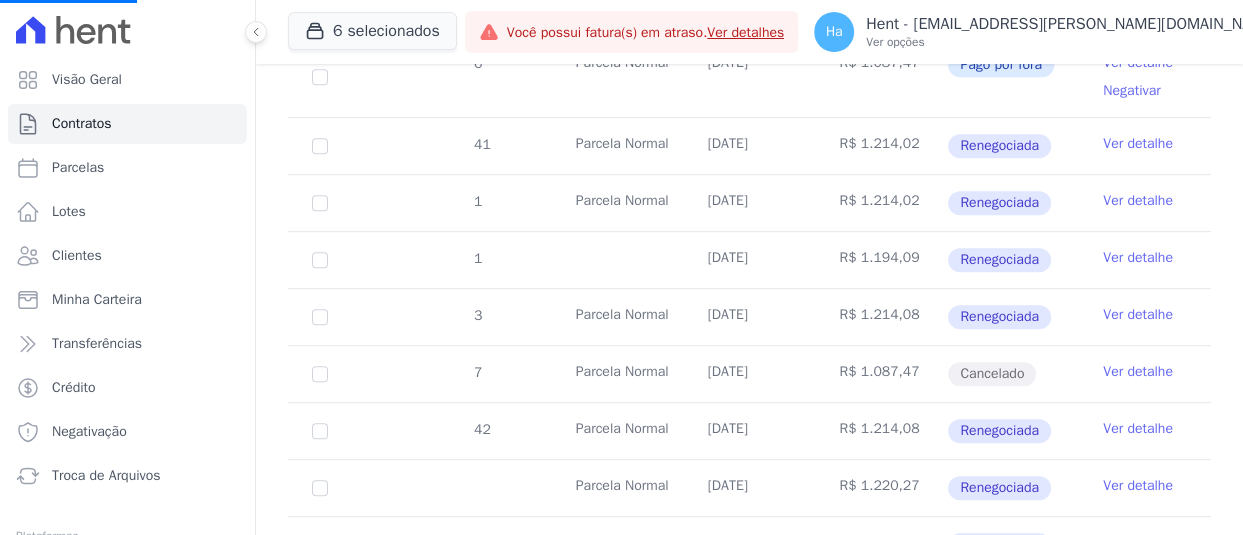 scroll, scrollTop: 1100, scrollLeft: 0, axis: vertical 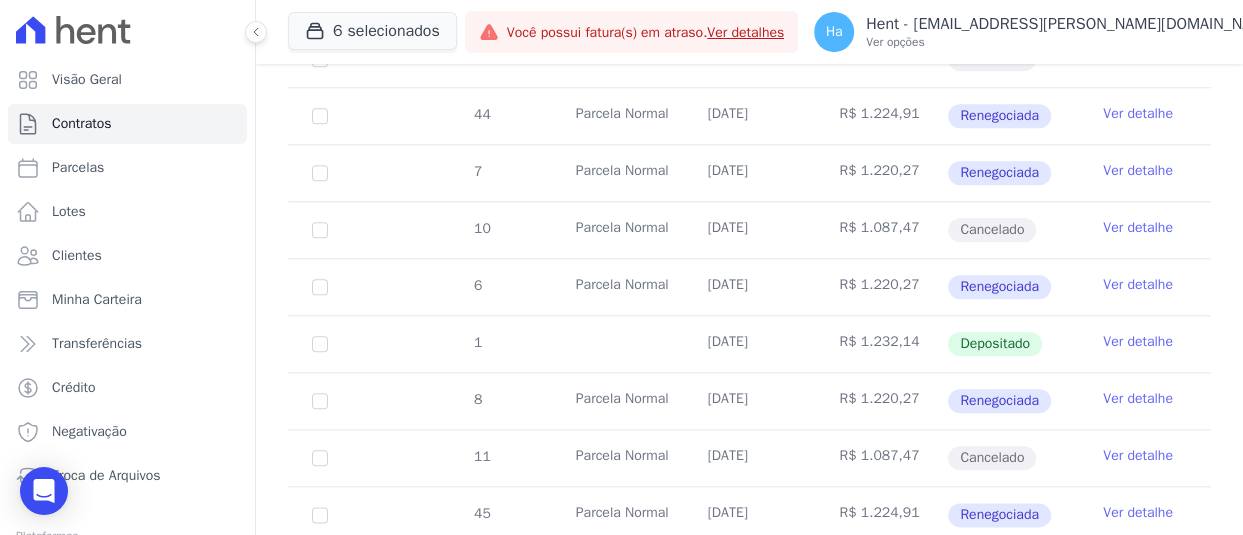 click on "Ver detalhe" at bounding box center (1138, 342) 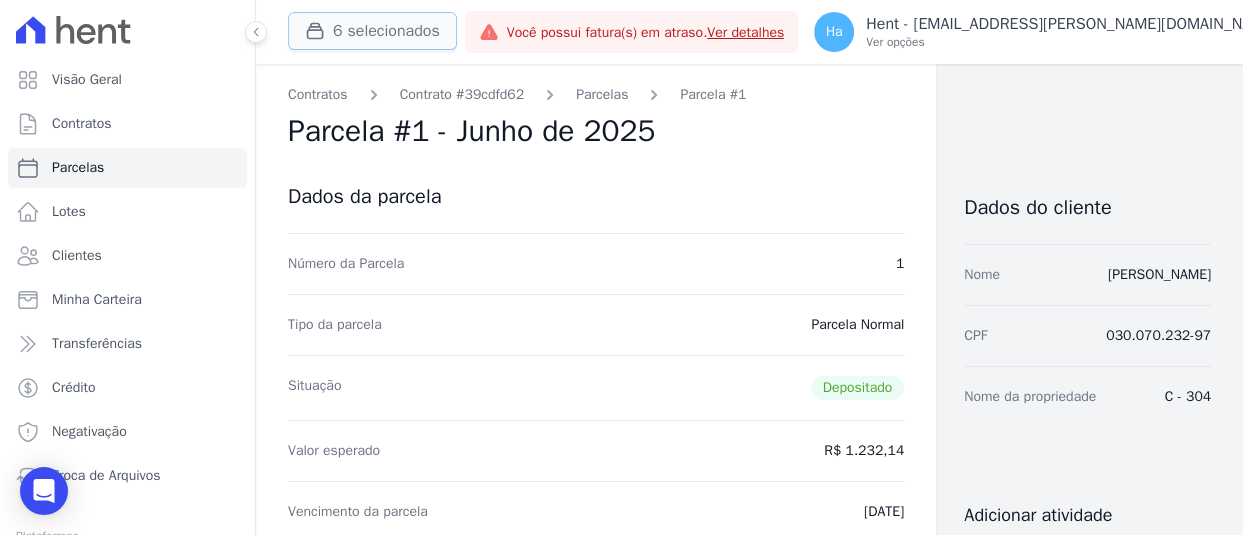 click at bounding box center [319, 31] 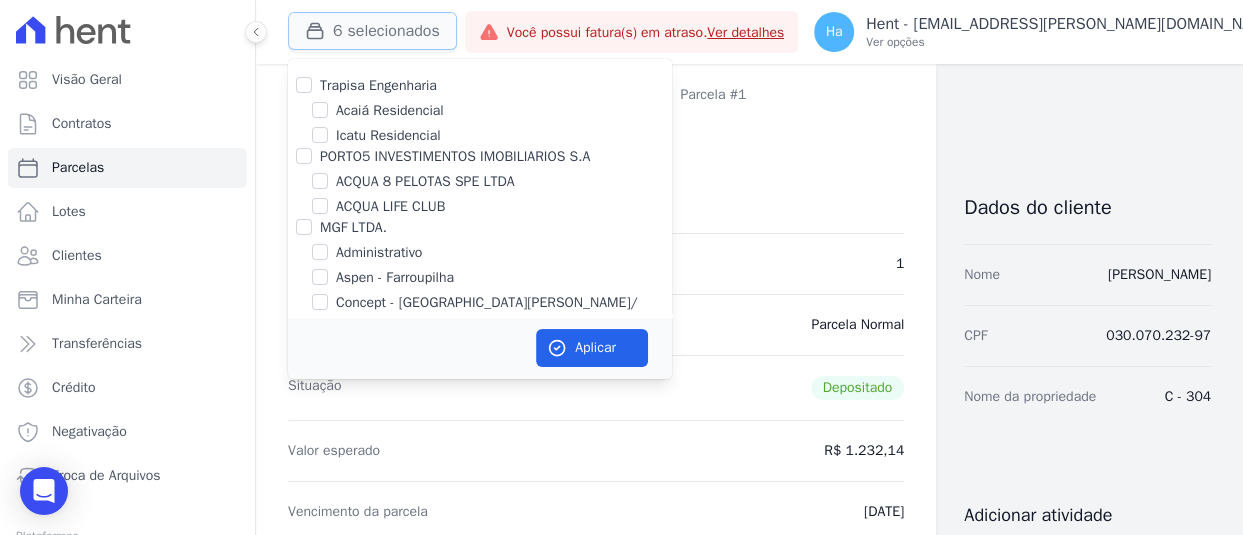type 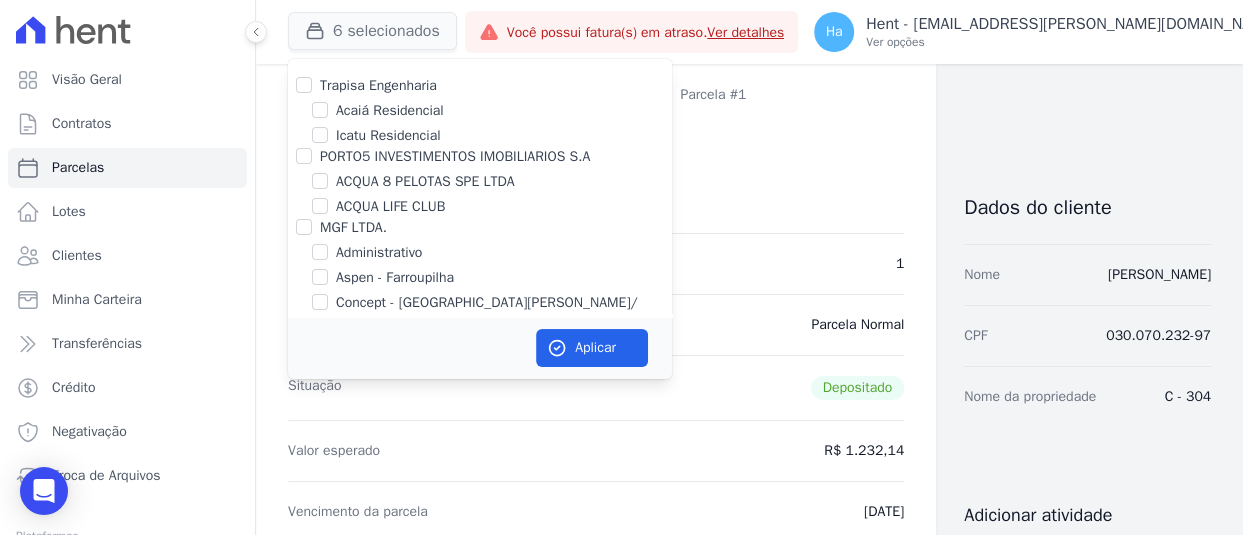 scroll, scrollTop: 12920, scrollLeft: 0, axis: vertical 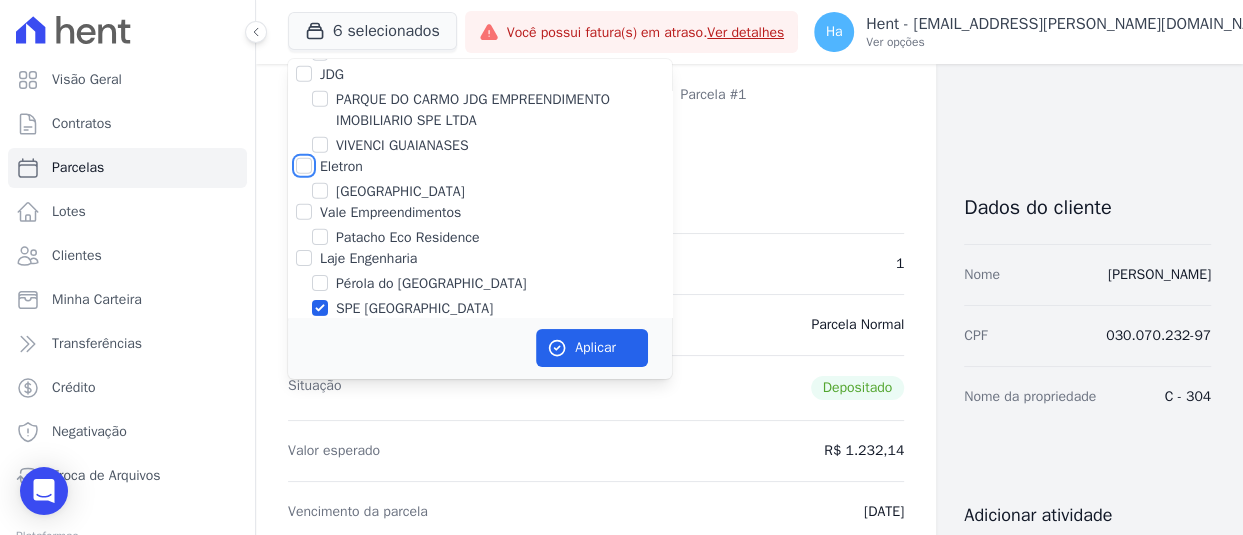 click on "Eletron" at bounding box center (304, 166) 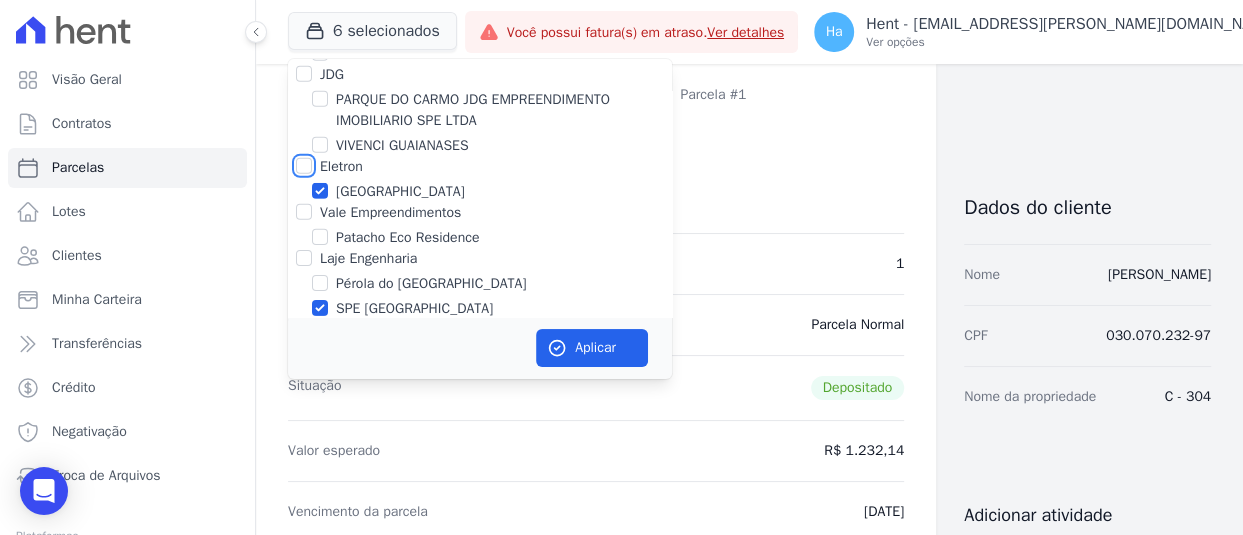 checkbox on "true" 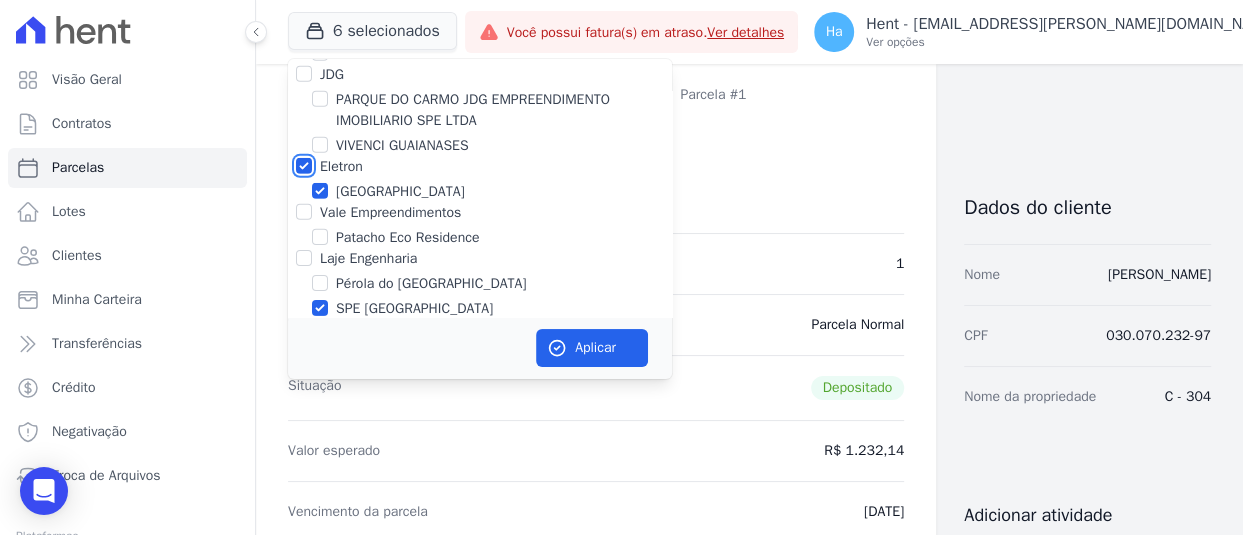 checkbox on "true" 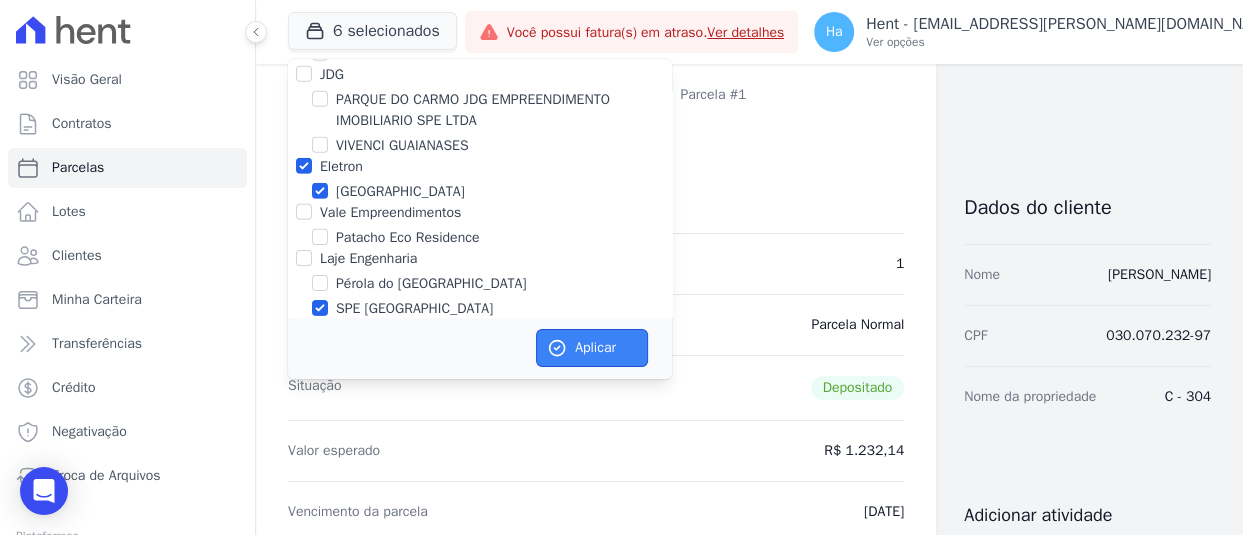 click on "Aplicar" at bounding box center [592, 348] 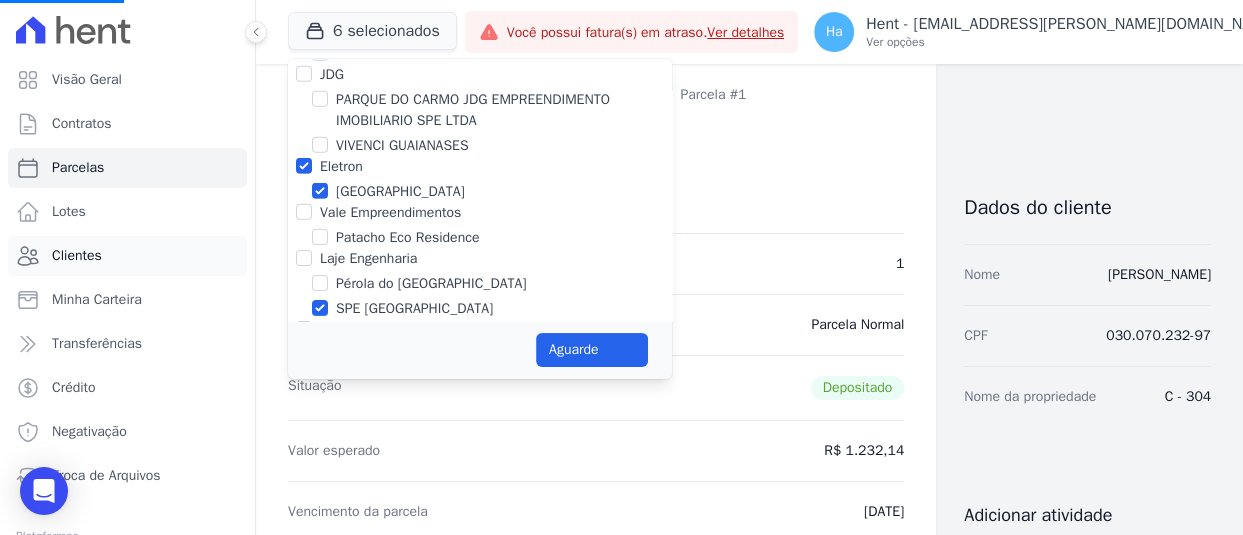click on "Clientes" at bounding box center [77, 256] 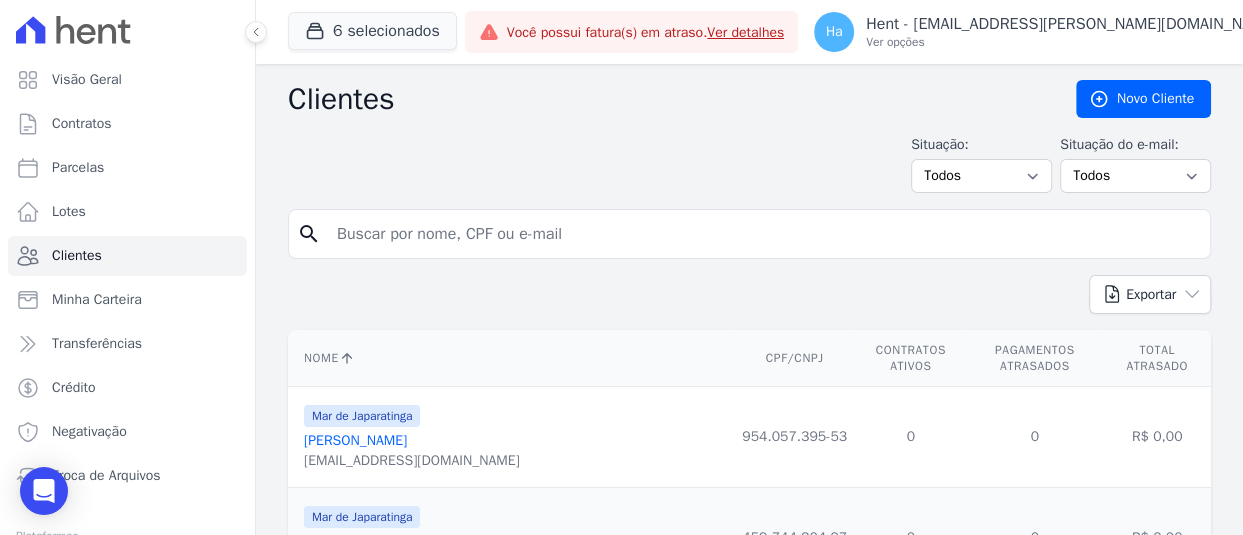 click at bounding box center [763, 234] 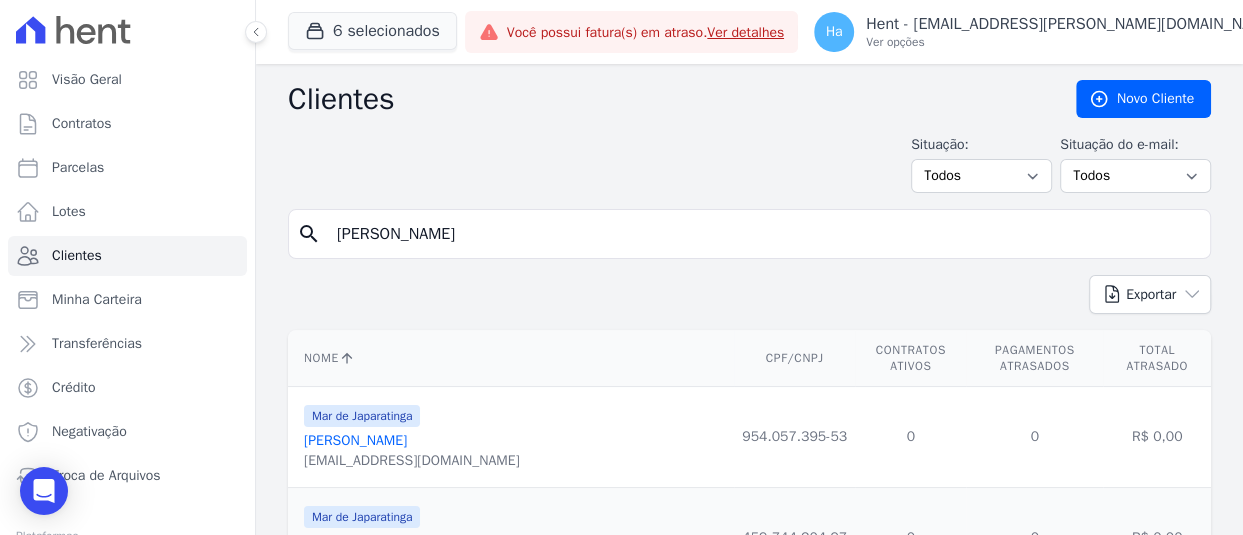 type on "Guilherme" 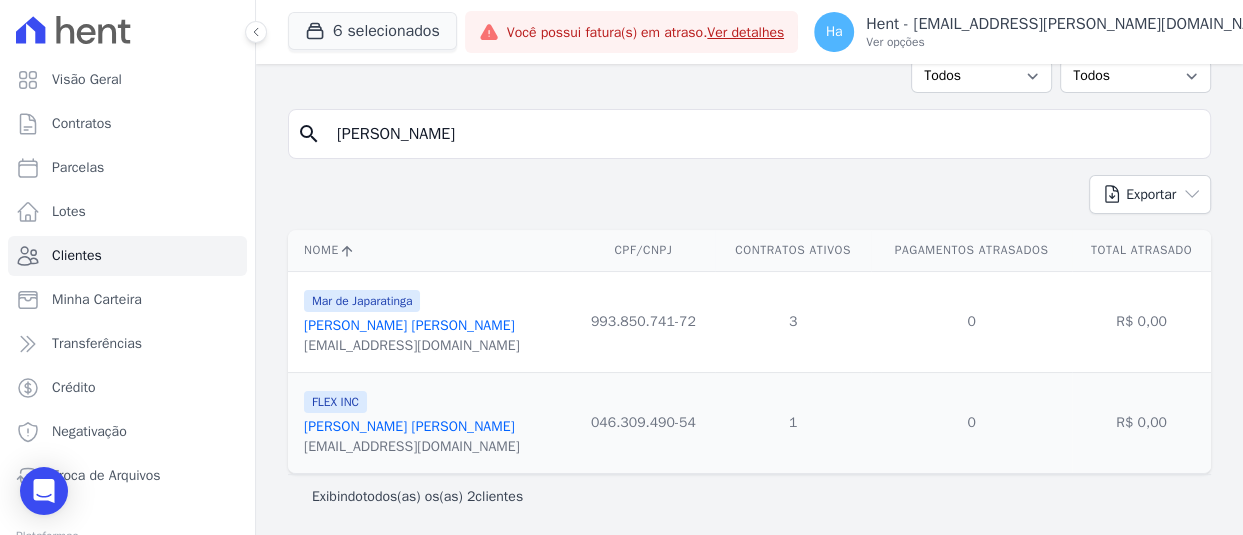 scroll, scrollTop: 0, scrollLeft: 0, axis: both 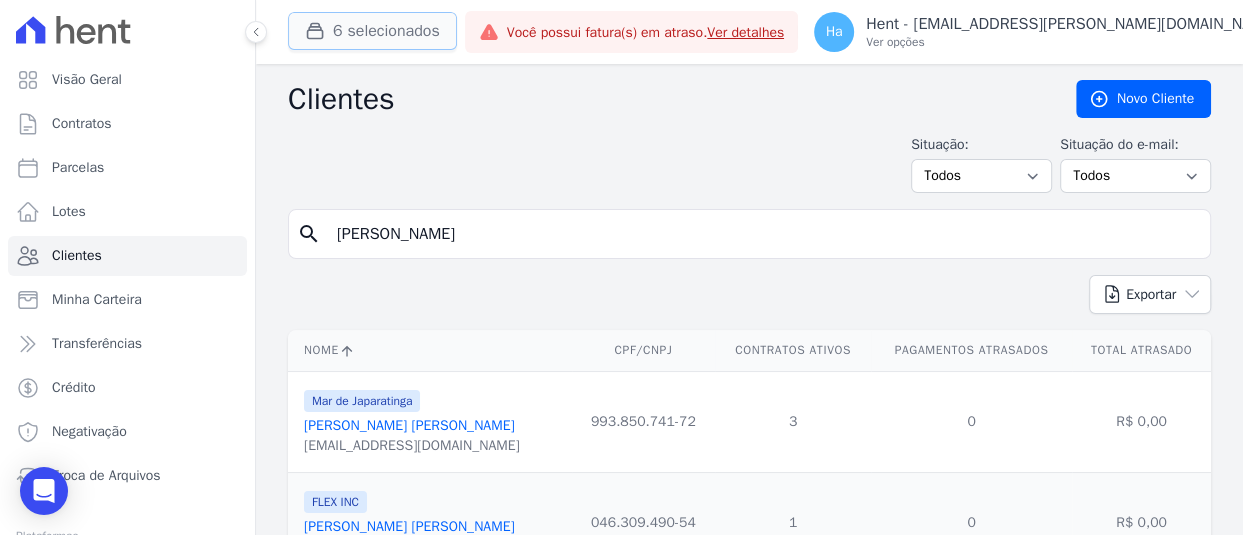 click on "6 selecionados" at bounding box center [372, 31] 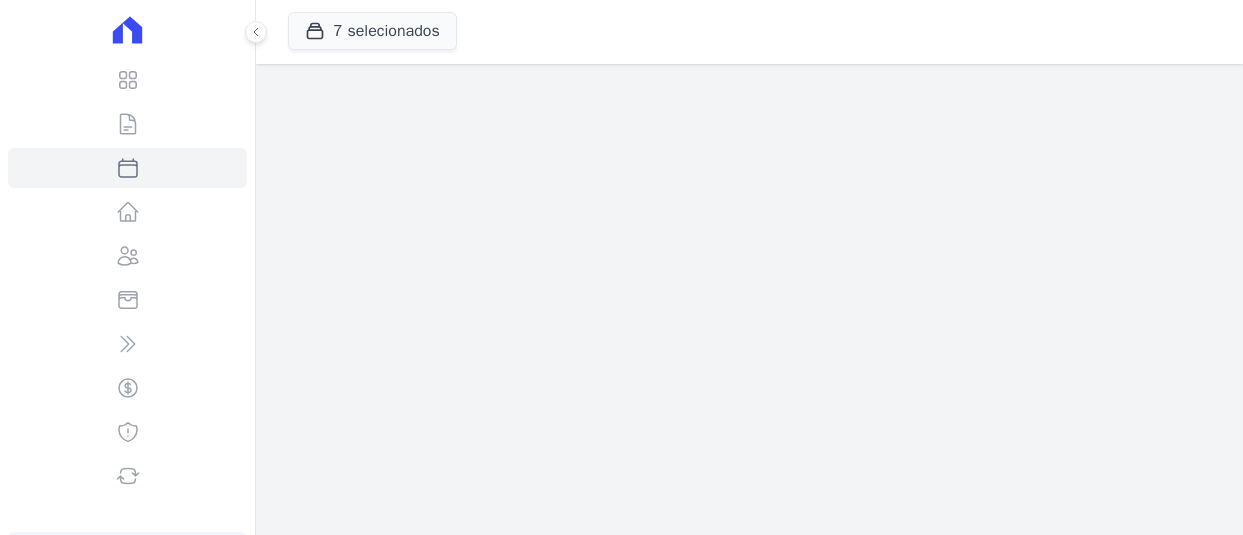 scroll, scrollTop: 0, scrollLeft: 0, axis: both 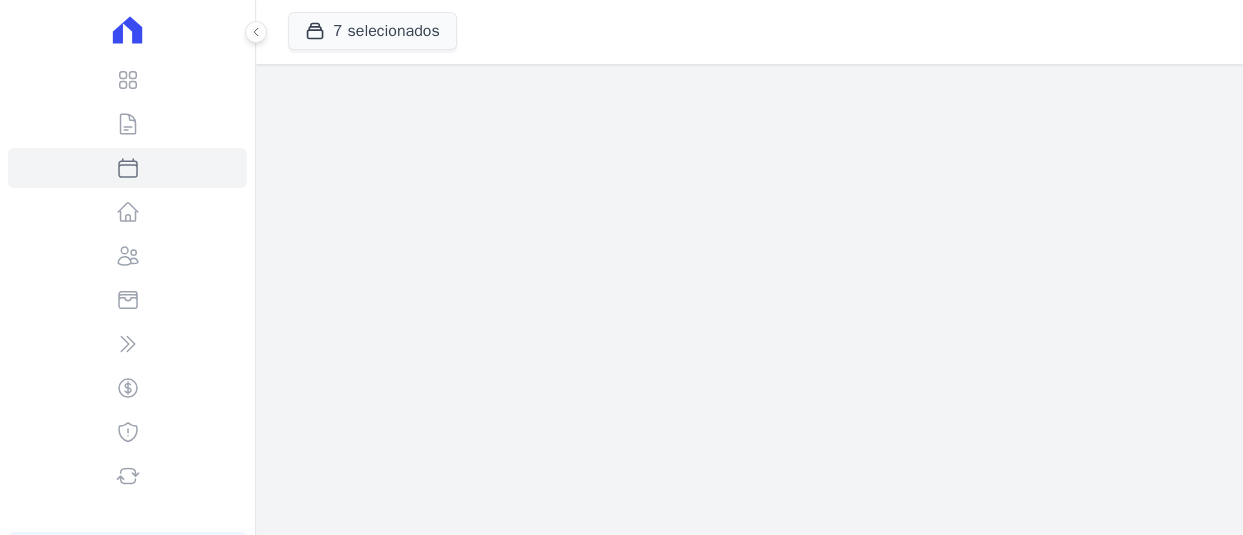 select 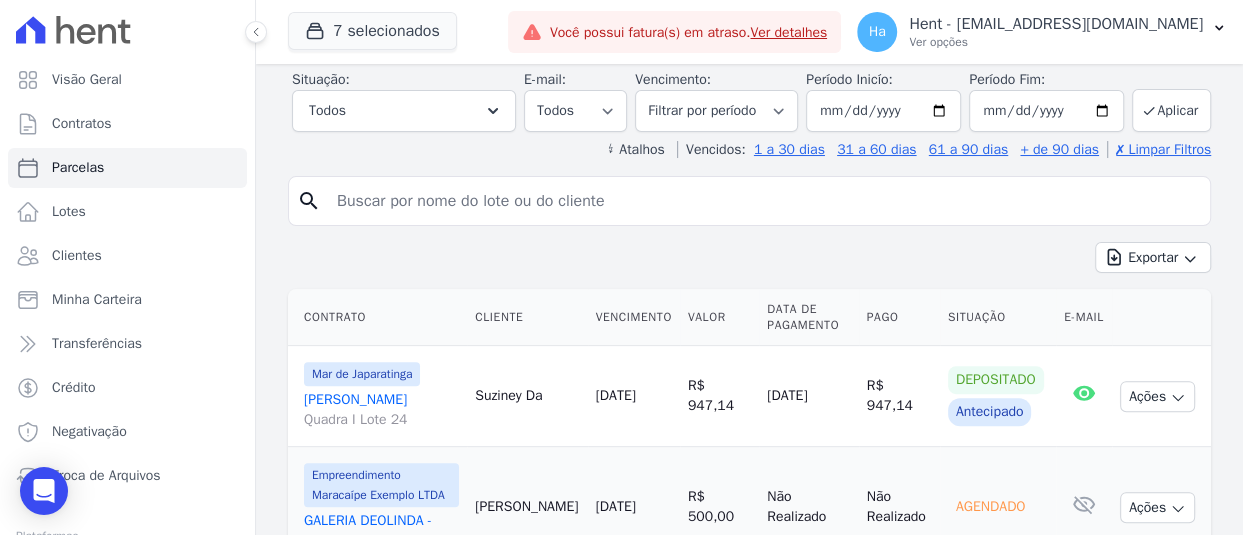 scroll, scrollTop: 300, scrollLeft: 0, axis: vertical 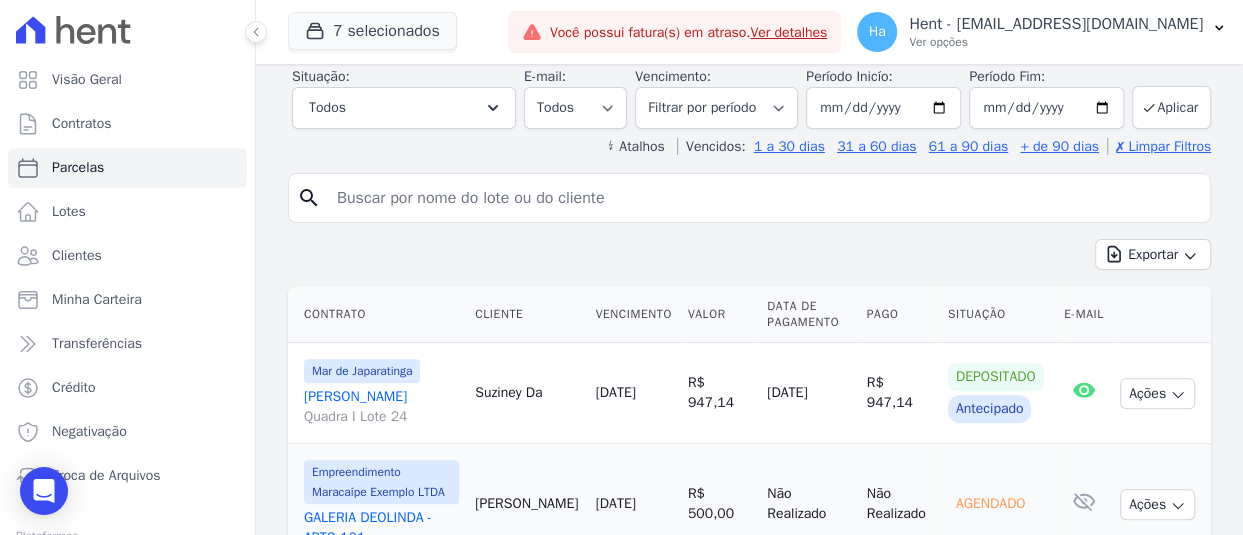 click at bounding box center [763, 198] 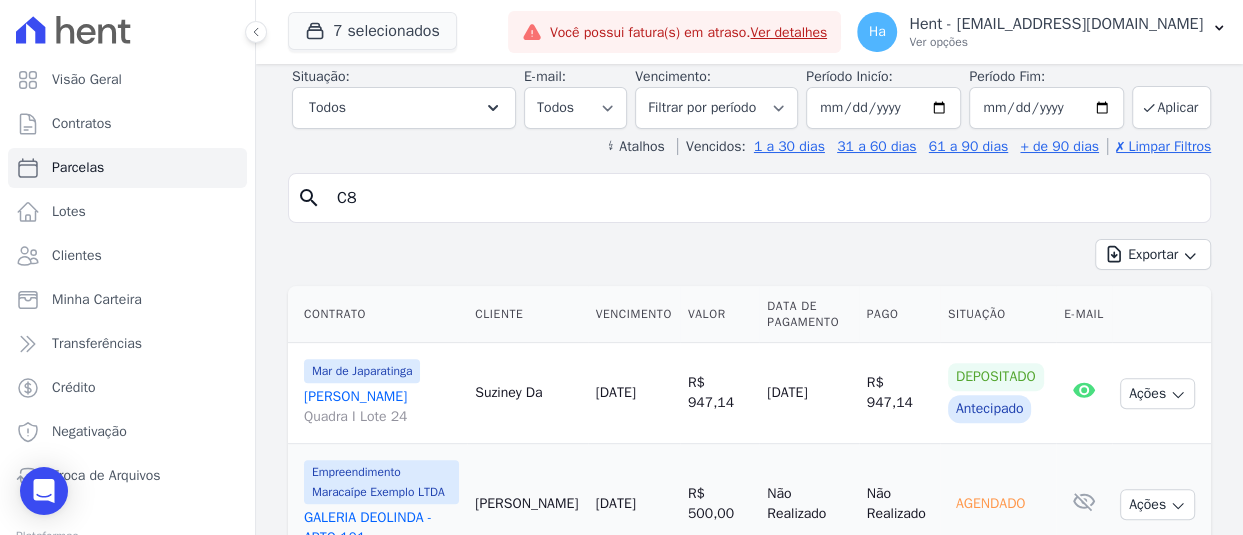 type on "C8" 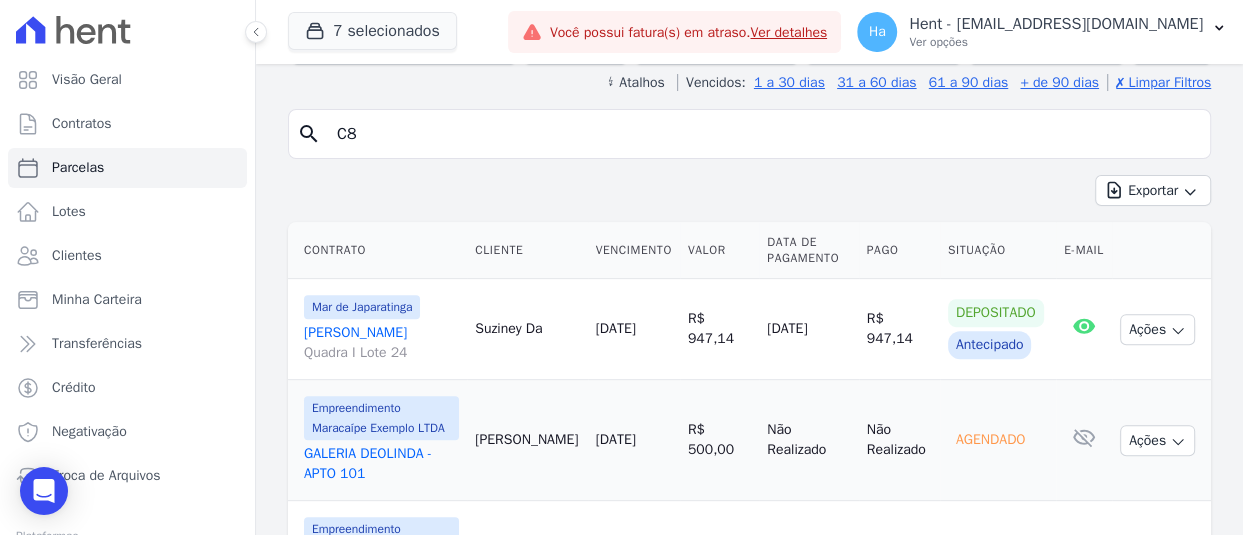 scroll, scrollTop: 400, scrollLeft: 0, axis: vertical 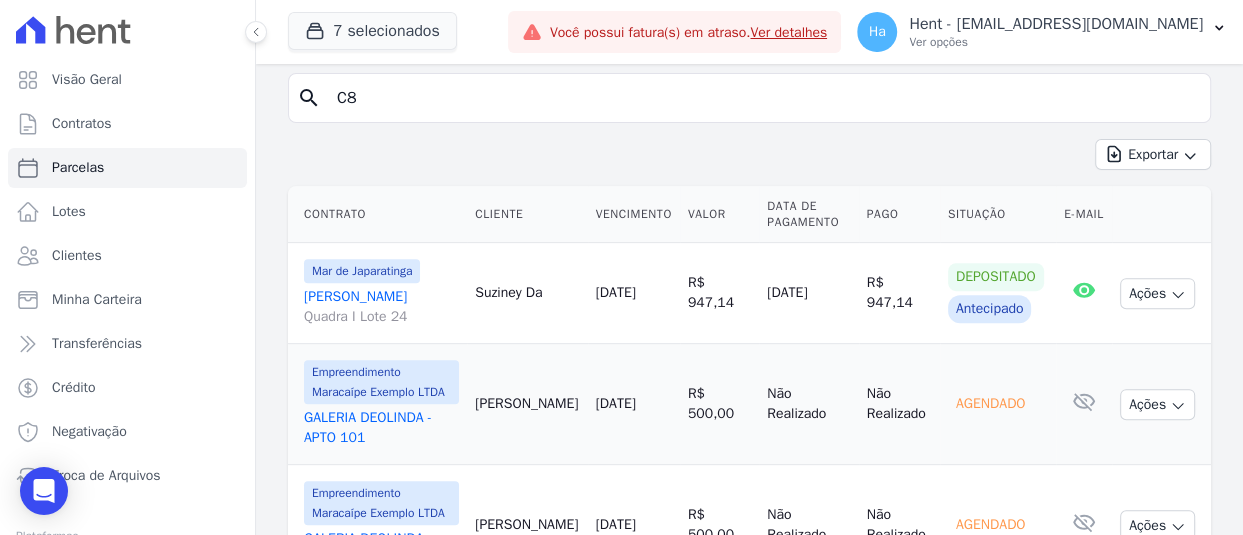 select 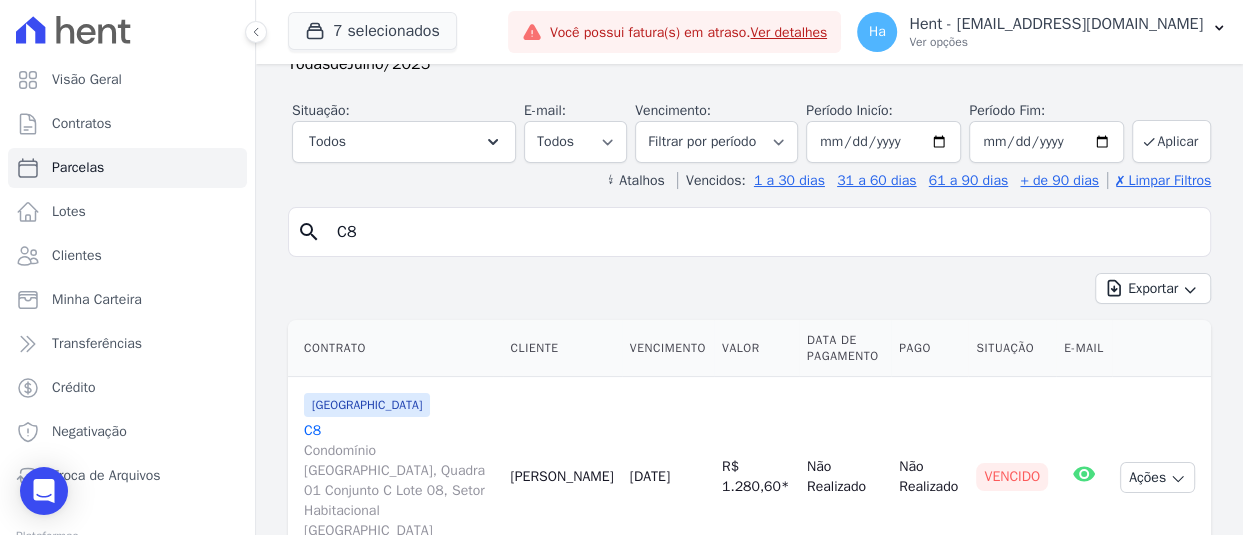 scroll, scrollTop: 127, scrollLeft: 0, axis: vertical 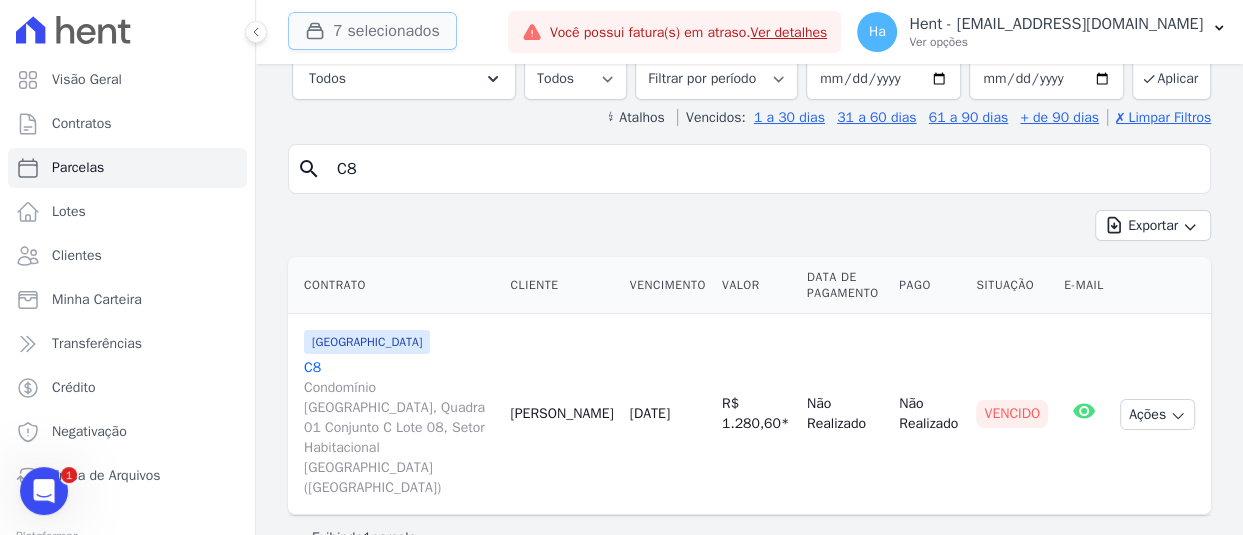 click on "7 selecionados" at bounding box center (372, 31) 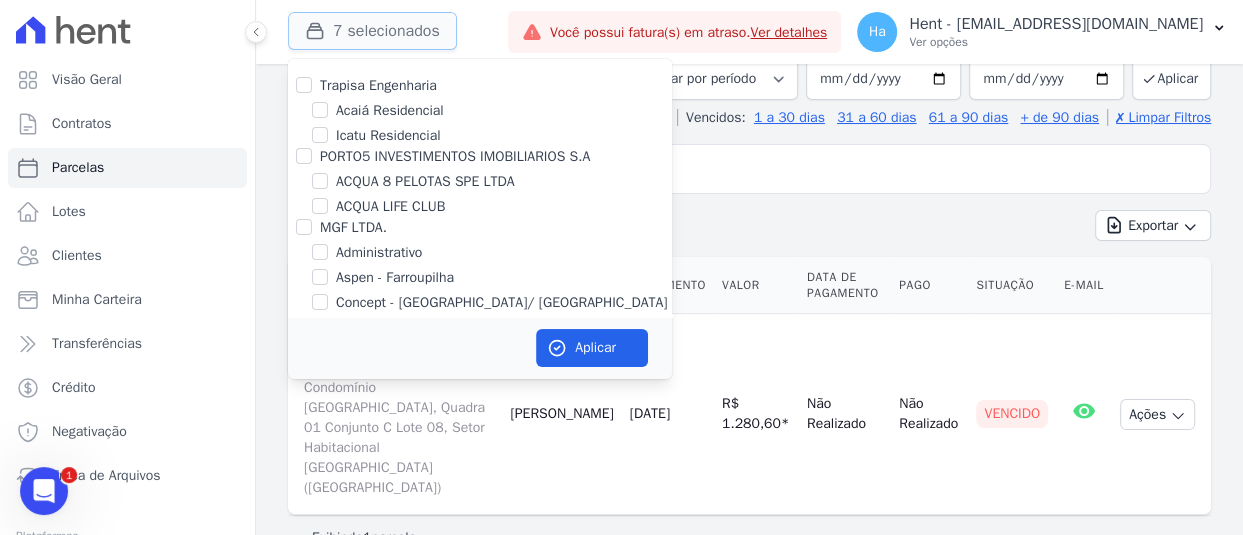 type 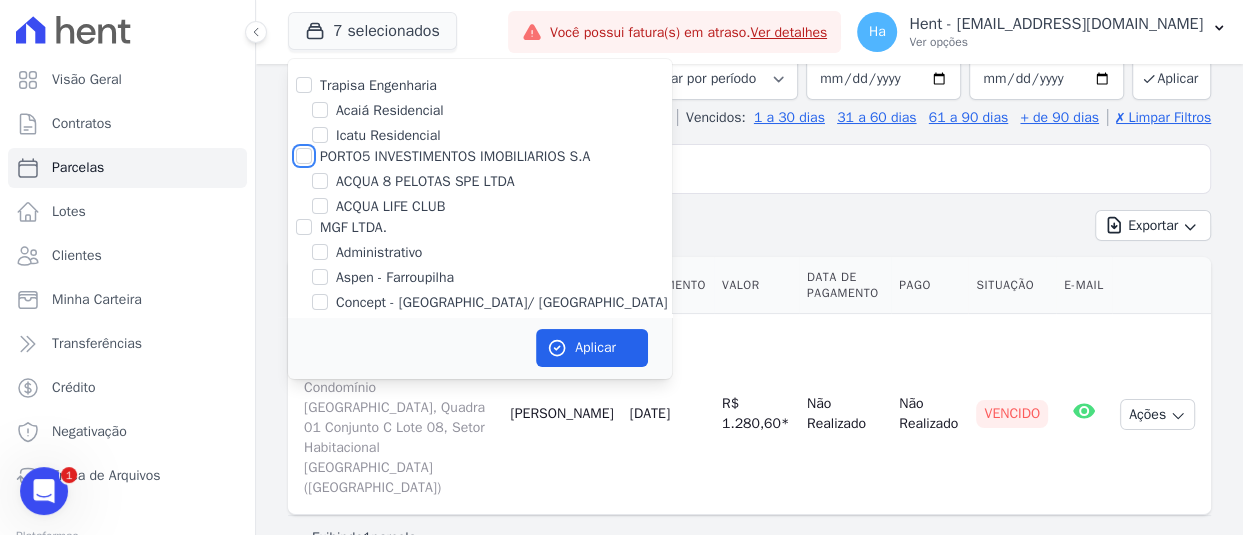 click on "PORTO5 INVESTIMENTOS IMOBILIARIOS S.A" at bounding box center [304, 156] 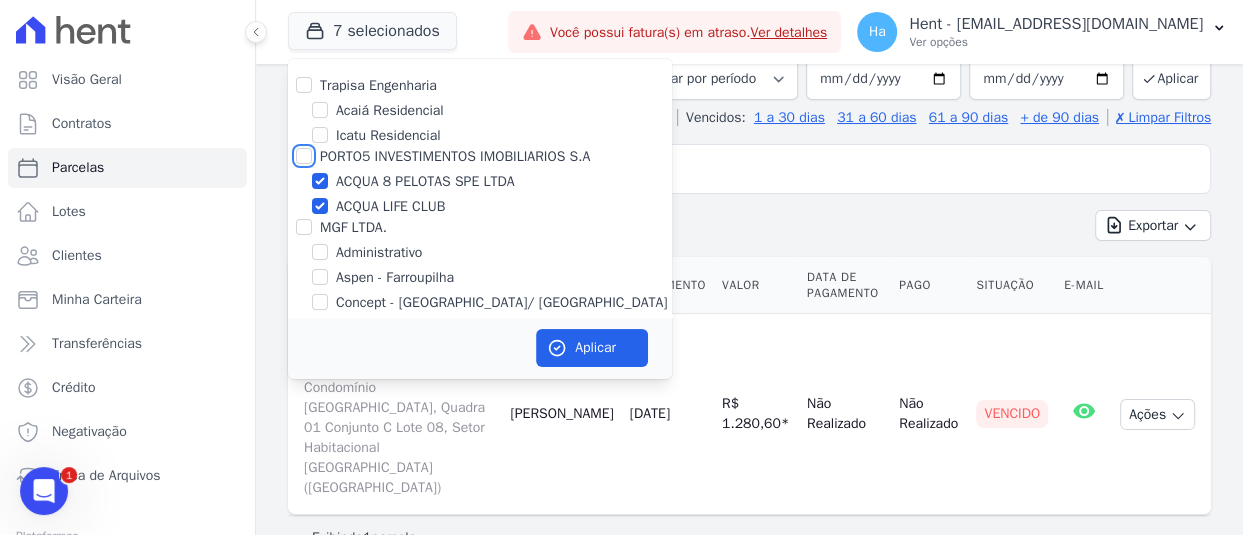 checkbox on "true" 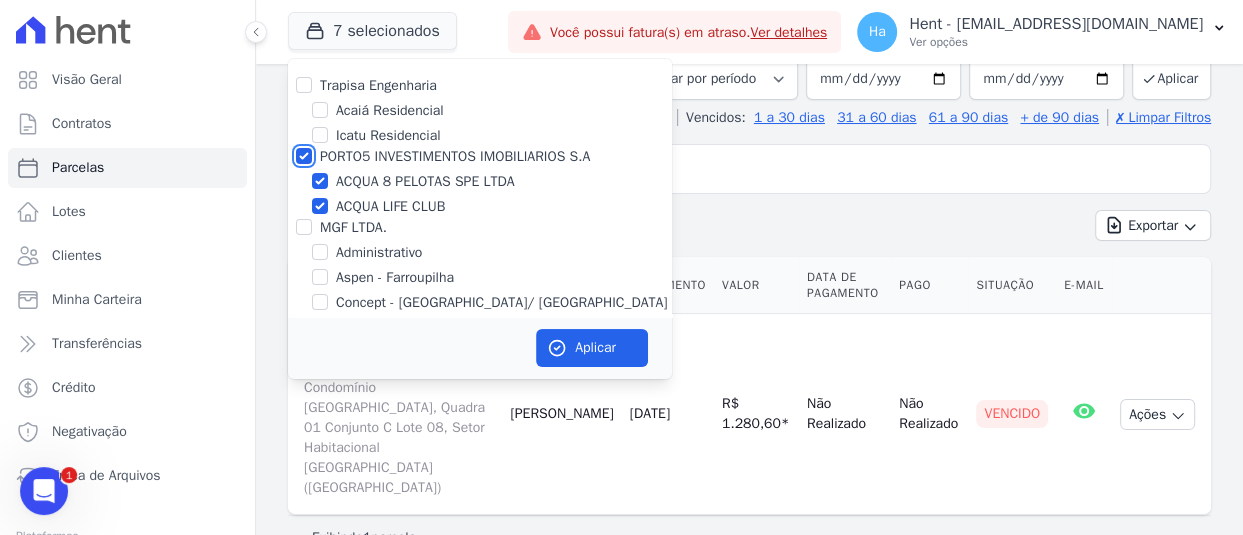 checkbox on "true" 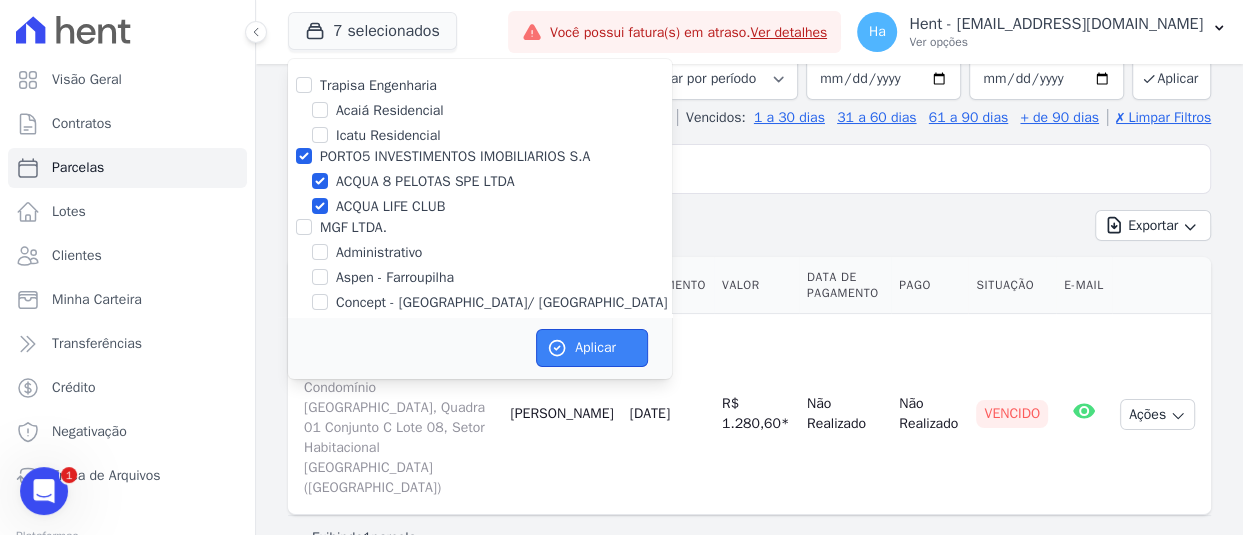 click on "Aplicar" at bounding box center (592, 348) 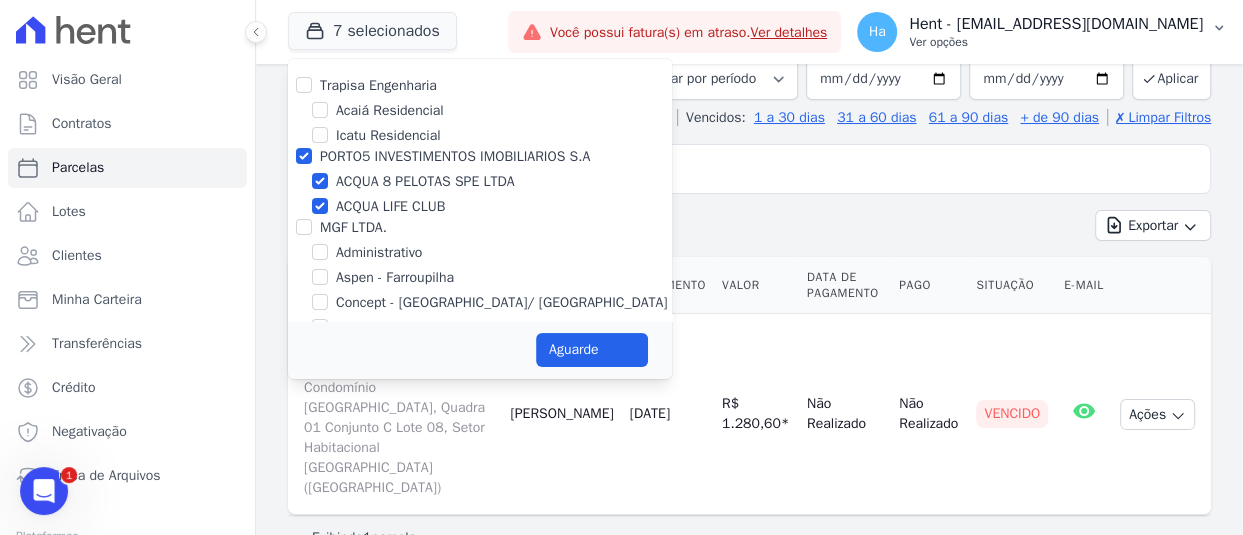 select 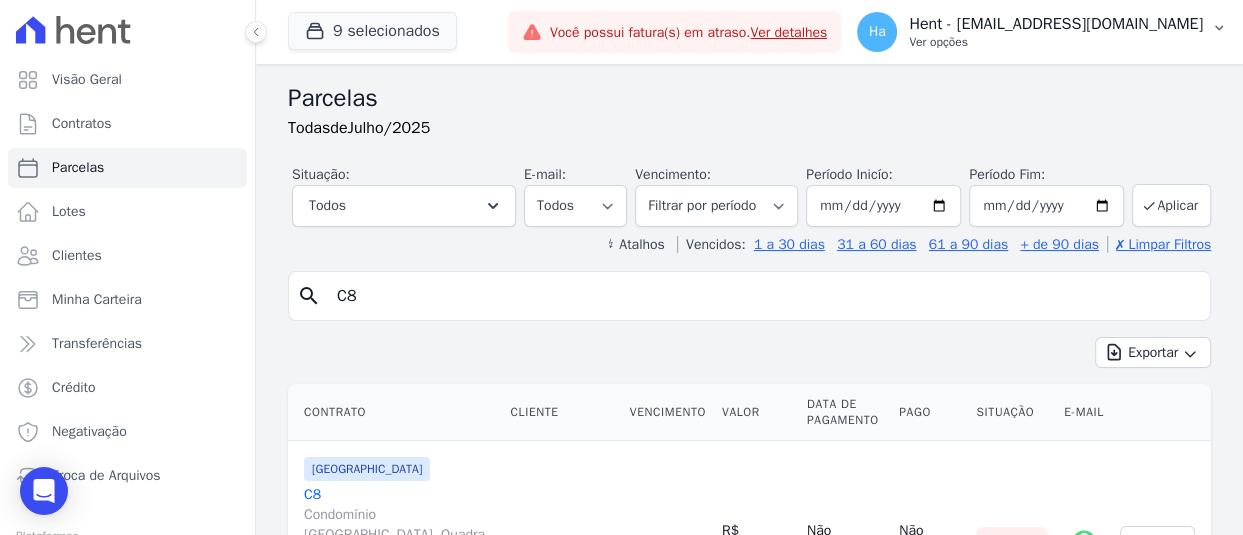 click on "Hent -  [EMAIL_ADDRESS][DOMAIN_NAME]" at bounding box center [1056, 24] 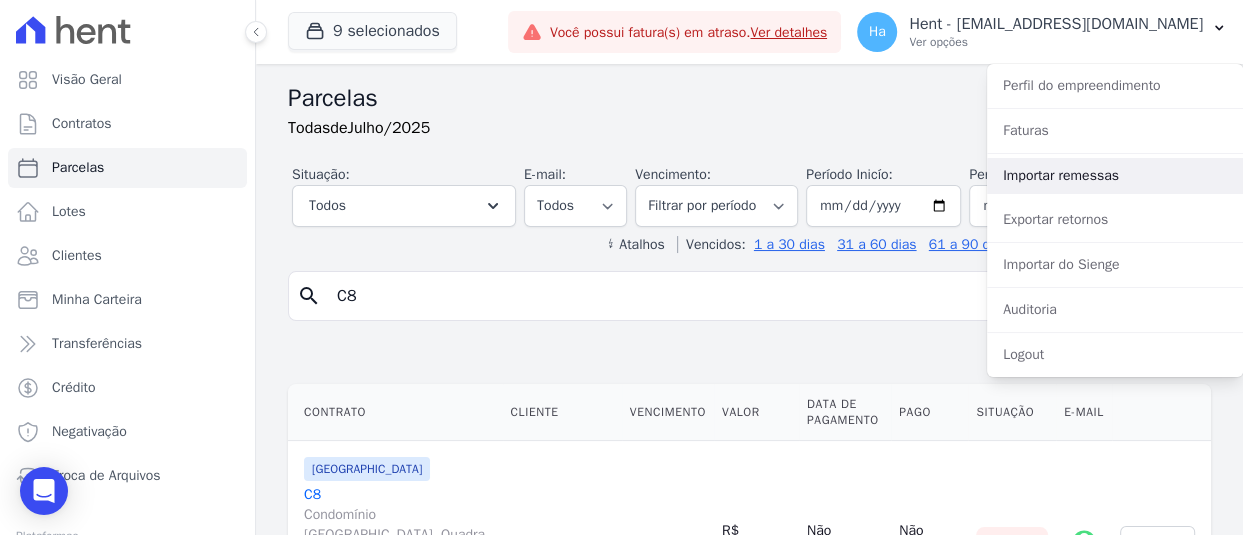 click on "Importar remessas" at bounding box center (1115, 176) 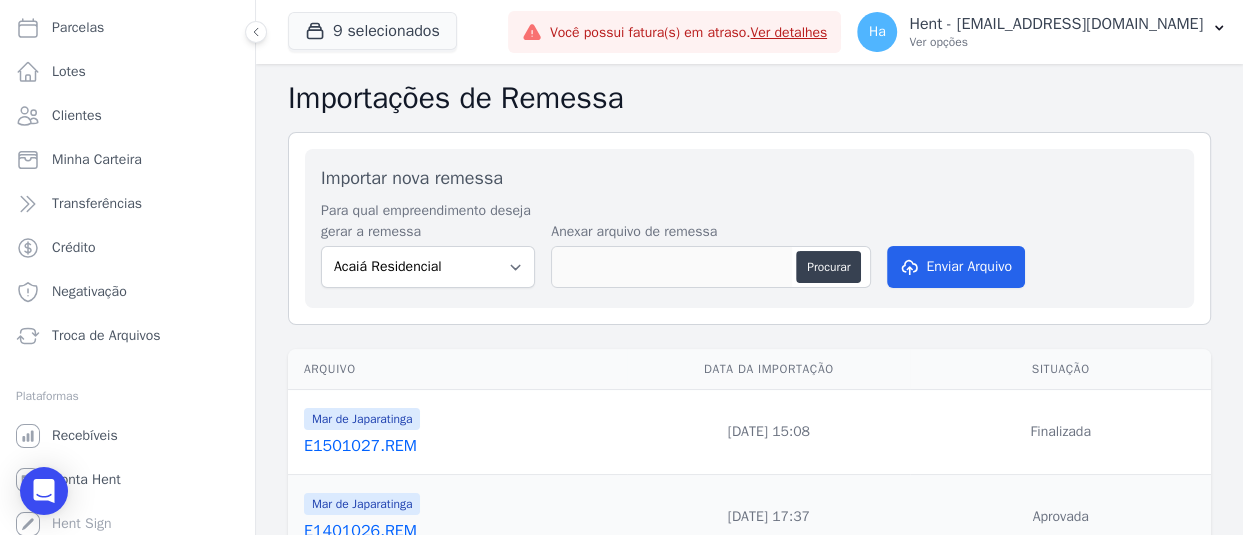 scroll, scrollTop: 149, scrollLeft: 0, axis: vertical 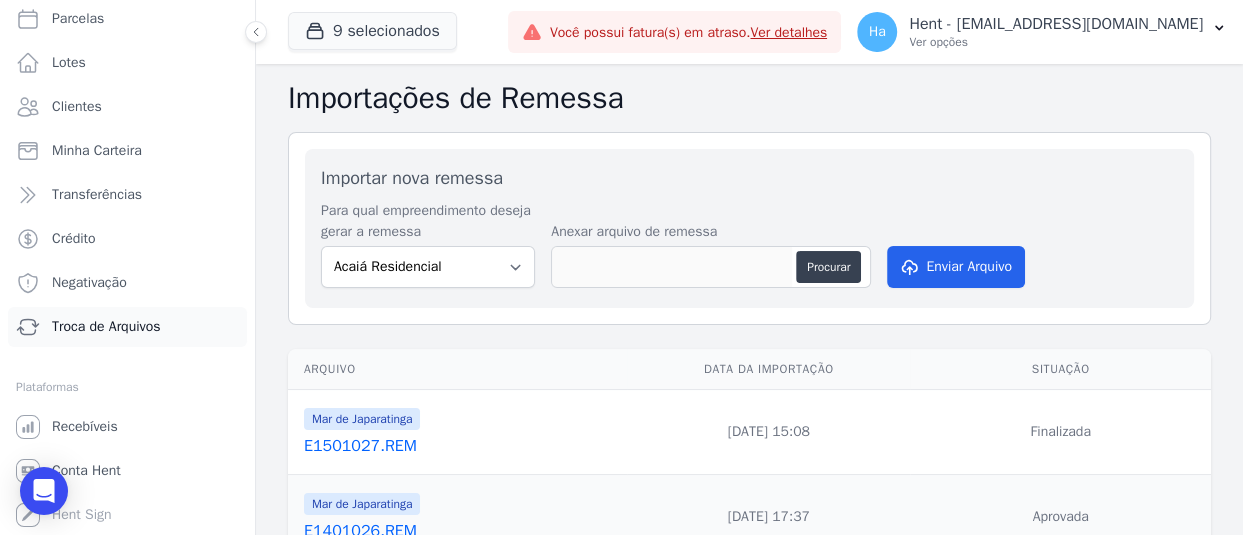 click on "Troca de Arquivos" at bounding box center (106, 327) 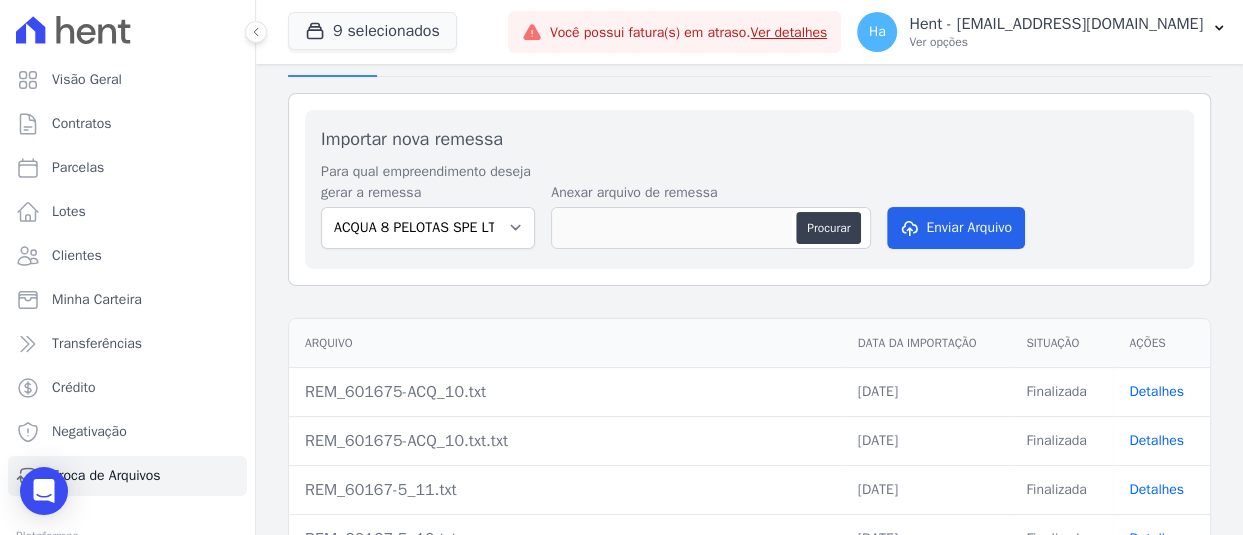 scroll, scrollTop: 300, scrollLeft: 0, axis: vertical 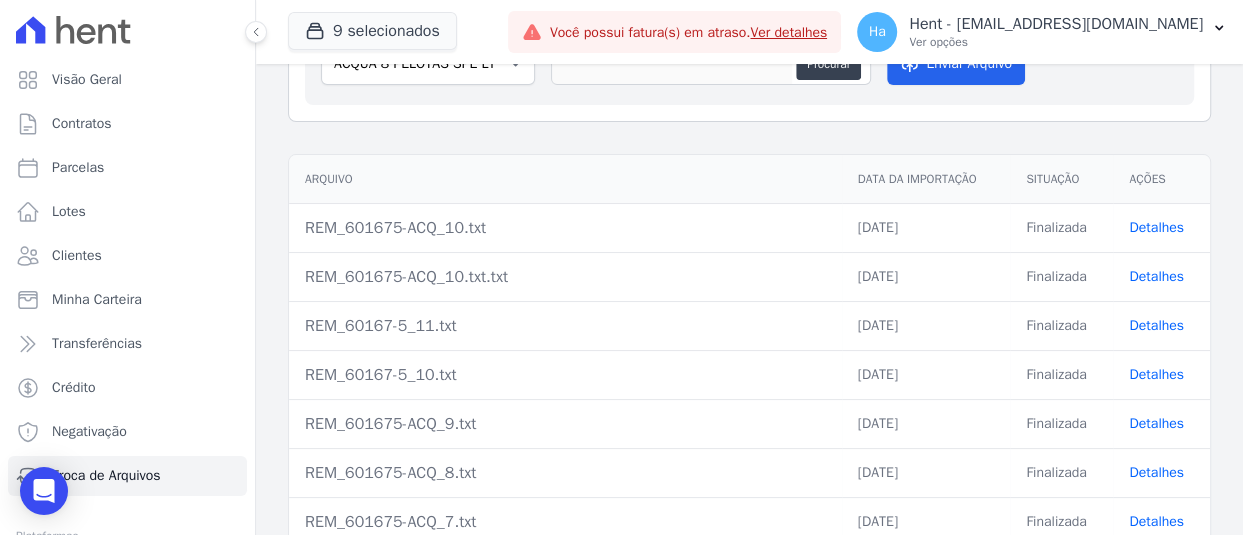 click on "Detalhes" at bounding box center [1156, 227] 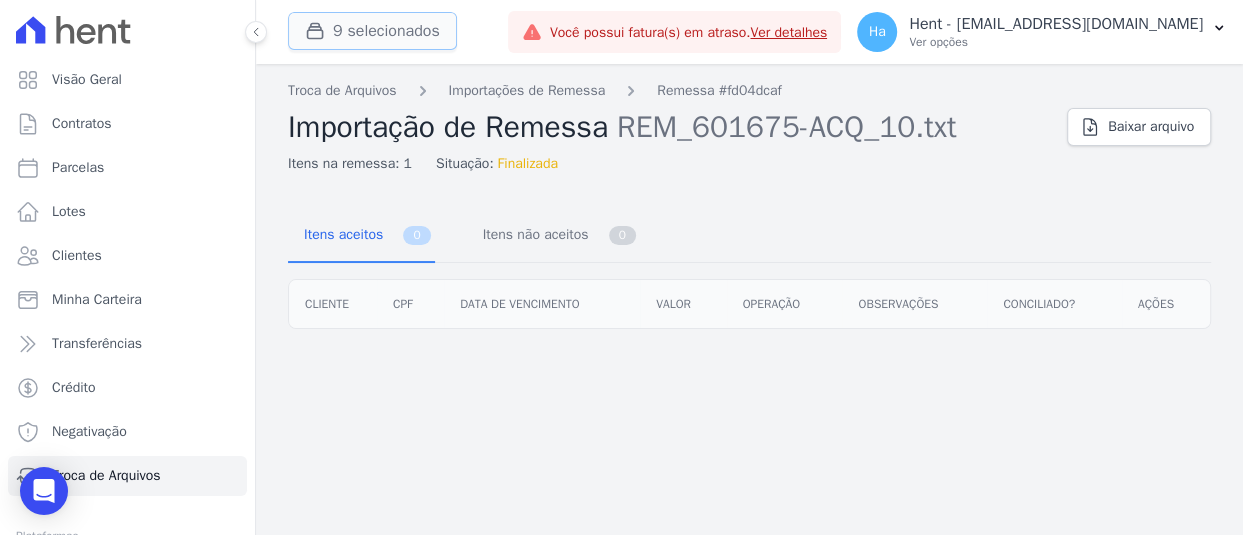 click on "9 selecionados" at bounding box center (372, 31) 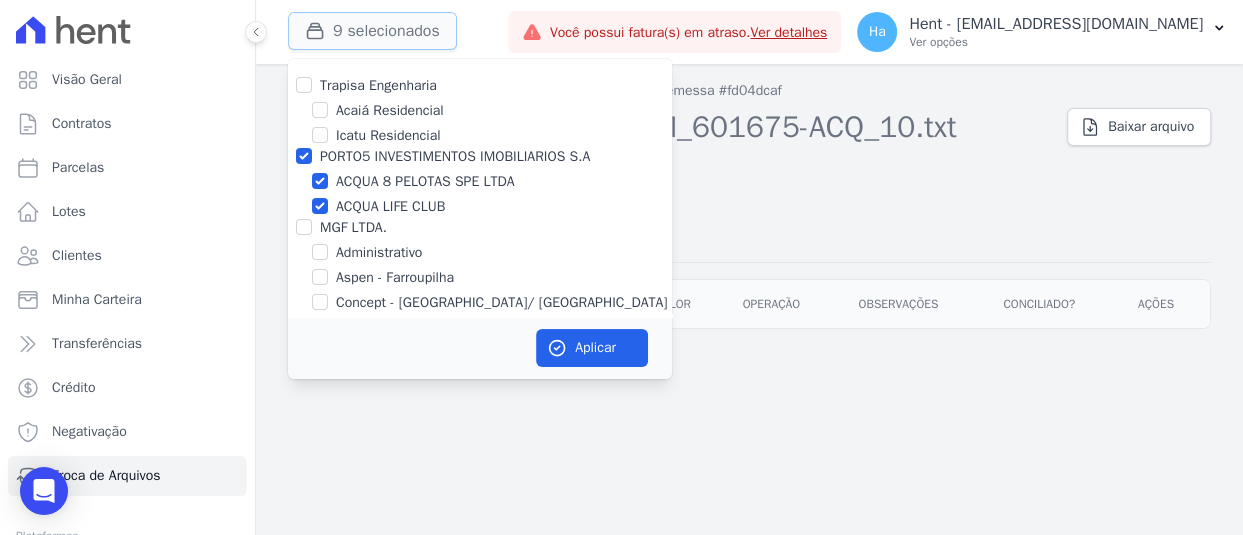 type 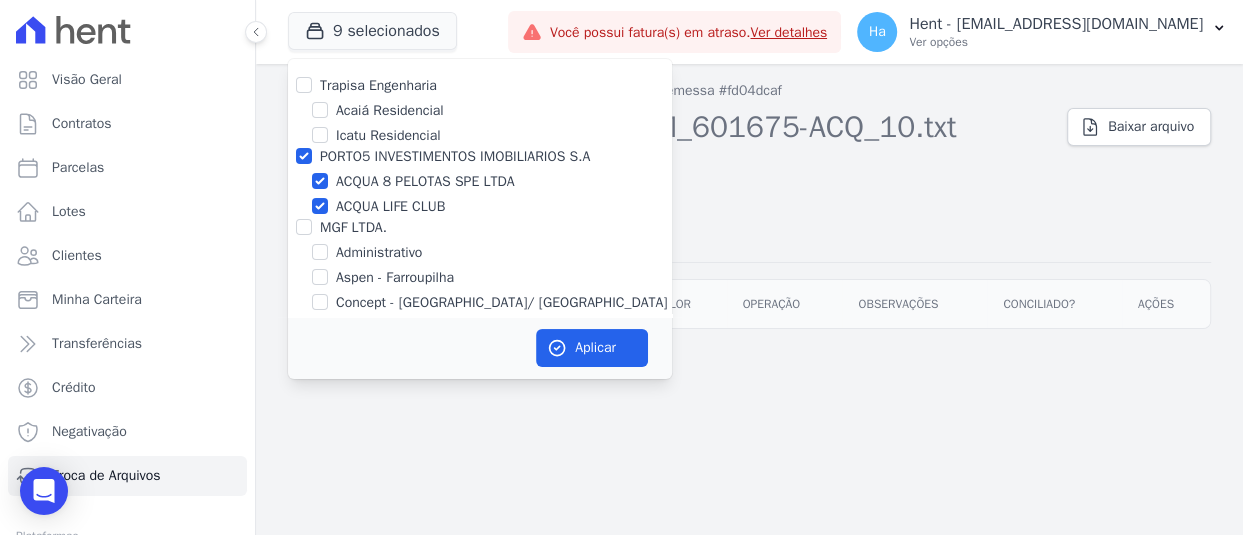 click on "Troca de Arquivos
Importações de Remessa
Remessa
#fd04dcaf
Importação de Remessa
REM_601675-ACQ_10.txt
Itens na remessa: 1
Situação:
Finalizada
Baixar arquivo
Itens aceitos
0
Itens não aceitos
0
Cliente
CPF" at bounding box center [749, 299] 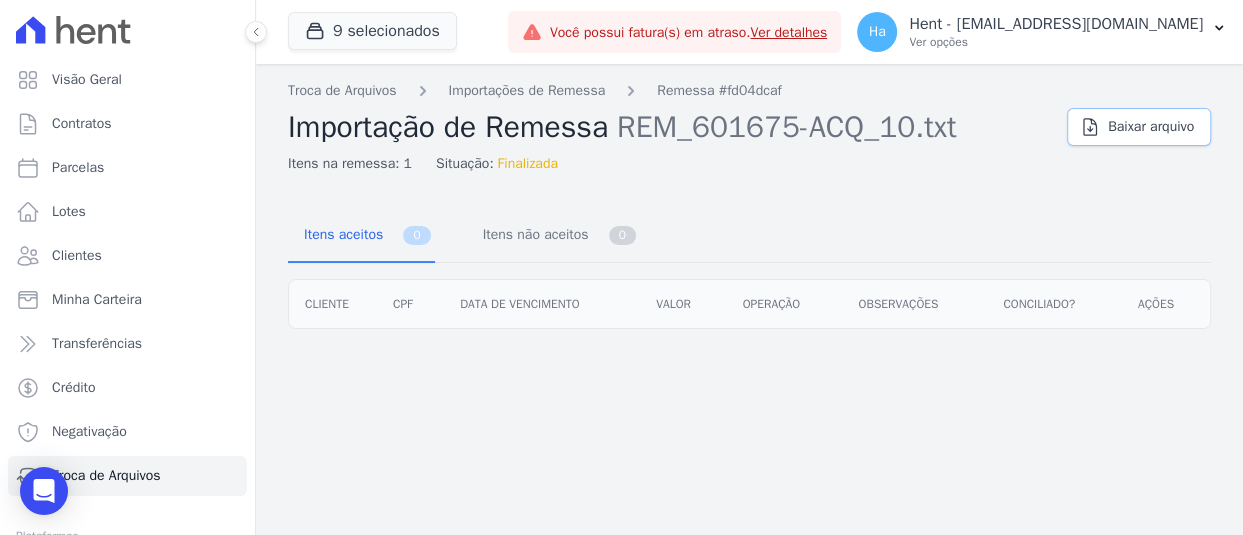 click on "Baixar arquivo" at bounding box center (1151, 127) 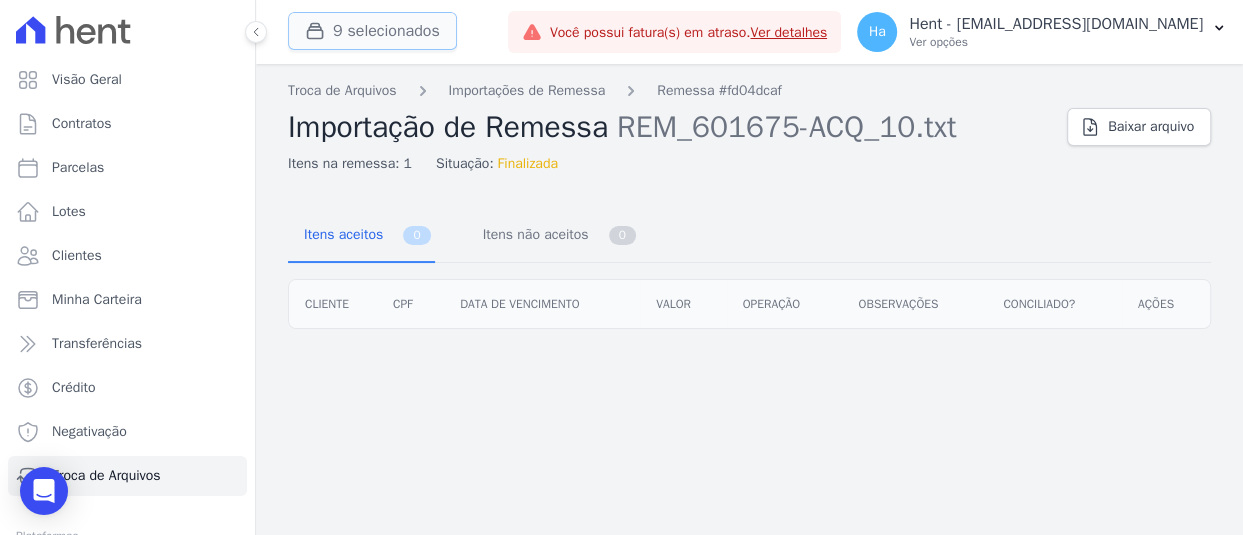 click on "9 selecionados" at bounding box center [372, 31] 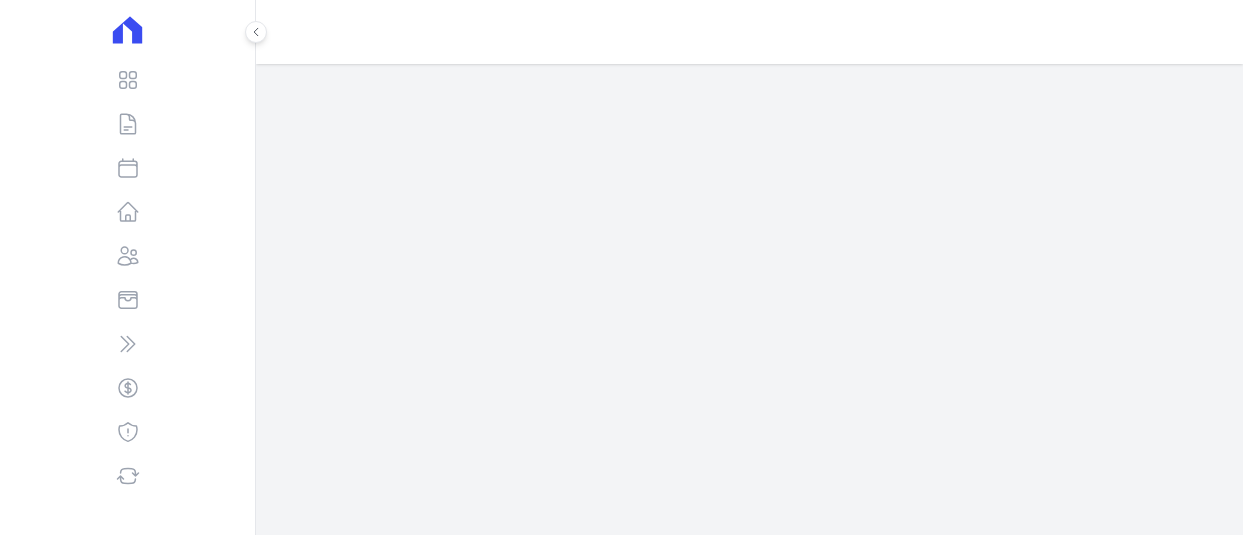 scroll, scrollTop: 0, scrollLeft: 0, axis: both 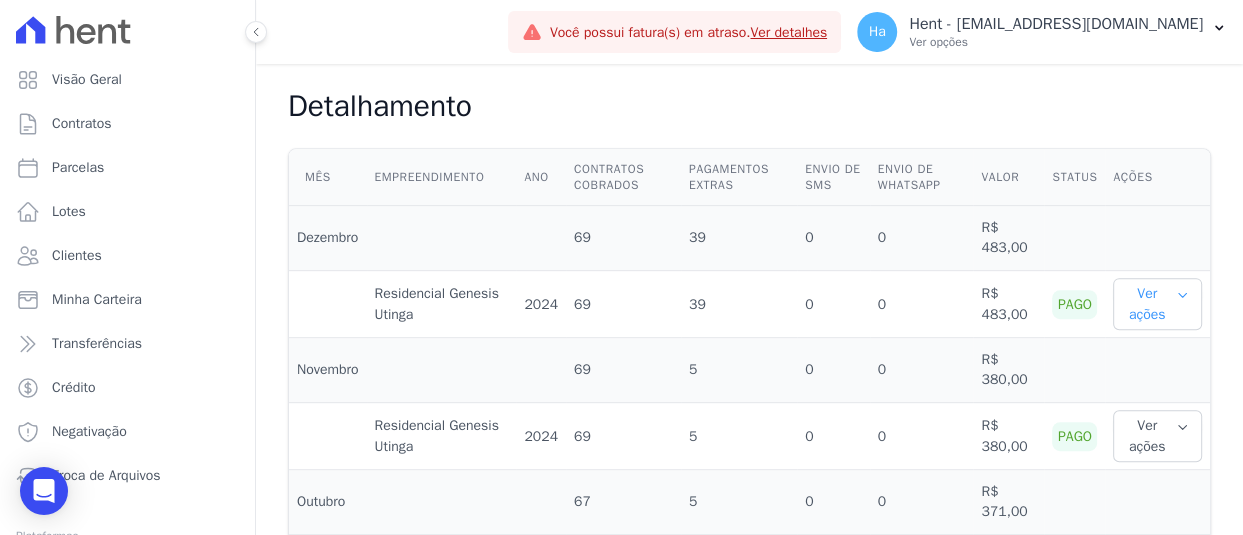 click 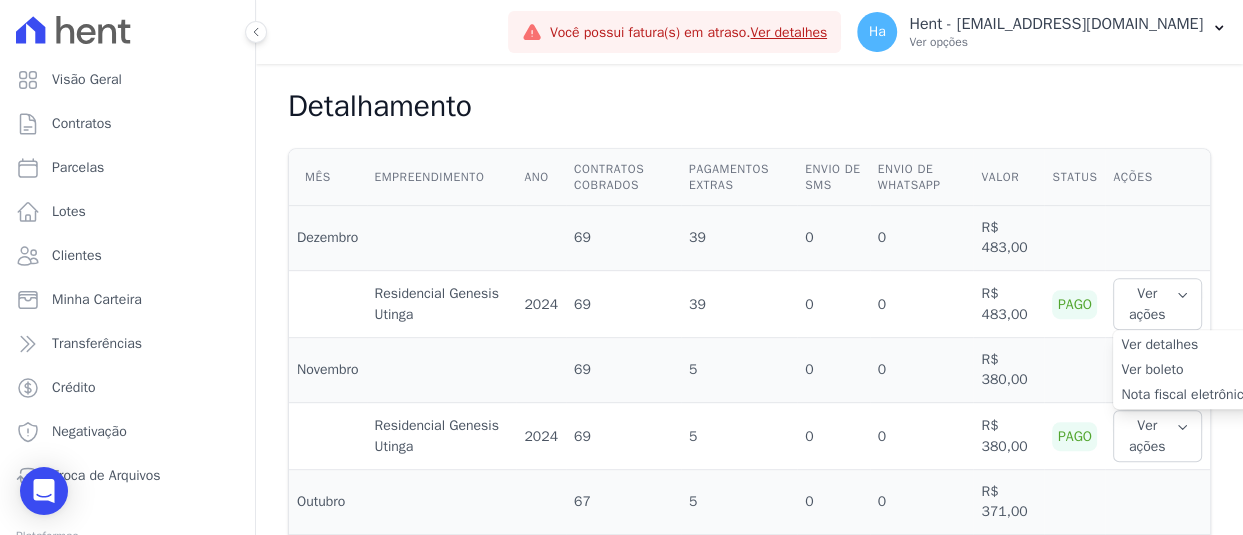 click on "Ver detalhes" at bounding box center [1186, 344] 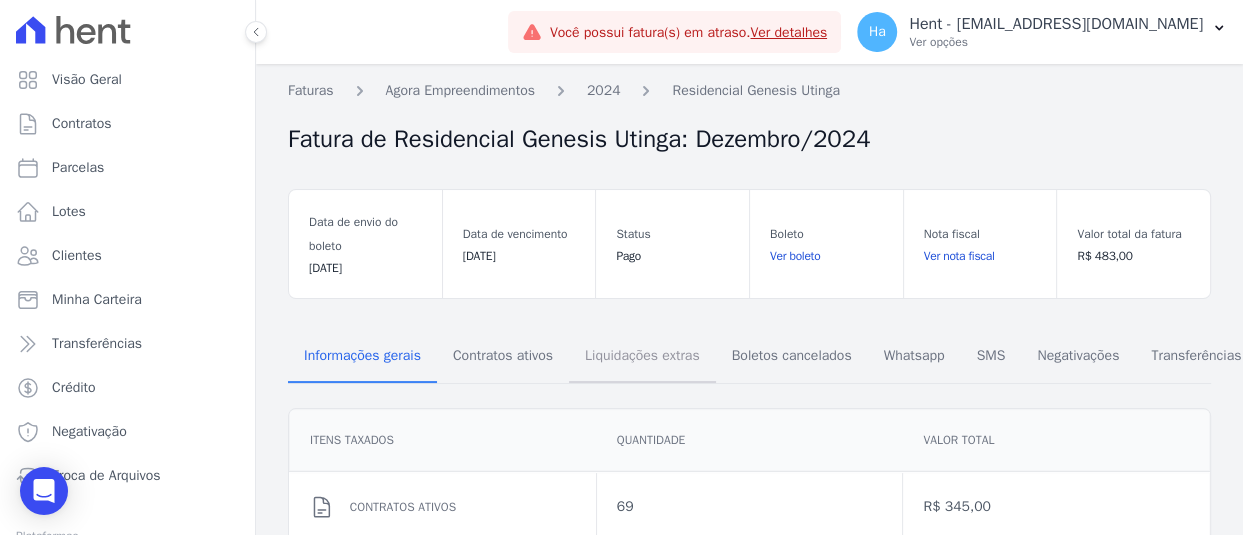 click on "Liquidações extras" at bounding box center (642, 355) 